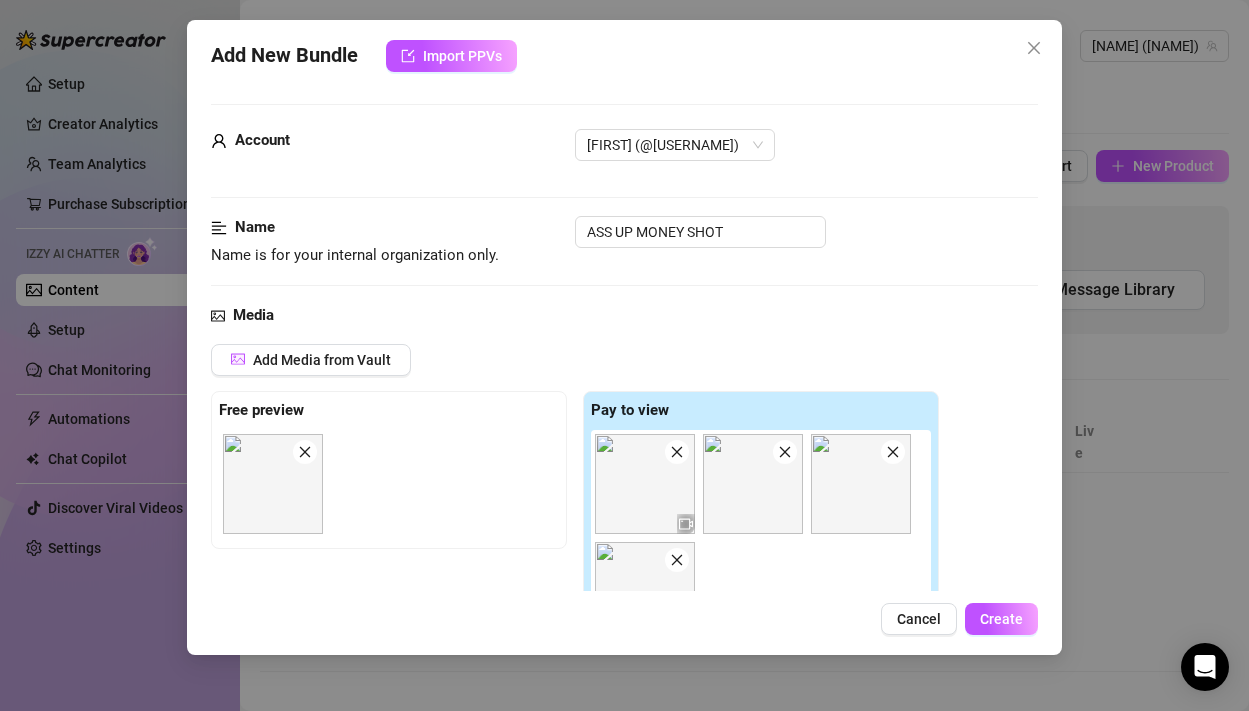 scroll, scrollTop: 0, scrollLeft: 0, axis: both 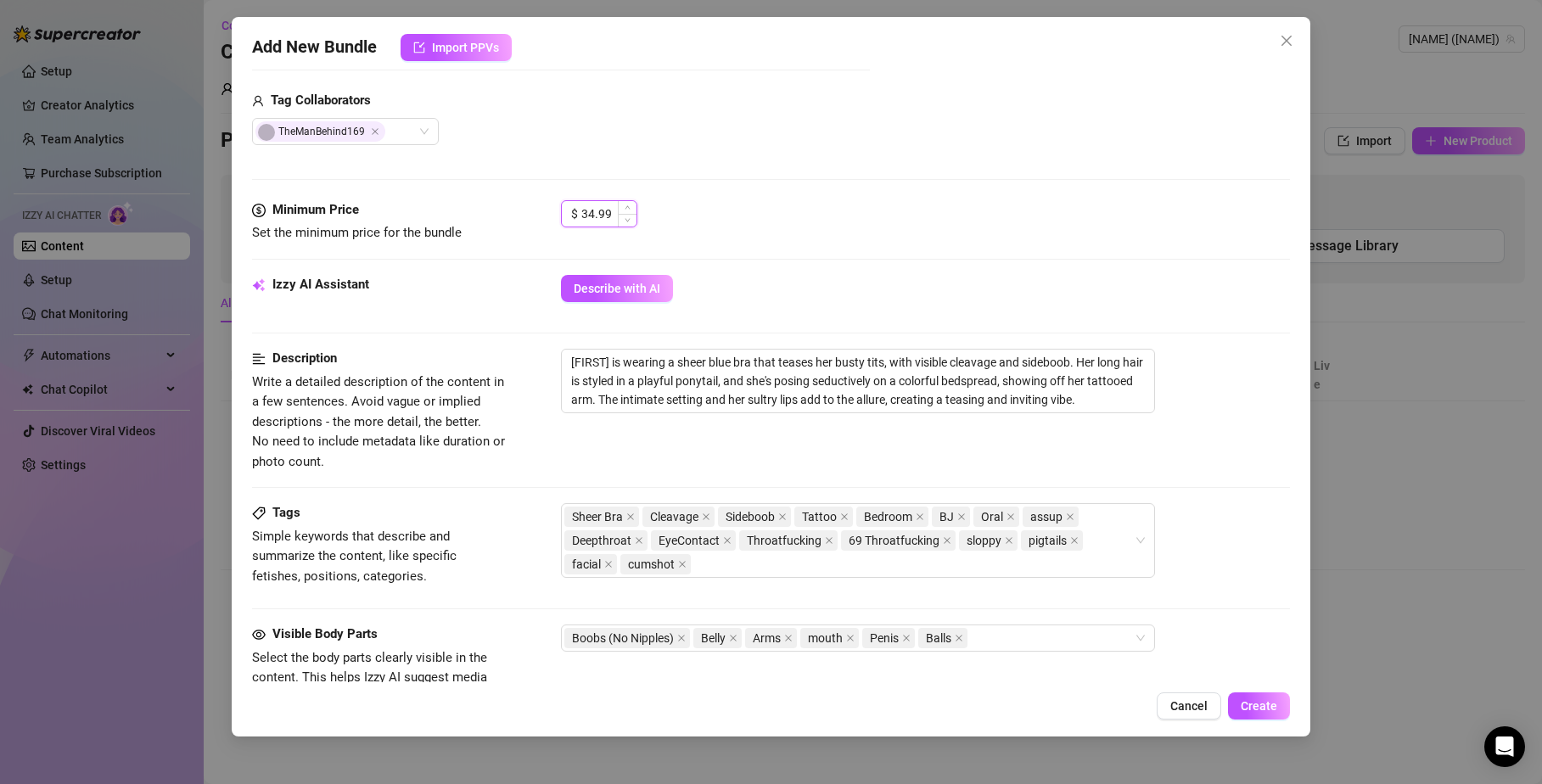 click on "34.99" at bounding box center [608, 214] 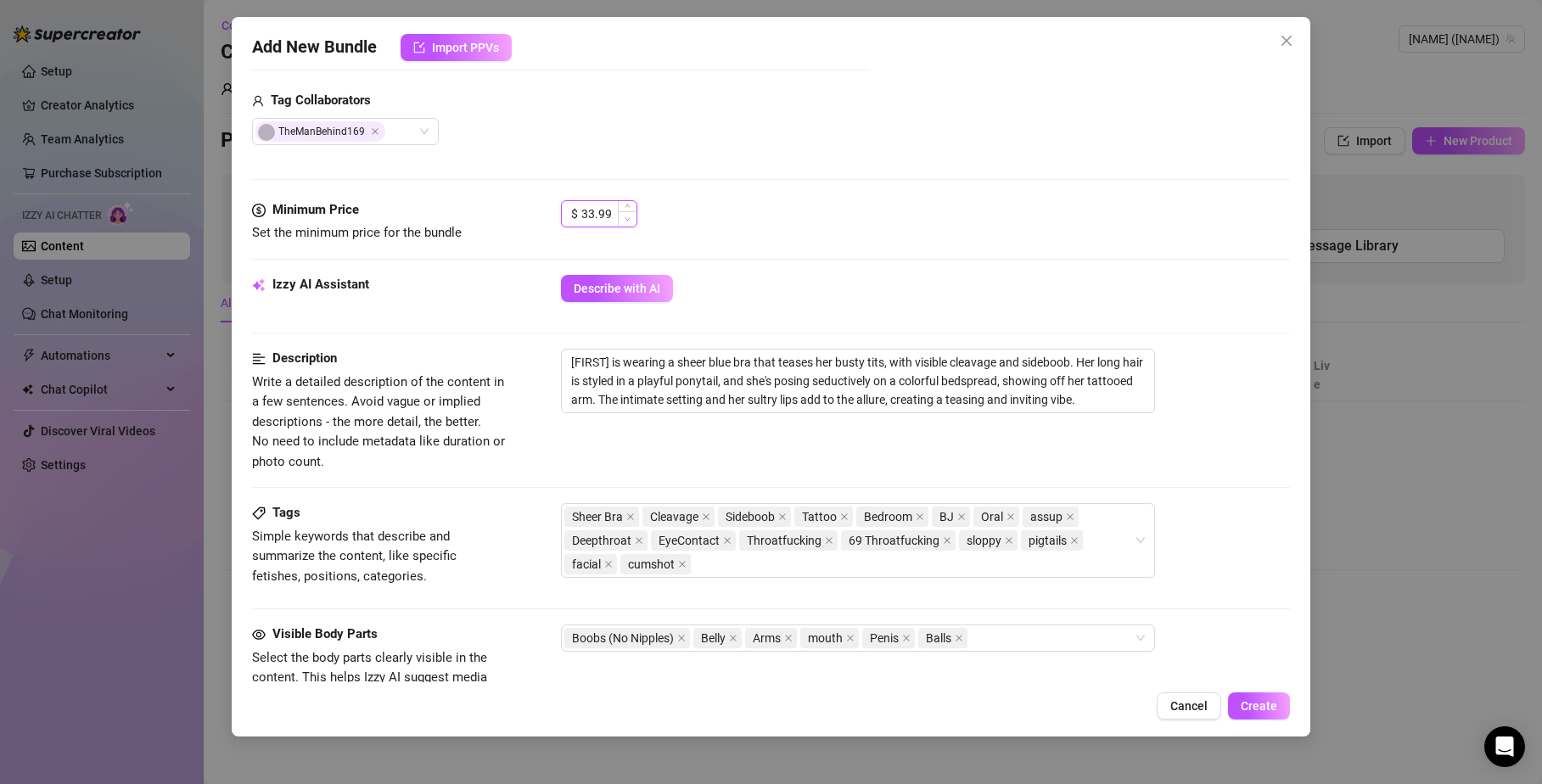 click 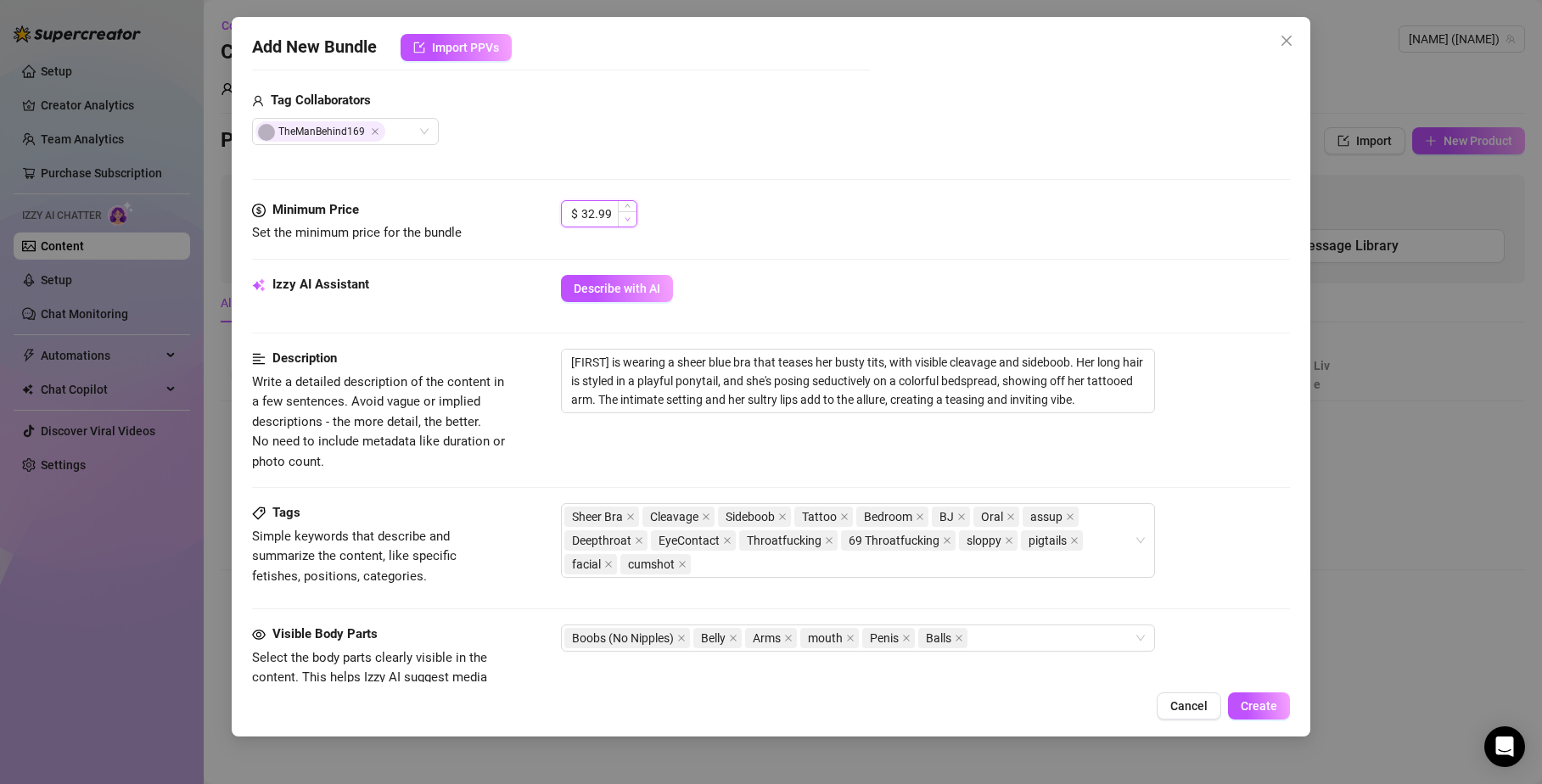 click 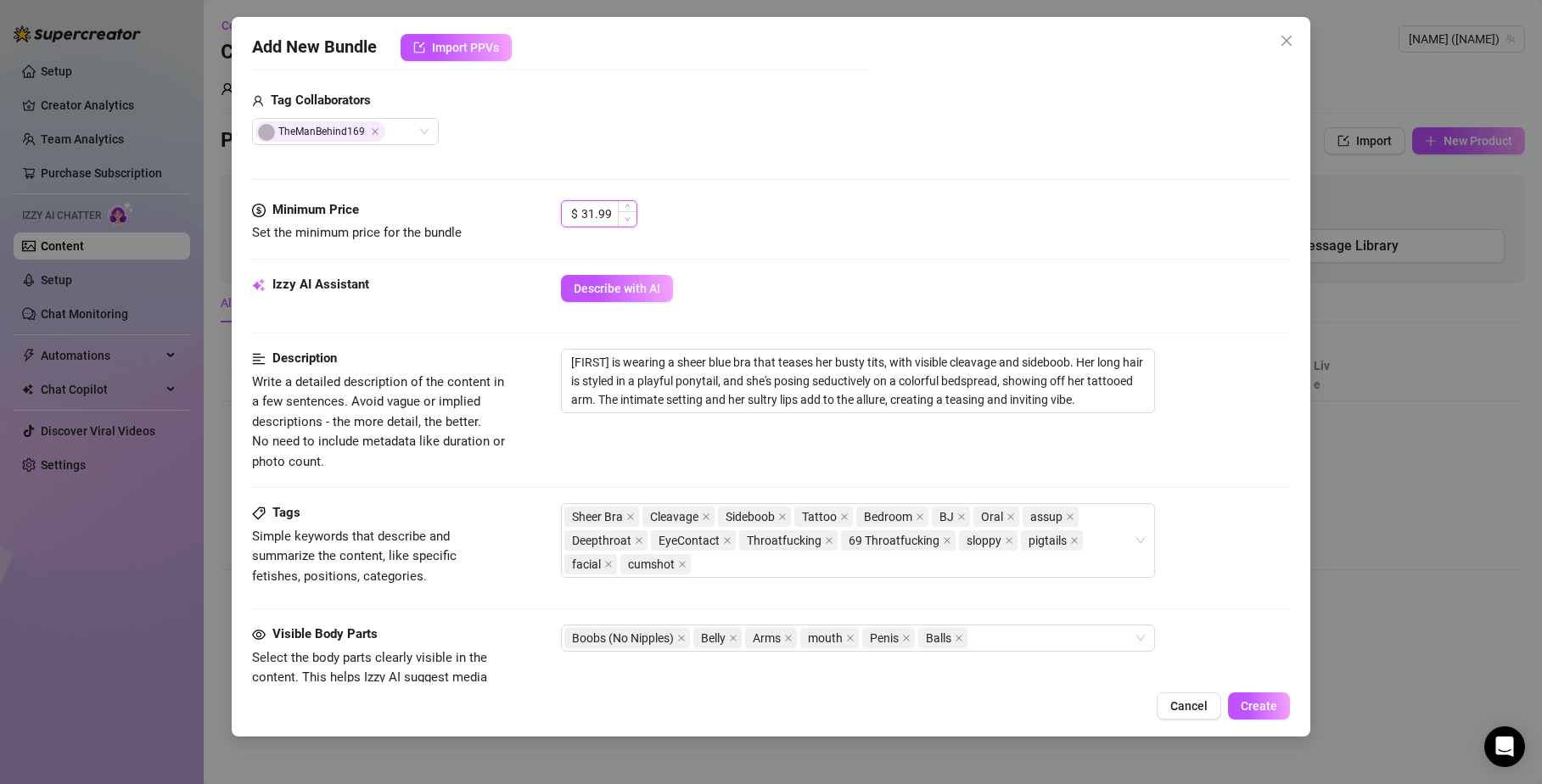 click 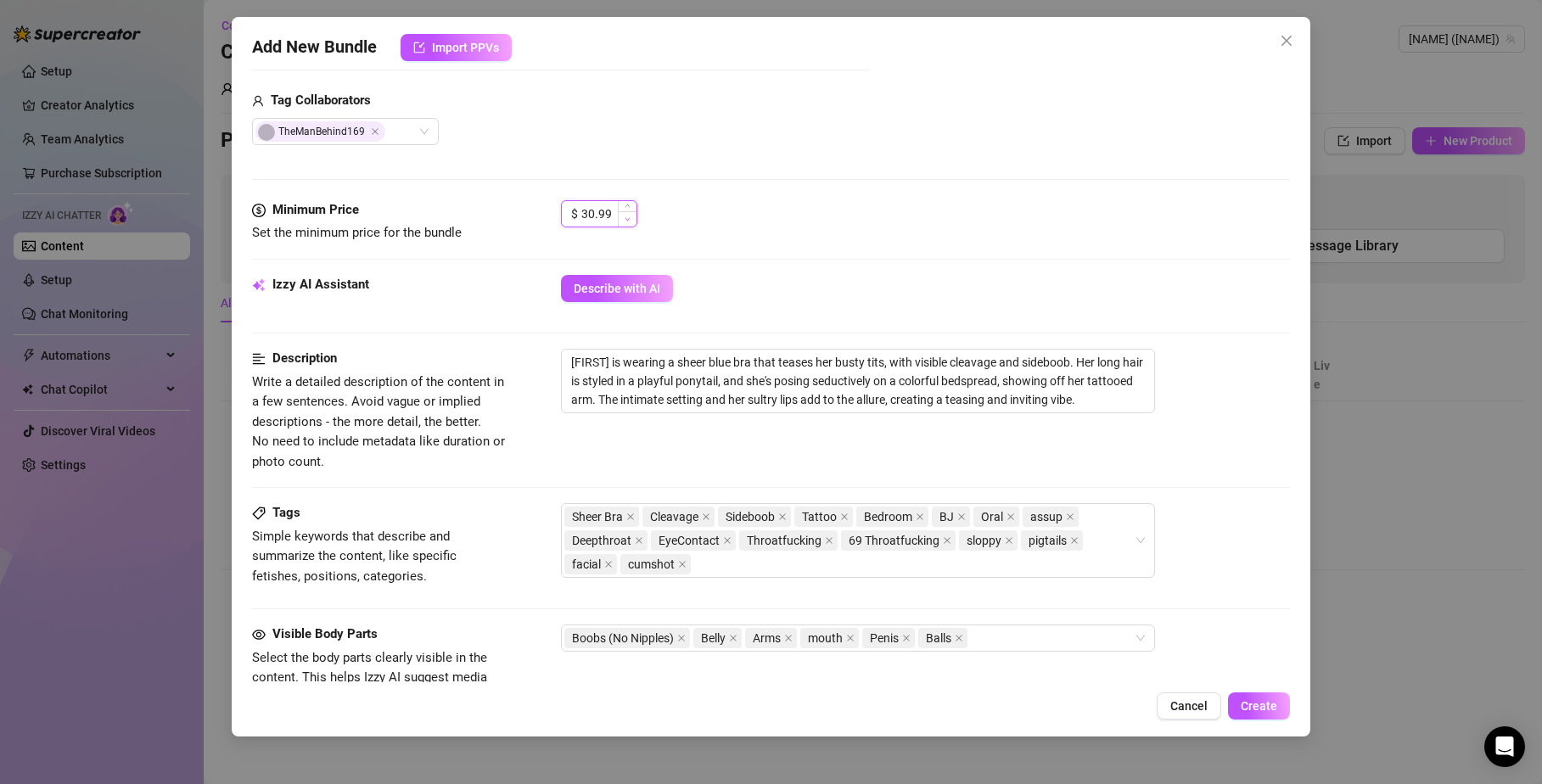 click 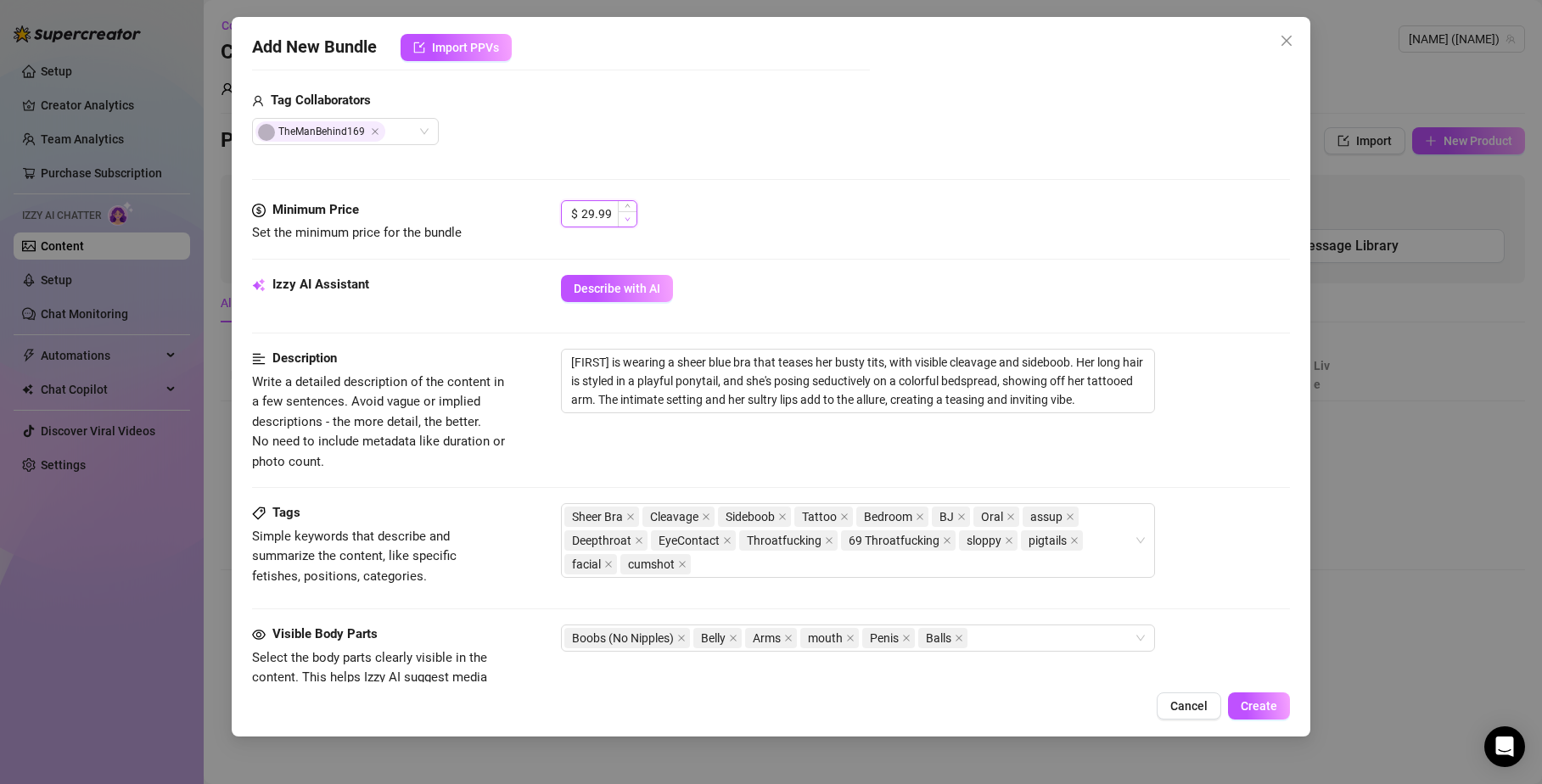 click 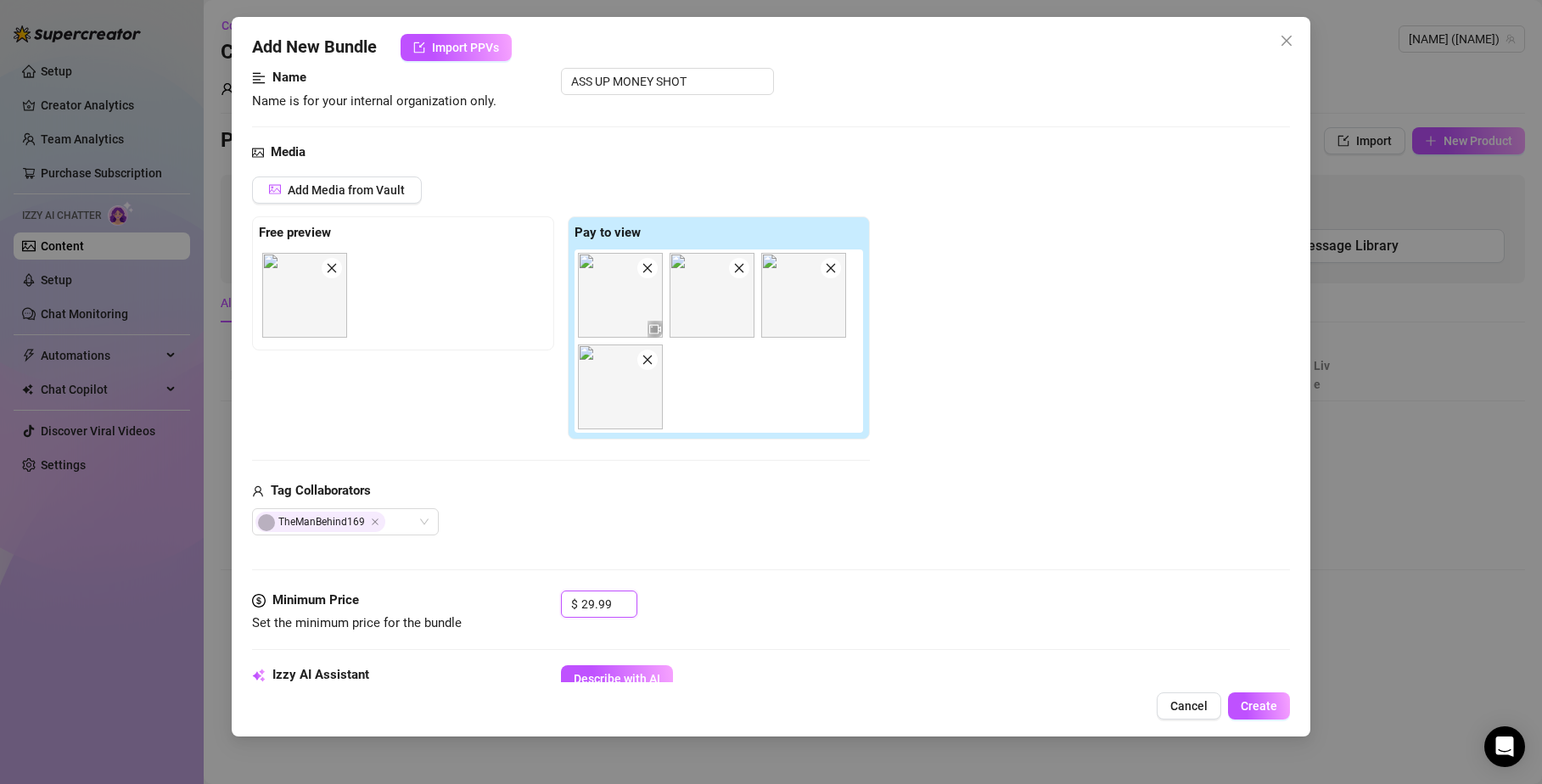 scroll, scrollTop: 475, scrollLeft: 0, axis: vertical 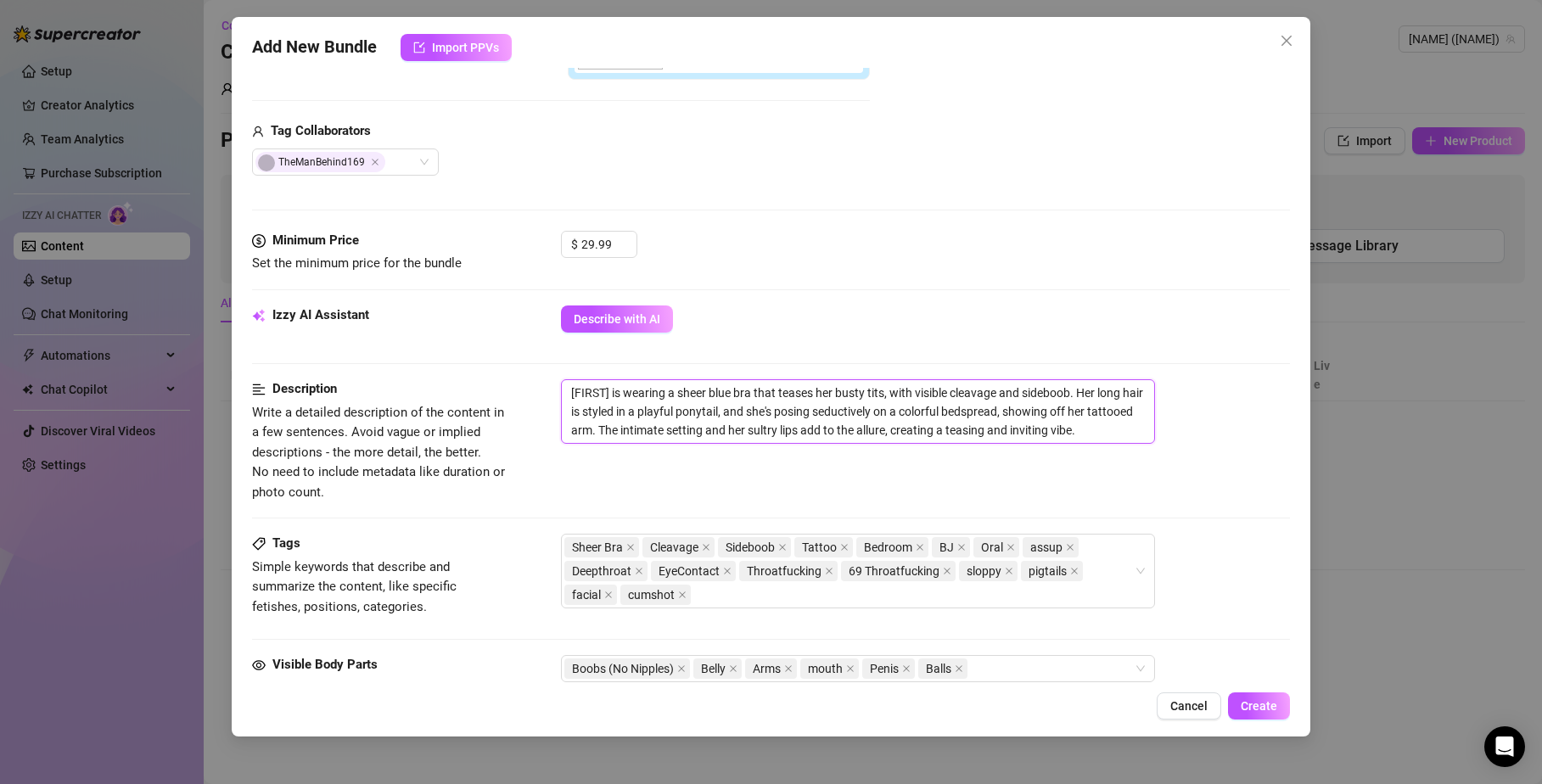 click on "[FIRST] is wearing a sheer blue bra that teases her busty tits, with visible cleavage and sideboob. Her long hair is styled in a playful ponytail, and she's posing seductively on a colorful bedspread, showing off her tattooed arm. The intimate setting and her sultry lips add to the allure, creating a teasing and inviting vibe." at bounding box center (858, 412) 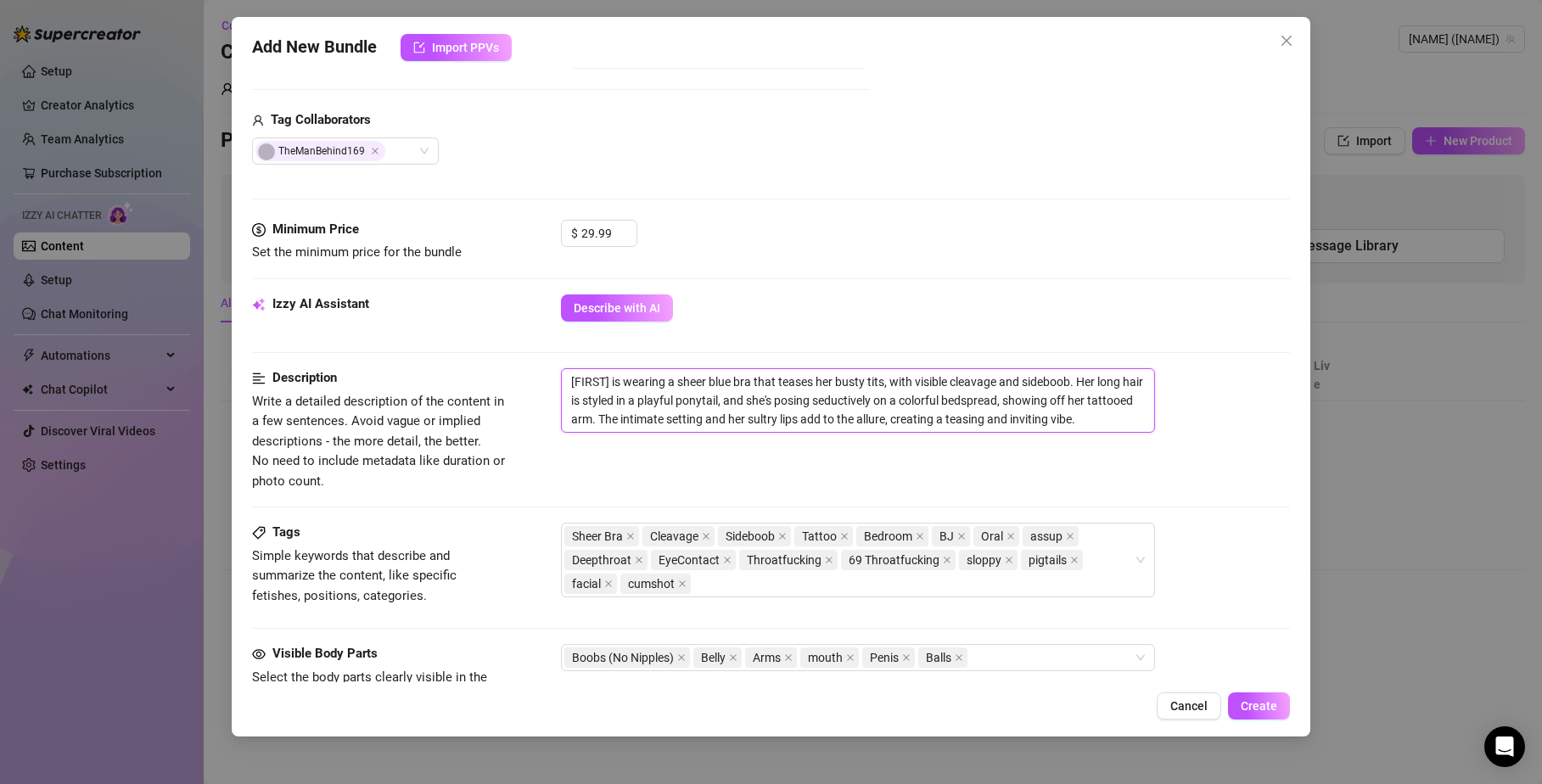 scroll, scrollTop: 489, scrollLeft: 0, axis: vertical 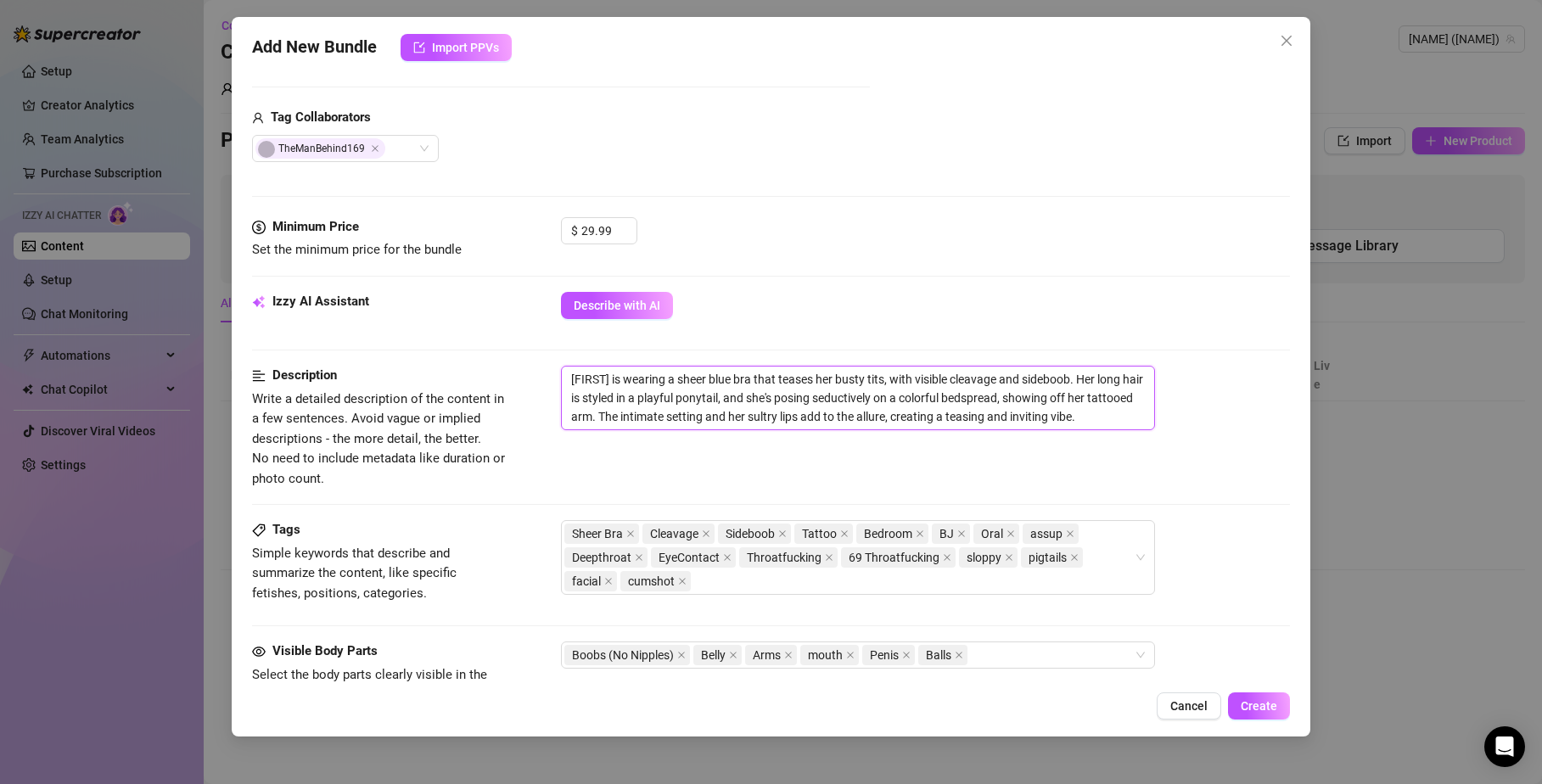 click on "[FIRST] is wearing a sheer blue bra that teases her busty tits, with visible cleavage and sideboob. Her long hair is styled in a playful ponytail, and she's posing seductively on a colorful bedspread, showing off her tattooed arm. The intimate setting and her sultry lips add to the allure, creating a teasing and inviting vibe." at bounding box center [858, 398] 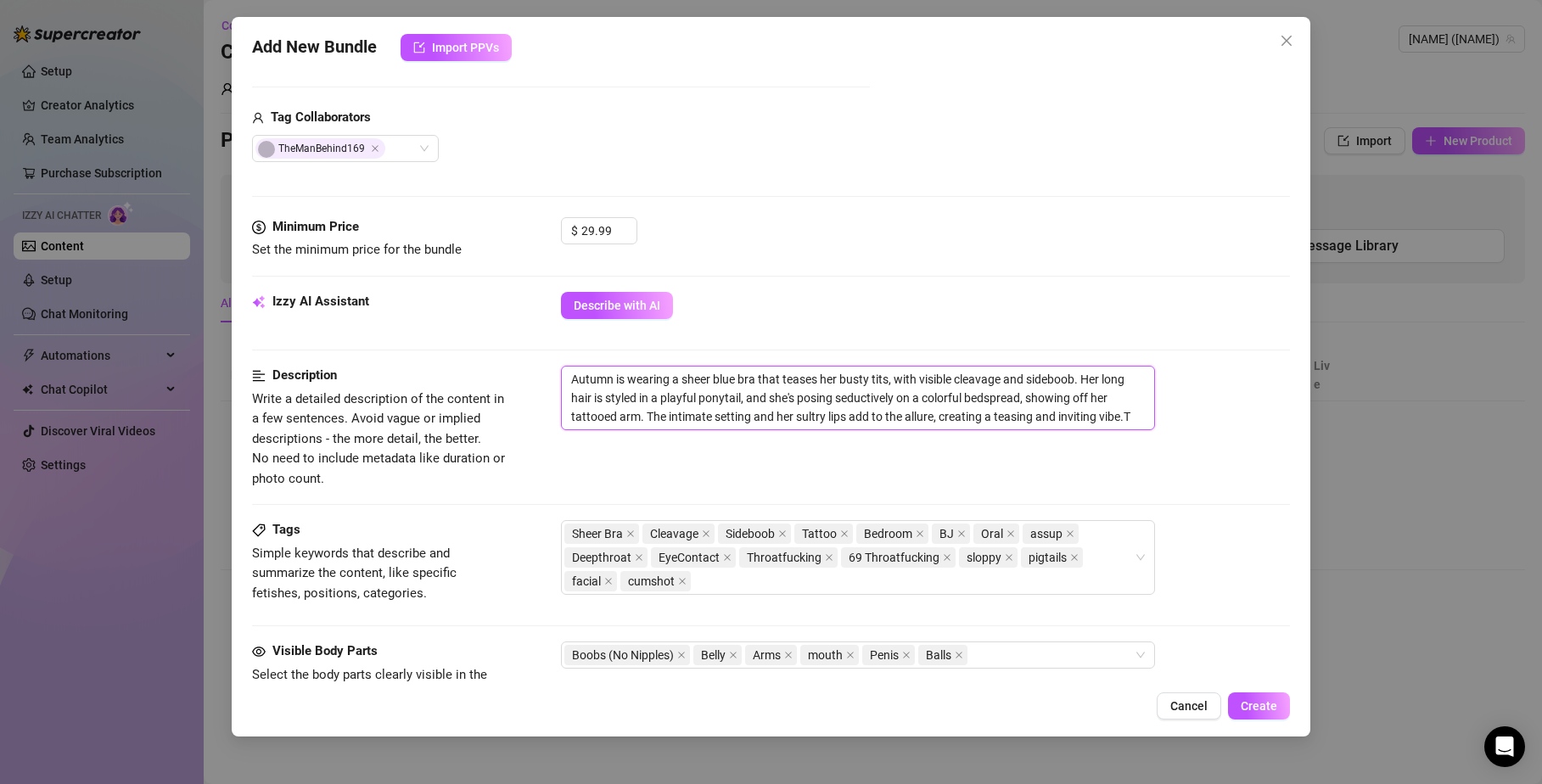 type on "Autumn is wearing a sheer blue bra that teases her busty tits, with visible cleavage and sideboob. Her long hair is styled in a playful ponytail, and she's posing seductively on a colorful bedspread, showing off her tattooed arm. The intimate setting and her sultry lips add to the allure, creating a teasing and inviting vibe.Th" 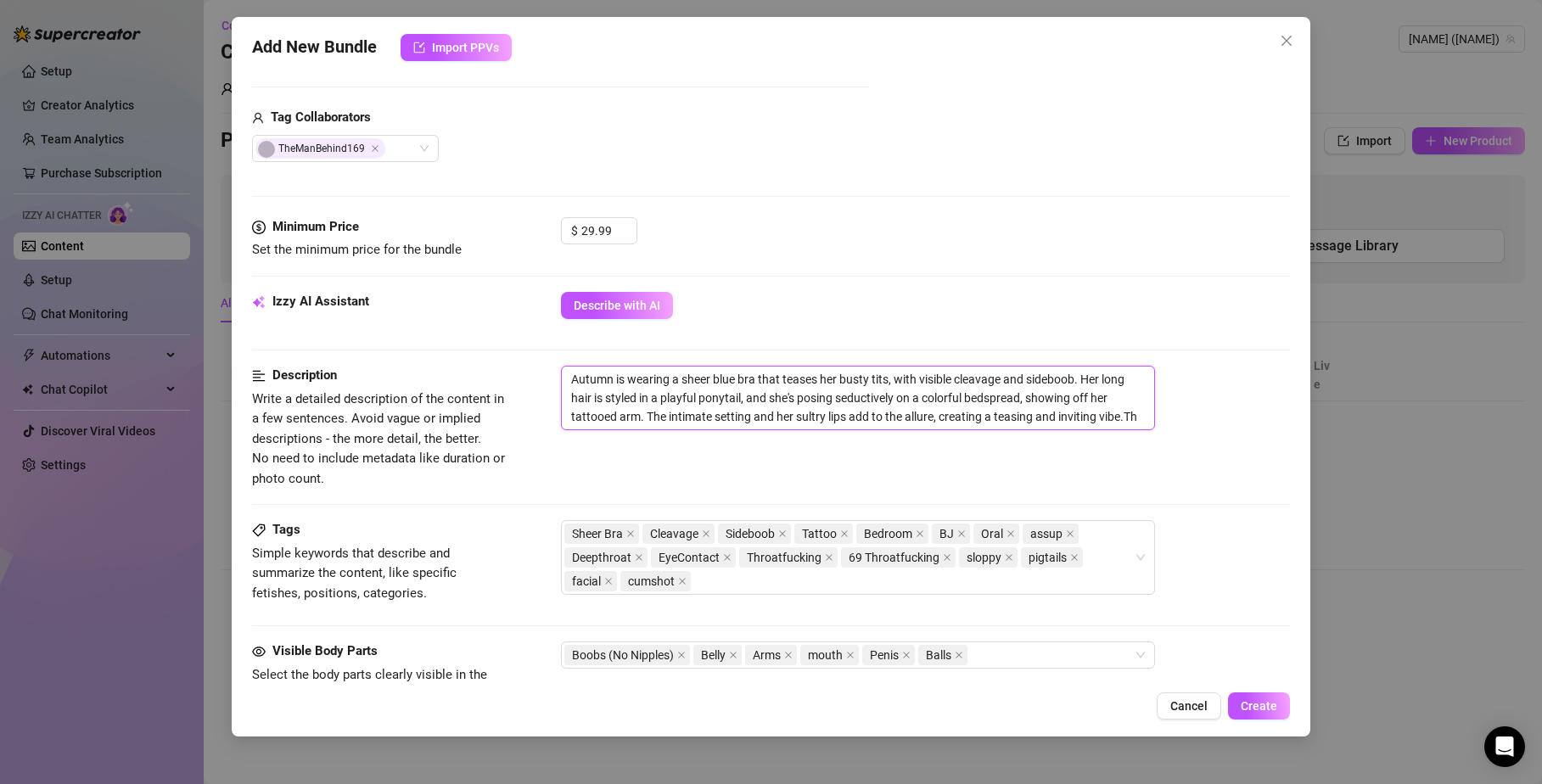 type on "Autumn is wearing a sheer blue bra that teases her busty tits, with visible cleavage and sideboob. Her long hair is styled in a playful ponytail, and she's posing seductively on a colorful bedspread, showing off her tattooed arm. The intimate setting and her sultry lips add to the allure, creating a teasing and inviting vibe.Thr" 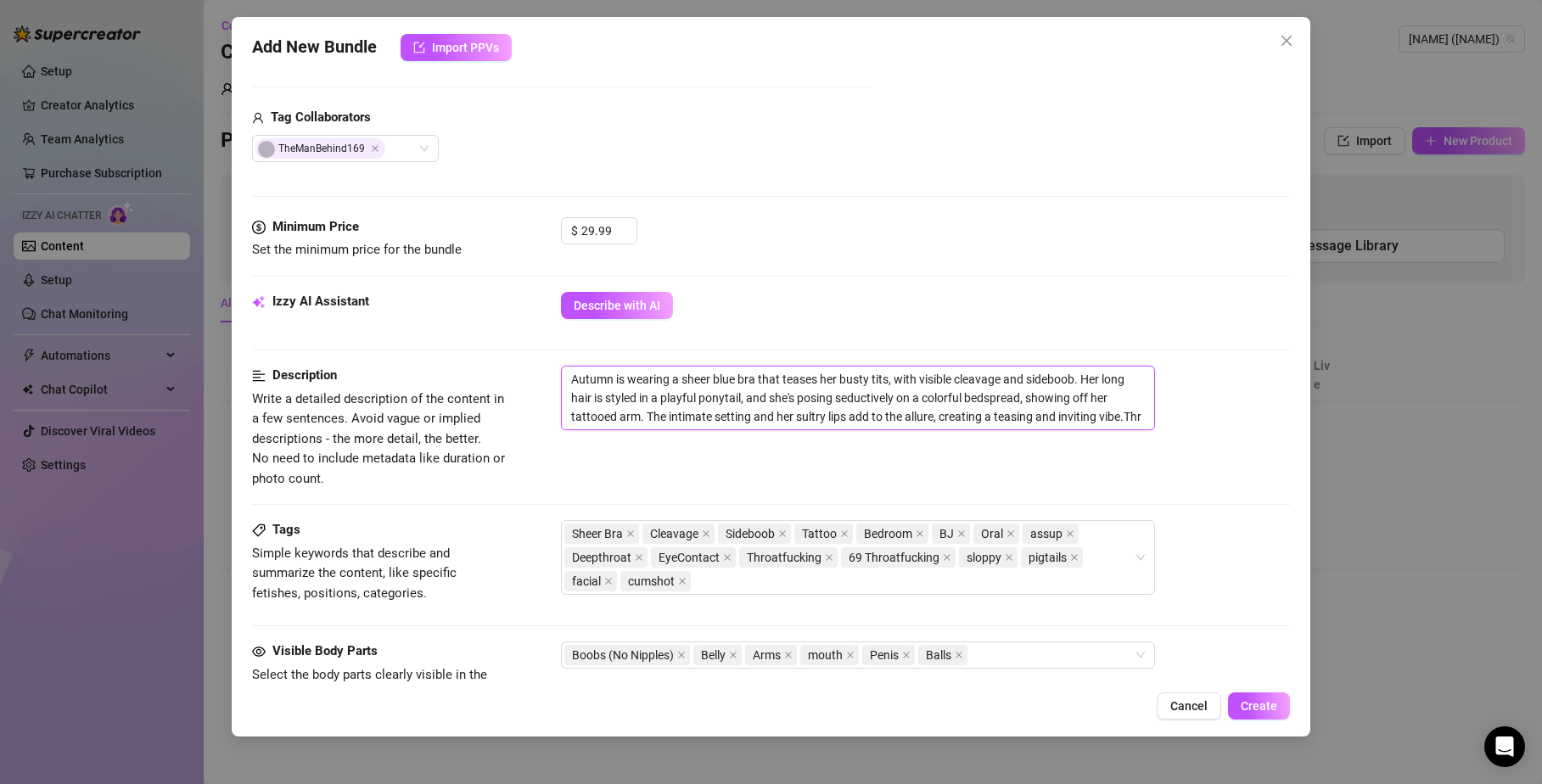 type on "[FIRST] is wearing a sheer blue bra that teases her busty tits, with visible cleavage and sideboob. Her long hair is styled in a playful ponytail, and she's posing seductively on a colorful bedspread, showing off her tattooed arm. The intimate setting and her sultry lips add to the allure, creating a teasing and inviting vibe.Thro" 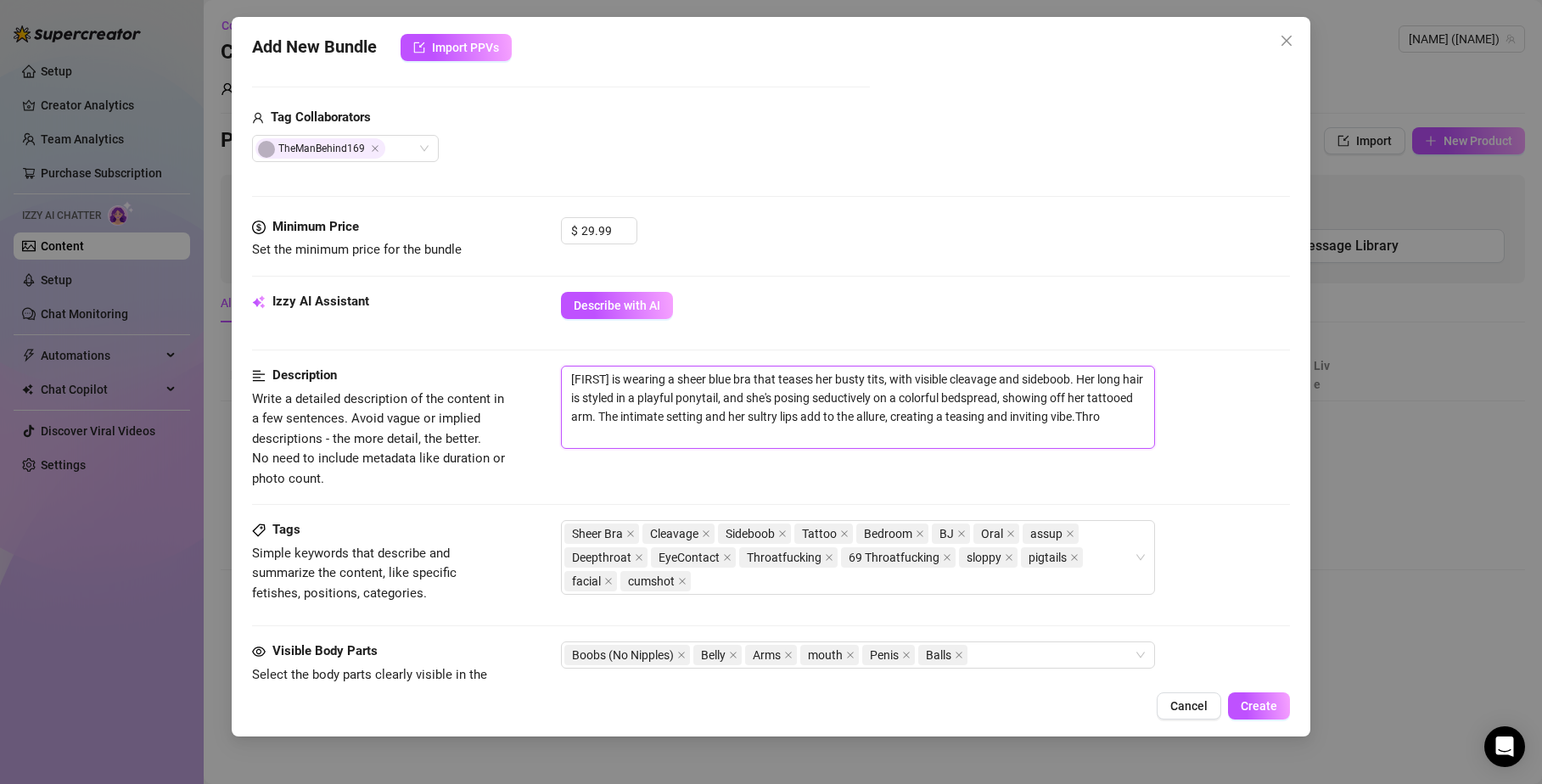 scroll, scrollTop: 3, scrollLeft: 0, axis: vertical 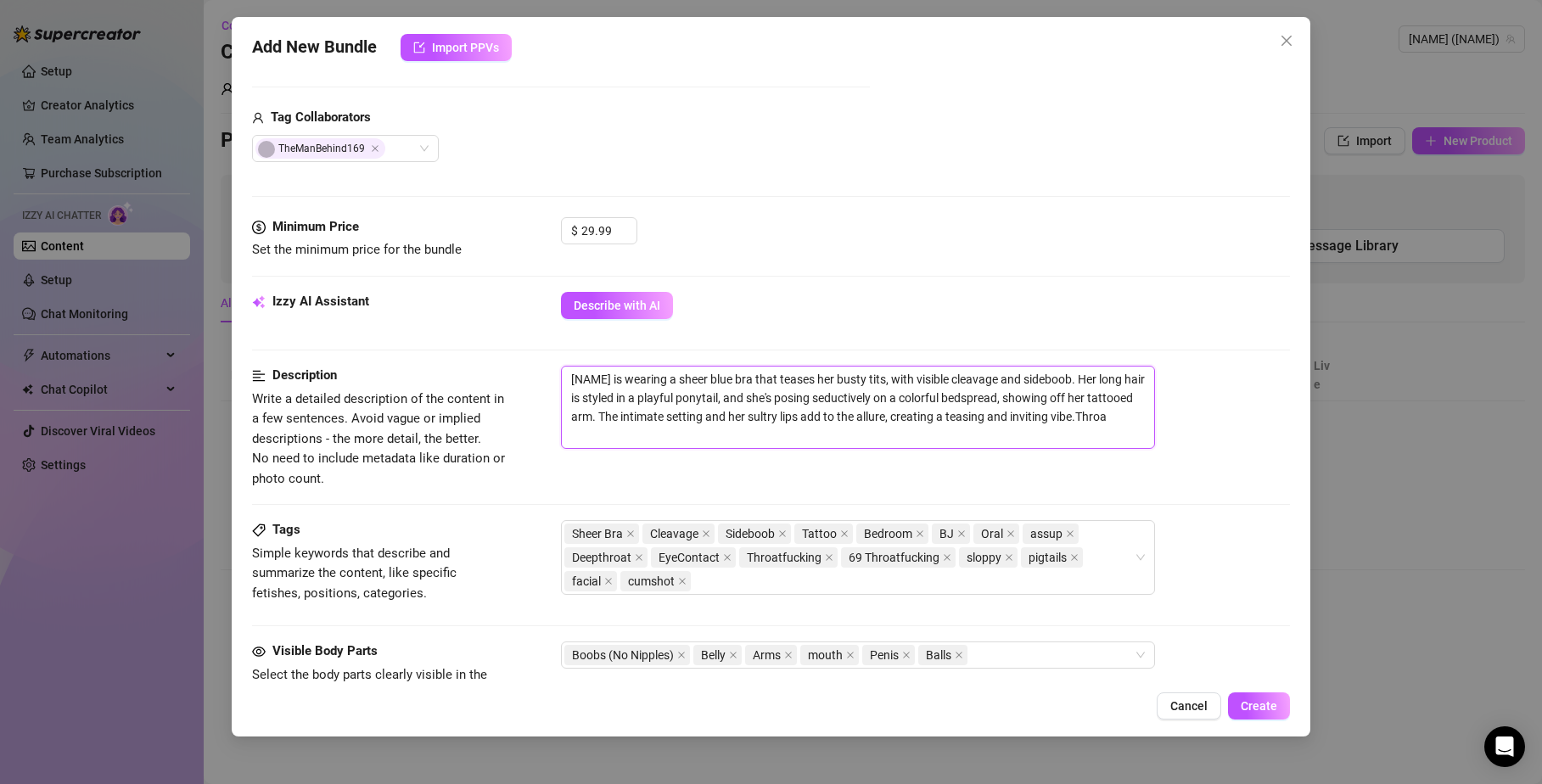type on "[FIRST] is wearing a sheer blue bra that teases her busty tits, with visible cleavage and sideboob. Her long hair is styled in a playful ponytail, and she's posing seductively on a colorful bedspread, showing off her tattooed arm. The intimate setting and her sultry lips add to the allure, creating a teasing and inviting vibe.Throat" 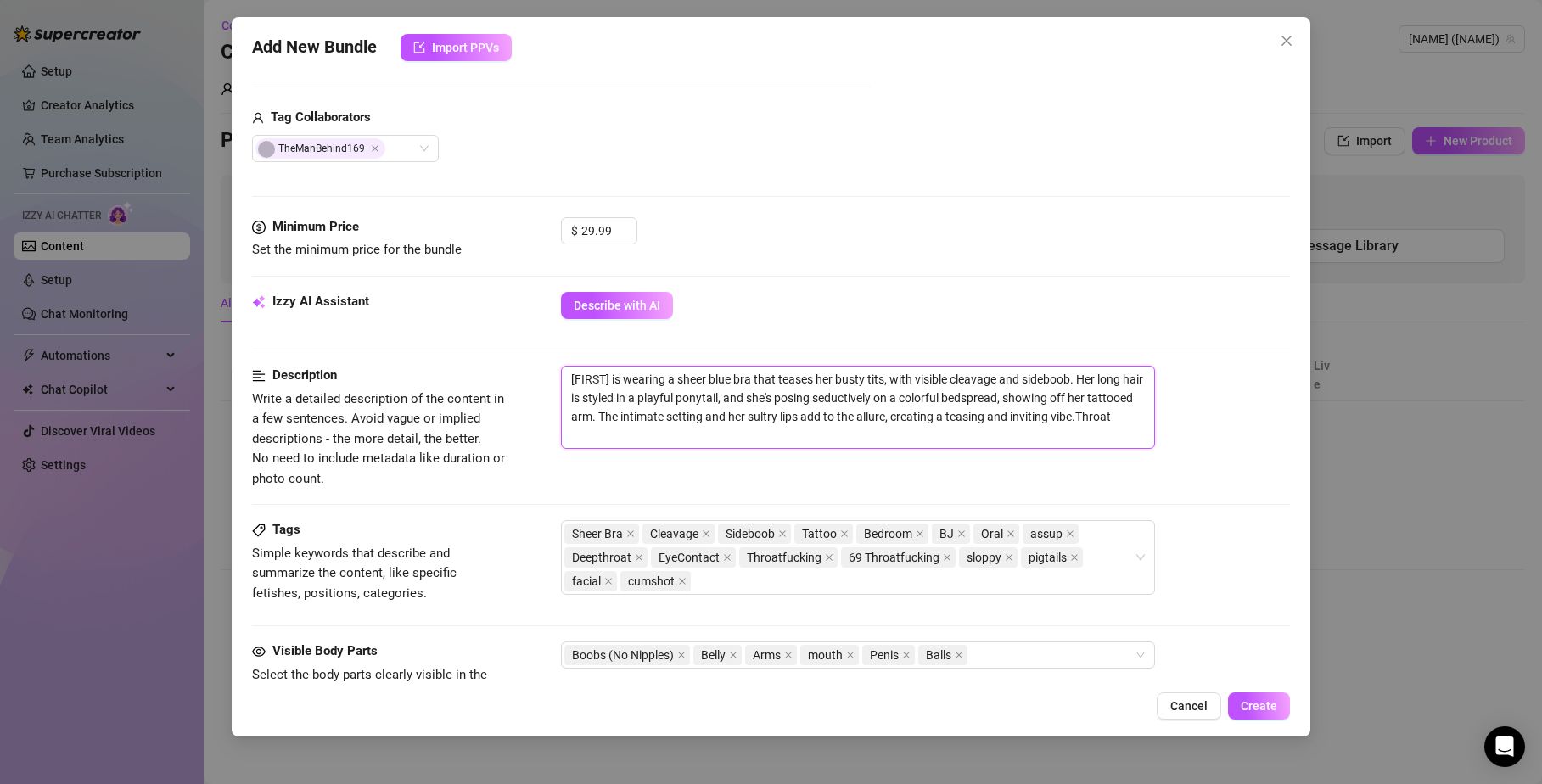 scroll, scrollTop: 0, scrollLeft: 0, axis: both 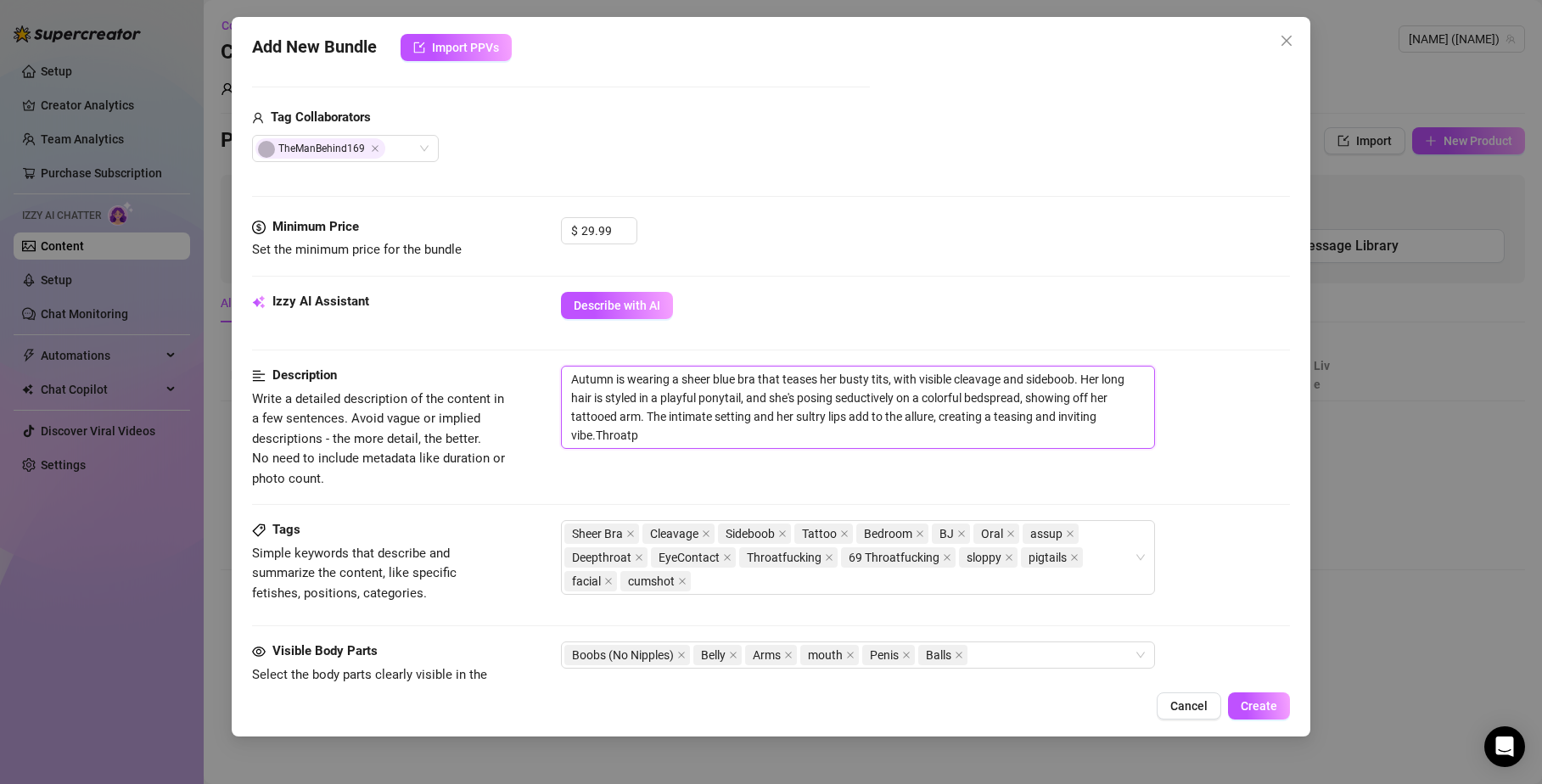type on "Autumn is wearing a sheer blue bra that teases her busty tits, with visible cleavage and sideboob. Her long hair is styled in a playful ponytail, and she's posing seductively on a colorful bedspread, showing off her tattooed arm. The intimate setting and her sultry lips add to the allure, creating a teasing and inviting vibe.Throatpi" 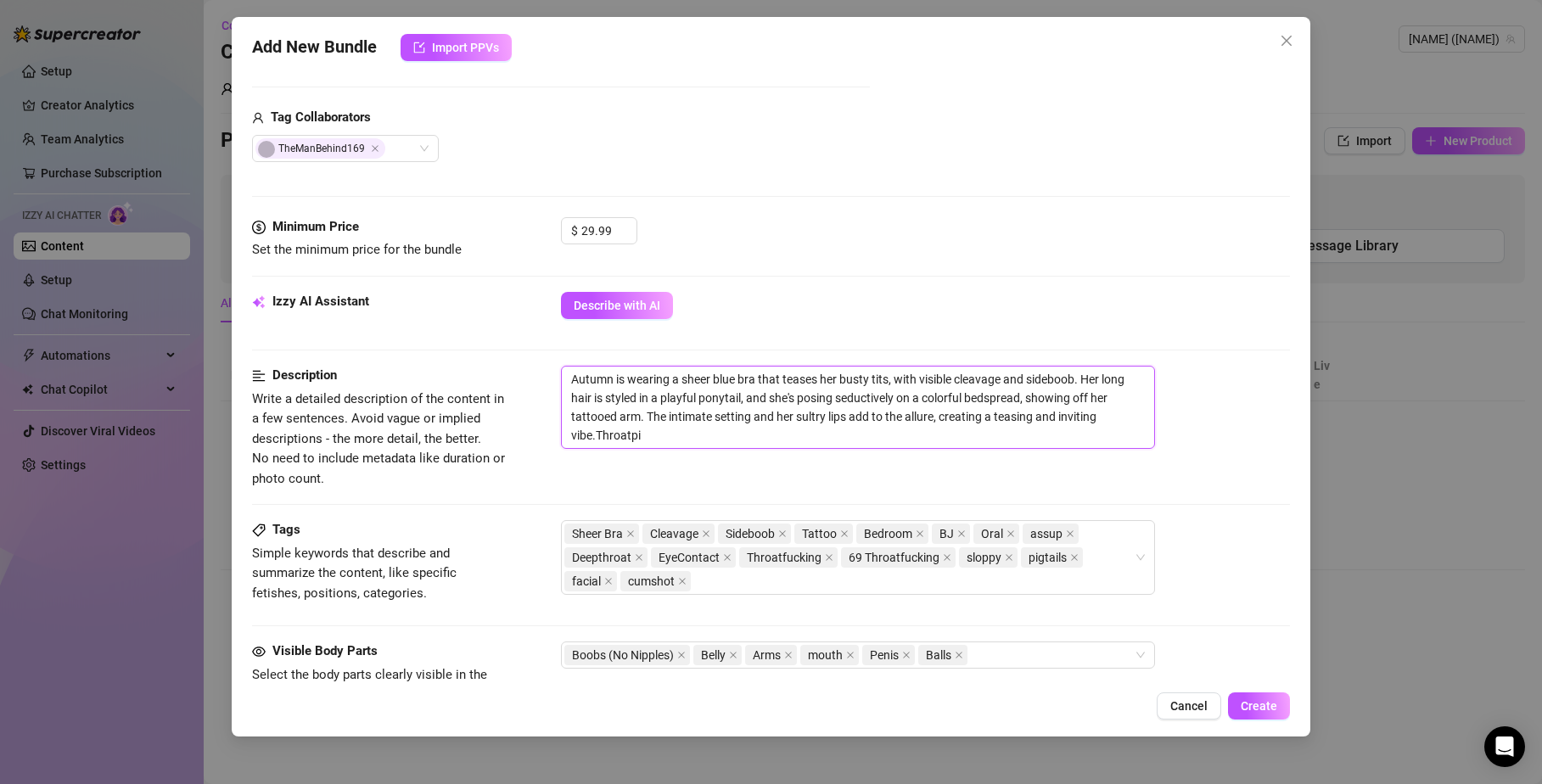 type on "Autumn is wearing a sheer blue bra that teases her busty tits, with visible cleavage and sideboob. Her long hair is styled in a playful ponytail, and she's posing seductively on a colorful bedspread, showing off her tattooed arm. The intimate setting and her sultry lips add to the allure, creating a teasing and inviting vibe.Throatpie" 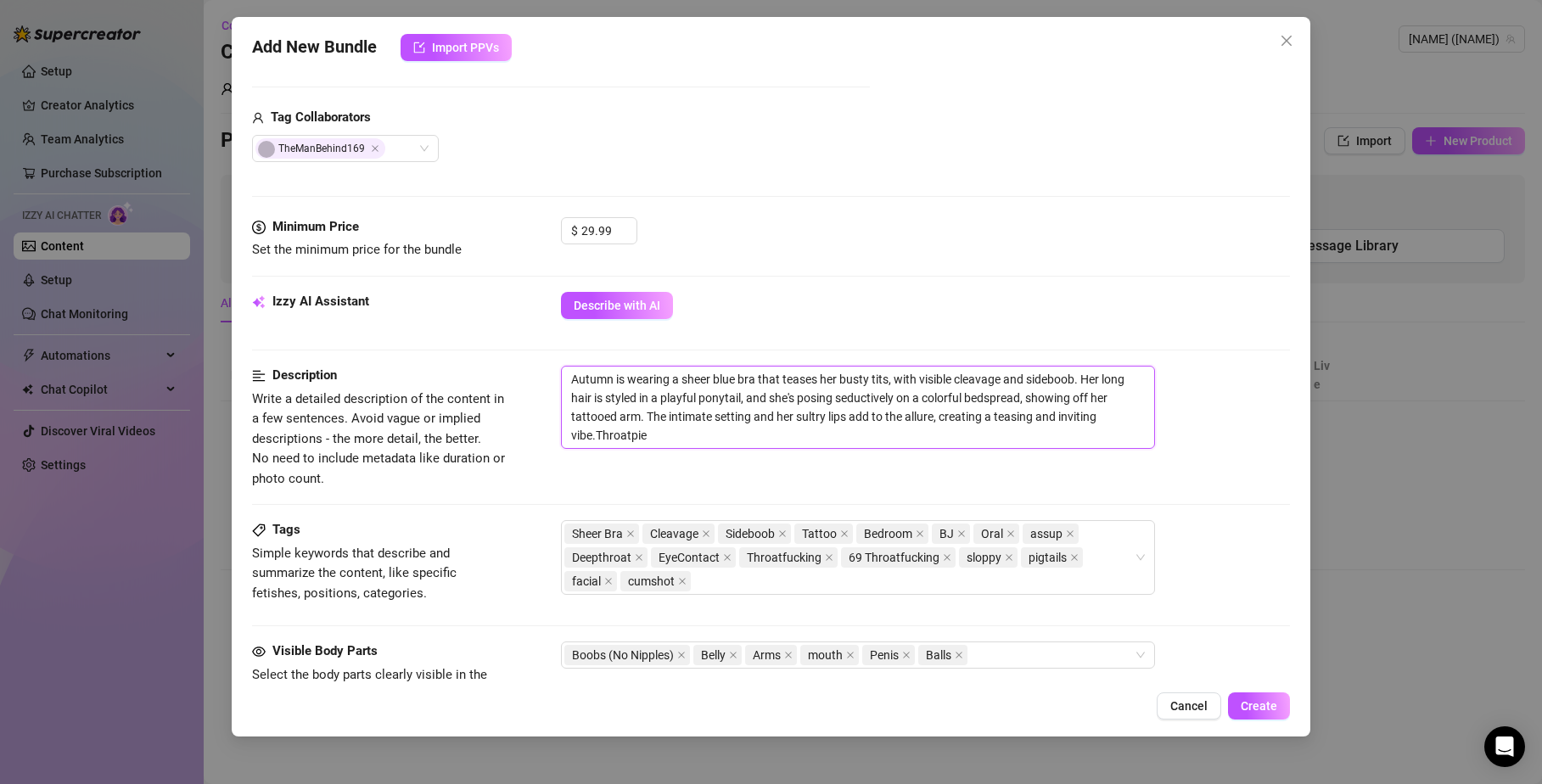 type on "Autumn is wearing a sheer blue bra that teases her busty tits, with visible cleavage and sideboob. Her long hair is styled in a playful ponytail, and she's posing seductively on a colorful bedspread, showing off her tattooed arm. The intimate setting and her sultry lips add to the allure, creating a teasing and inviting vibe.Throatpi" 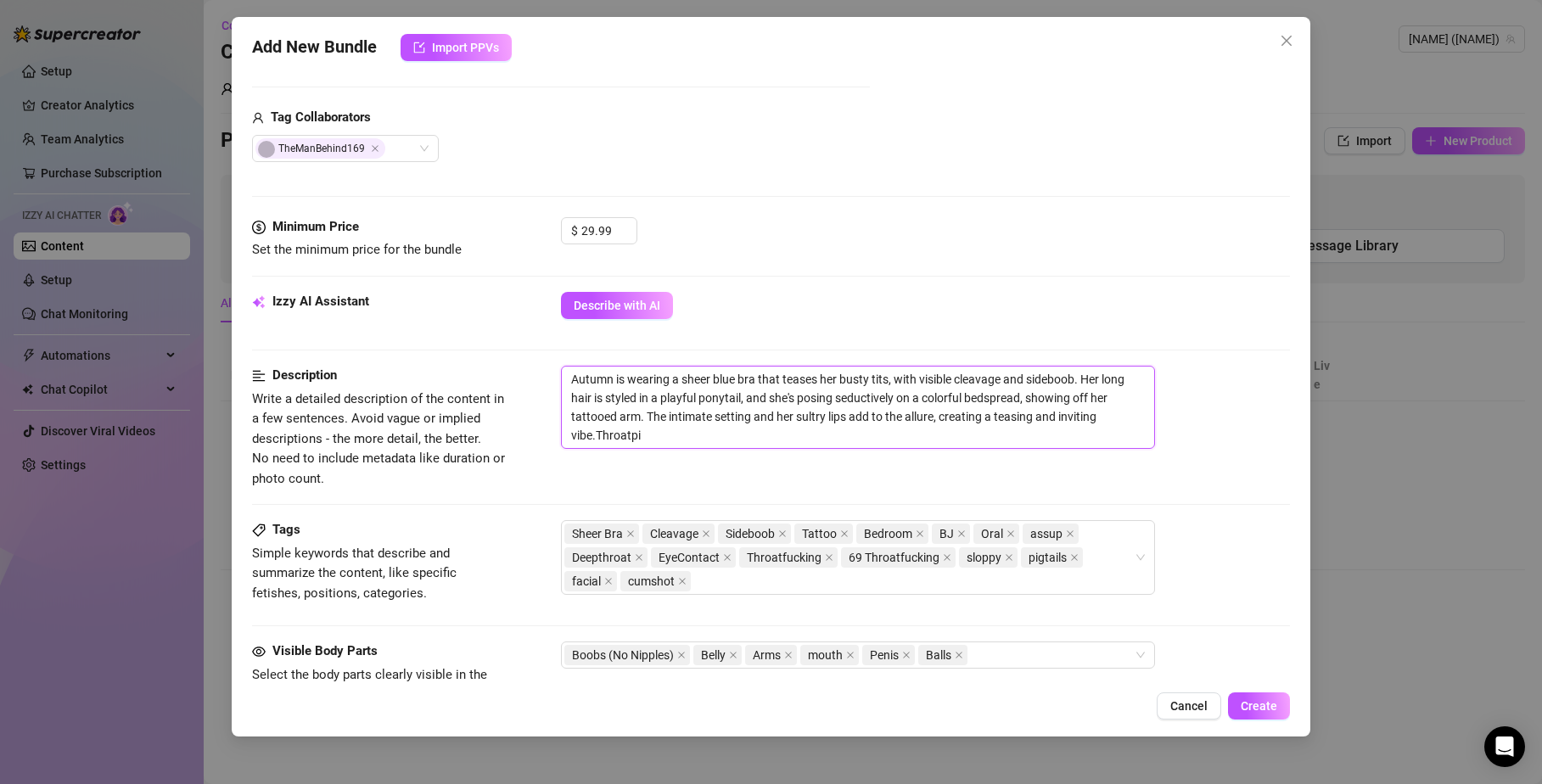 type on "Autumn is wearing a sheer blue bra that teases her busty tits, with visible cleavage and sideboob. Her long hair is styled in a playful ponytail, and she's posing seductively on a colorful bedspread, showing off her tattooed arm. The intimate setting and her sultry lips add to the allure, creating a teasing and inviting vibe.Throatp" 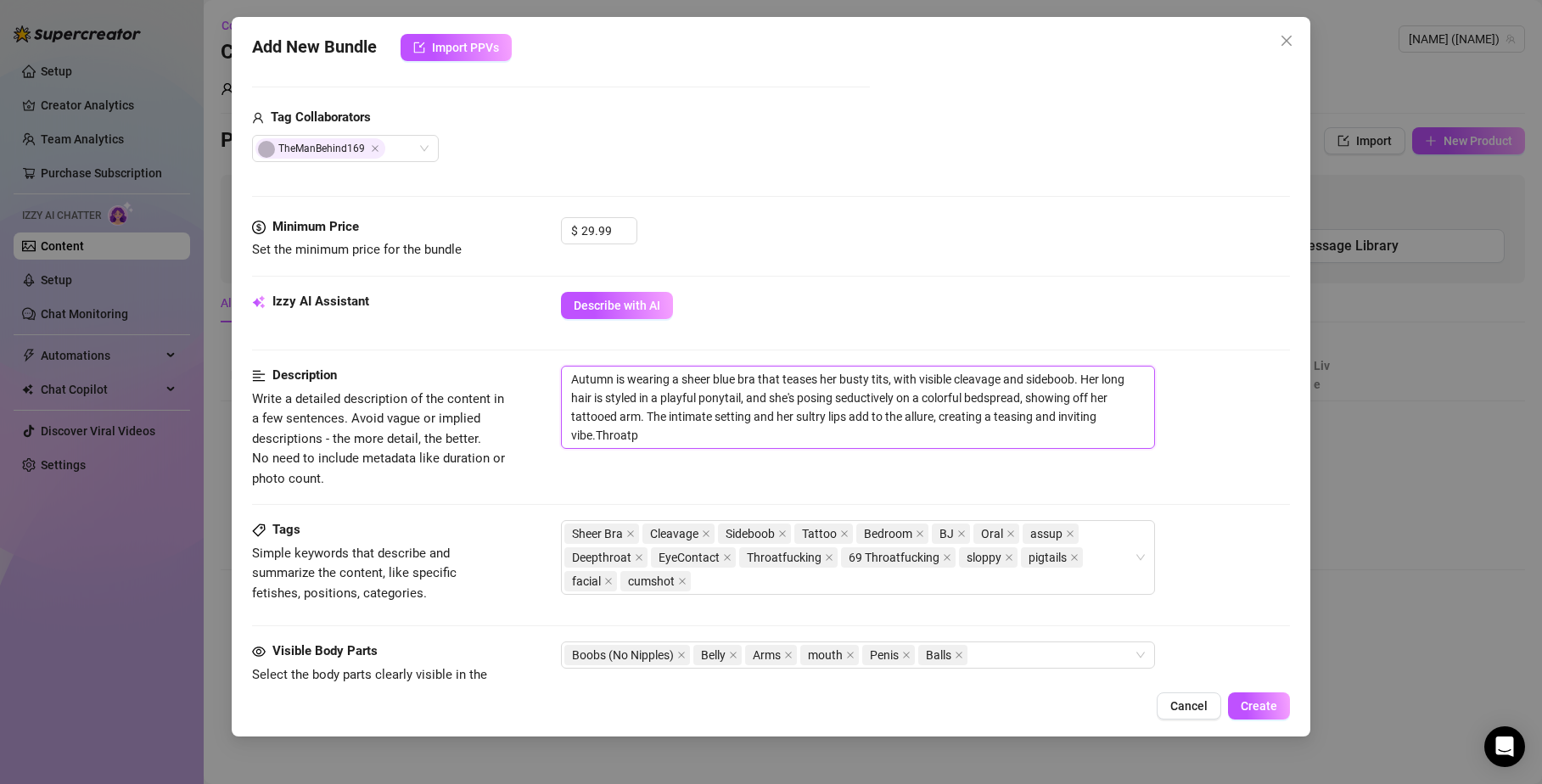 type on "[FIRST] is wearing a sheer blue bra that teases her busty tits, with visible cleavage and sideboob. Her long hair is styled in a playful ponytail, and she's posing seductively on a colorful bedspread, showing off her tattooed arm. The intimate setting and her sultry lips add to the allure, creating a teasing and inviting vibe.Throat" 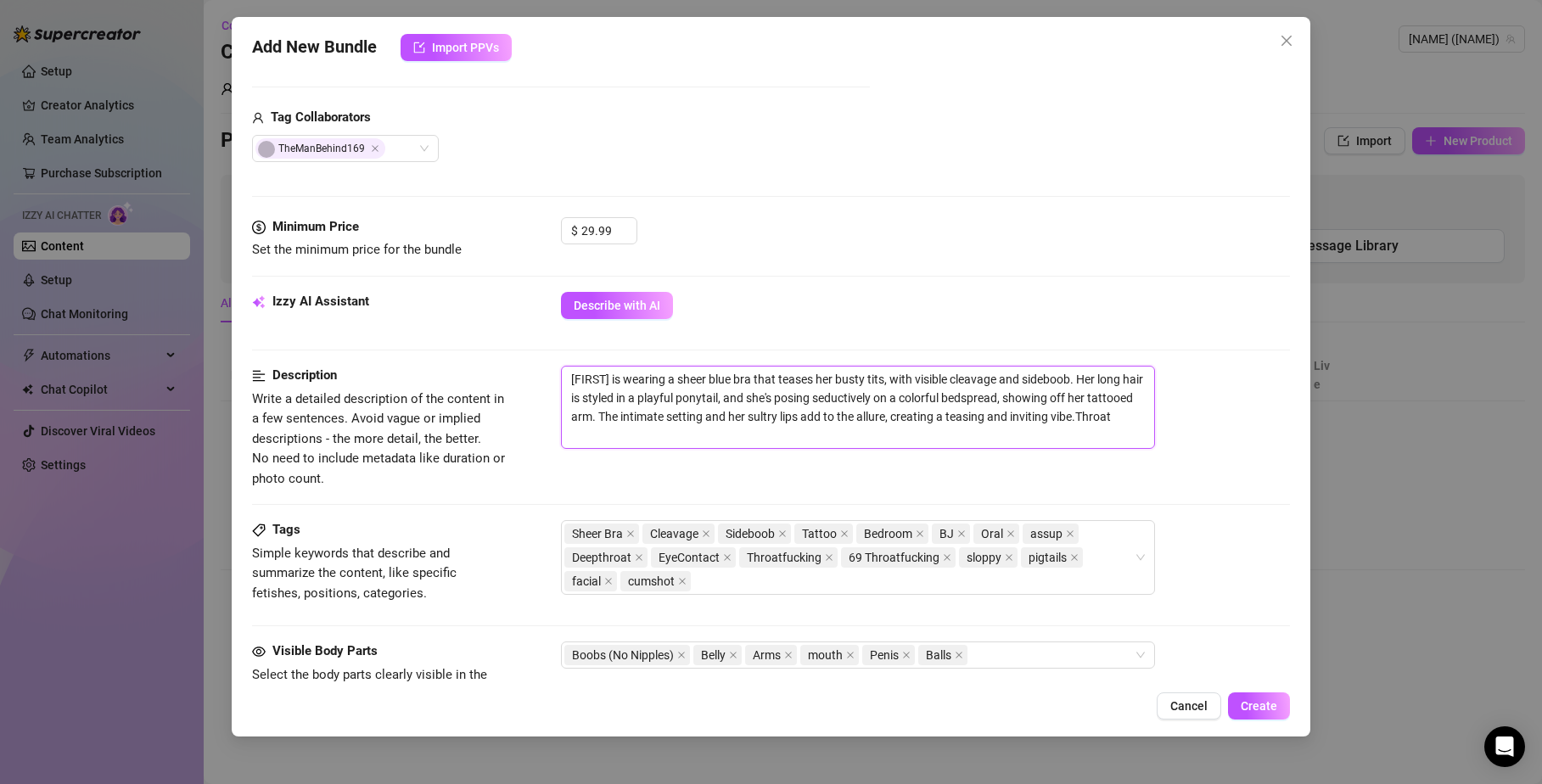 type on "[NAME] is wearing a sheer blue bra that teases her busty tits, with visible cleavage and sideboob. Her long hair is styled in a playful ponytail, and she's posing seductively on a colorful bedspread, showing off her tattooed arm. The intimate setting and her sultry lips add to the allure, creating a teasing and inviting vibe.Throa" 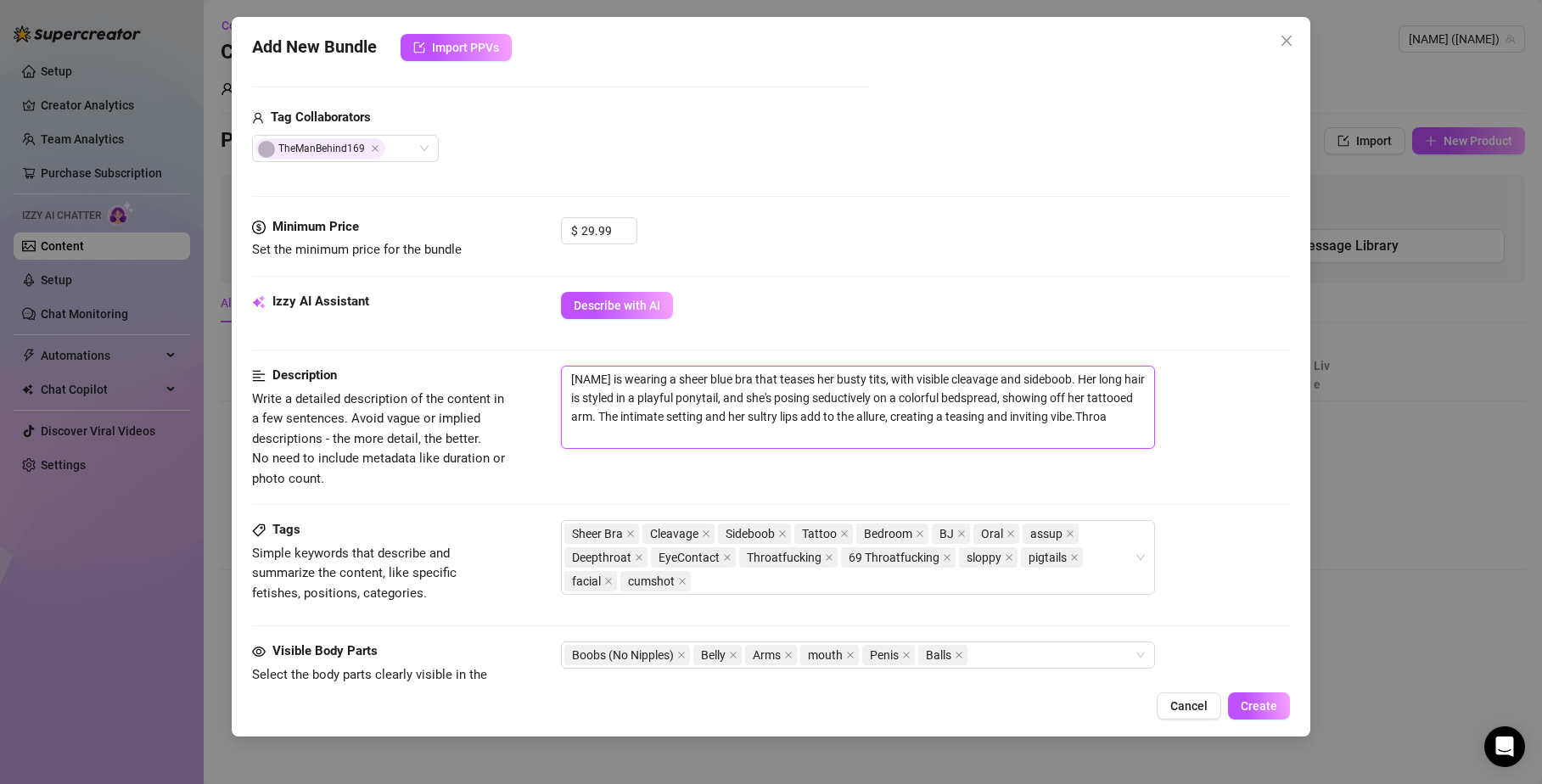 type on "[FIRST] is wearing a sheer blue bra that teases her busty tits, with visible cleavage and sideboob. Her long hair is styled in a playful ponytail, and she's posing seductively on a colorful bedspread, showing off her tattooed arm. The intimate setting and her sultry lips add to the allure, creating a teasing and inviting vibe.Thro" 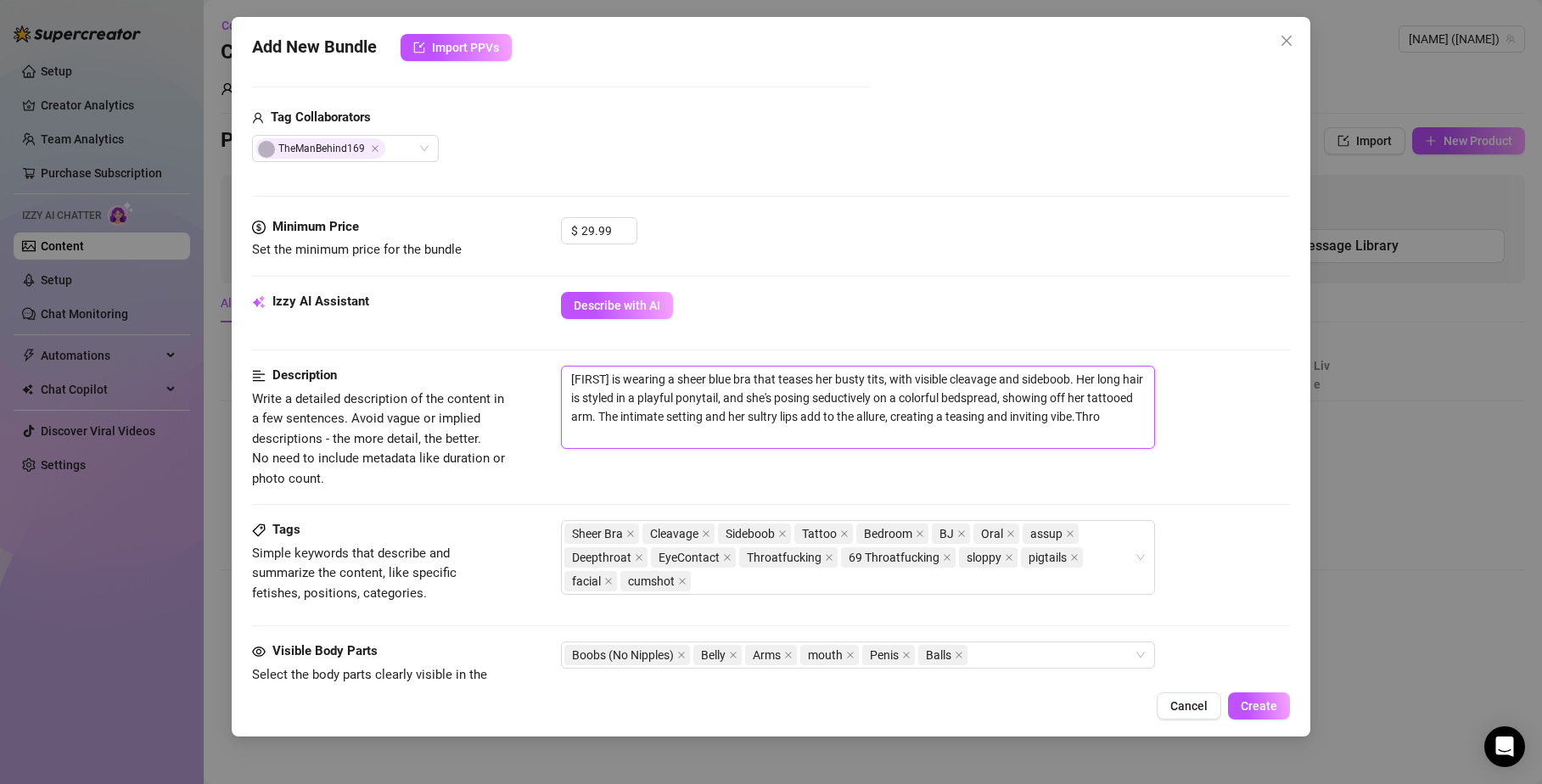 type on "Autumn is wearing a sheer blue bra that teases her busty tits, with visible cleavage and sideboob. Her long hair is styled in a playful ponytail, and she's posing seductively on a colorful bedspread, showing off her tattooed arm. The intimate setting and her sultry lips add to the allure, creating a teasing and inviting vibe.Thr" 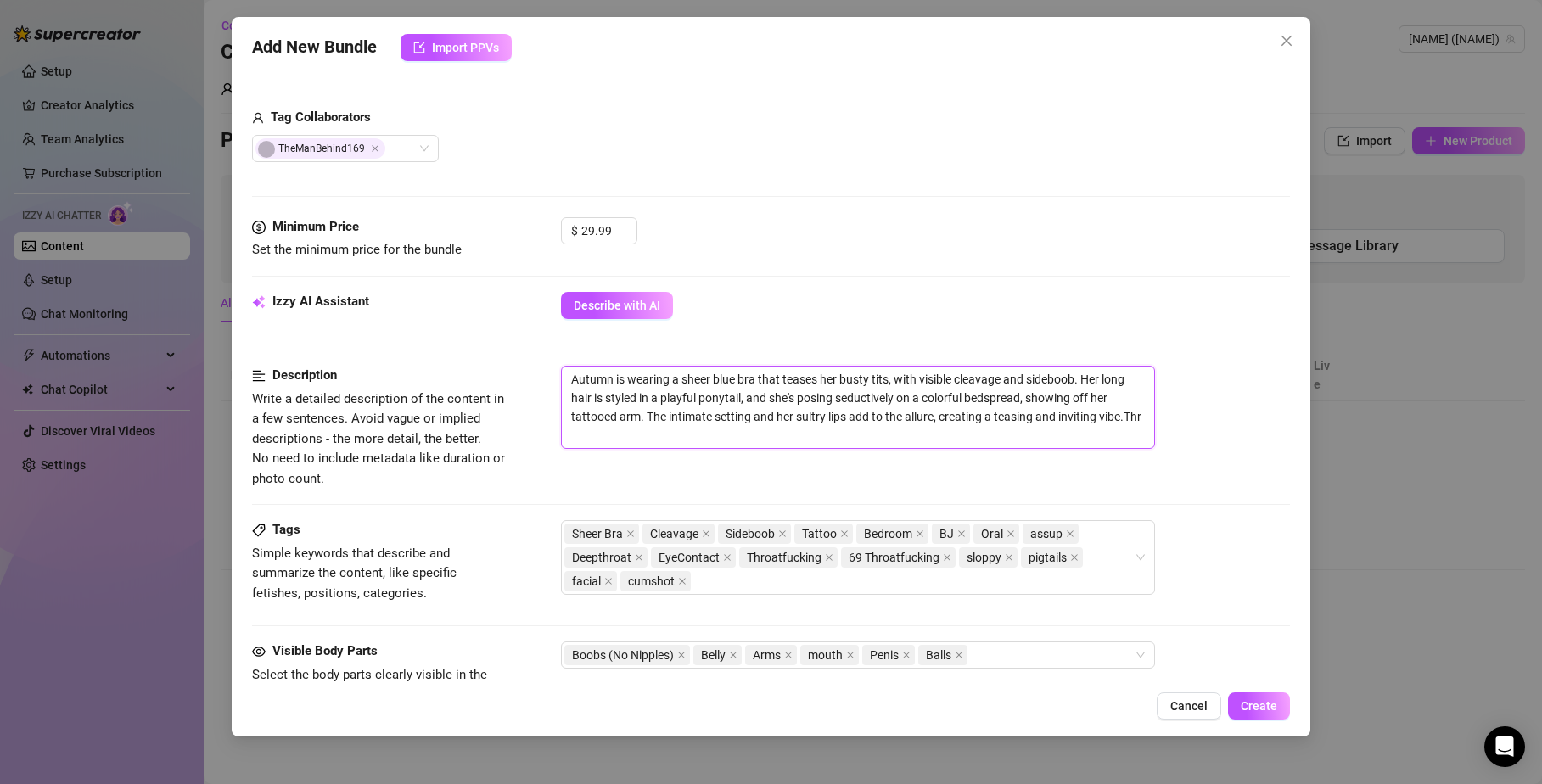 type on "Autumn is wearing a sheer blue bra that teases her busty tits, with visible cleavage and sideboob. Her long hair is styled in a playful ponytail, and she's posing seductively on a colorful bedspread, showing off her tattooed arm. The intimate setting and her sultry lips add to the allure, creating a teasing and inviting vibe.Th" 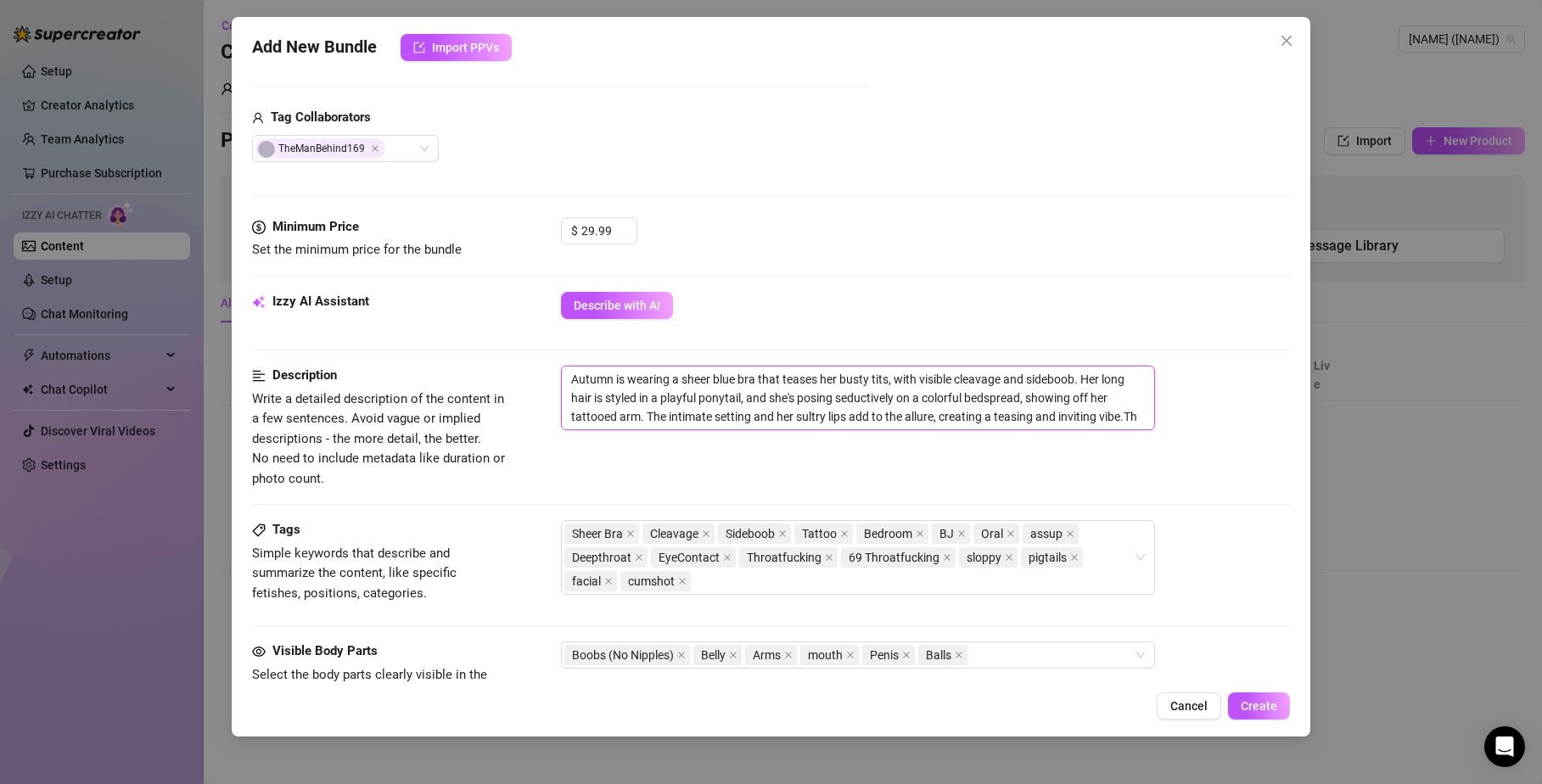 type on "Autumn is wearing a sheer blue bra that teases her busty tits, with visible cleavage and sideboob. Her long hair is styled in a playful ponytail, and she's posing seductively on a colorful bedspread, showing off her tattooed arm. The intimate setting and her sultry lips add to the allure, creating a teasing and inviting vibe.T" 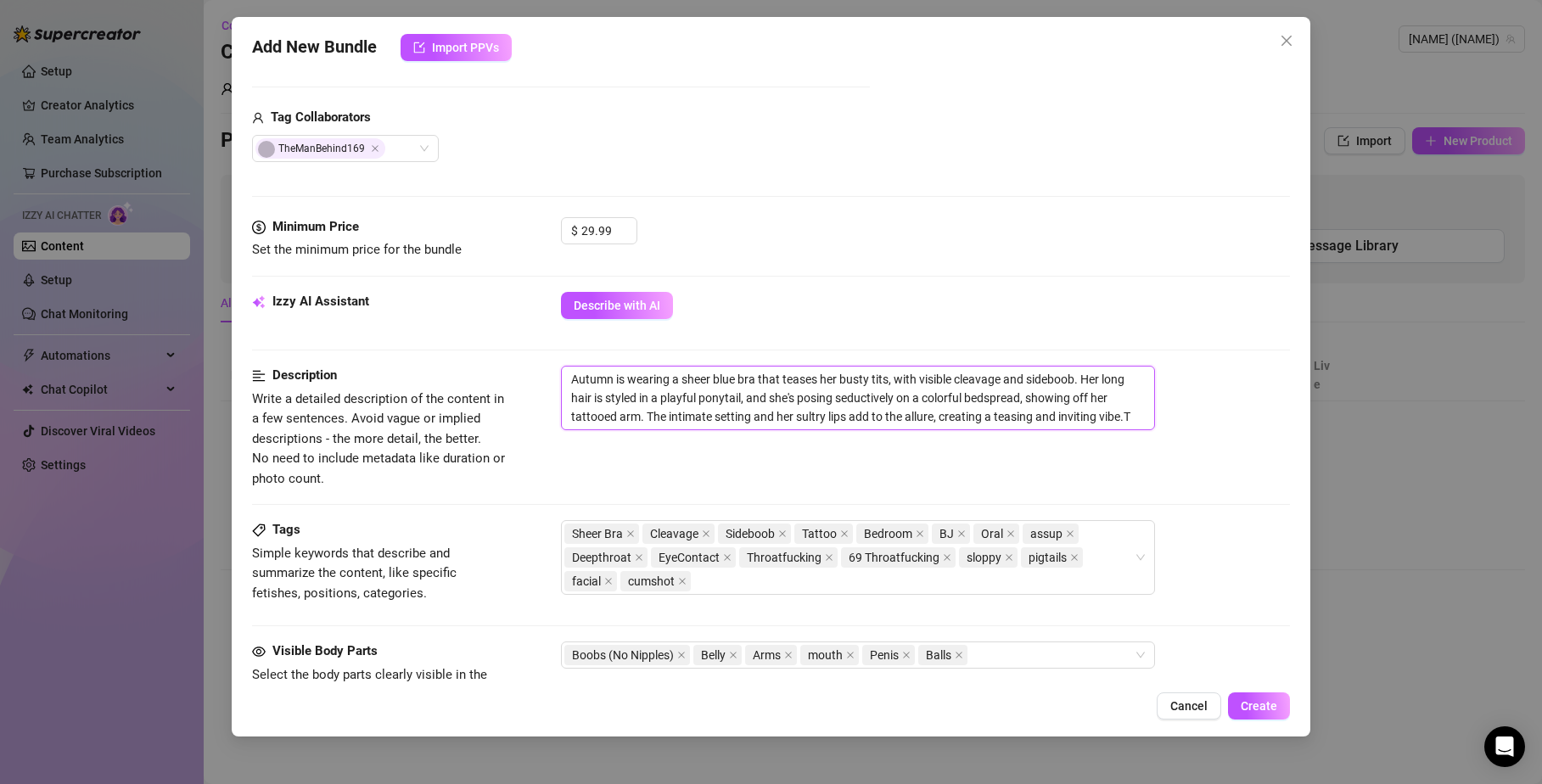 type on "[FIRST] is wearing a sheer blue bra that teases her busty tits, with visible cleavage and sideboob. Her long hair is styled in a playful ponytail, and she's posing seductively on a colorful bedspread, showing off her tattooed arm. The intimate setting and her sultry lips add to the allure, creating a teasing and inviting vibe." 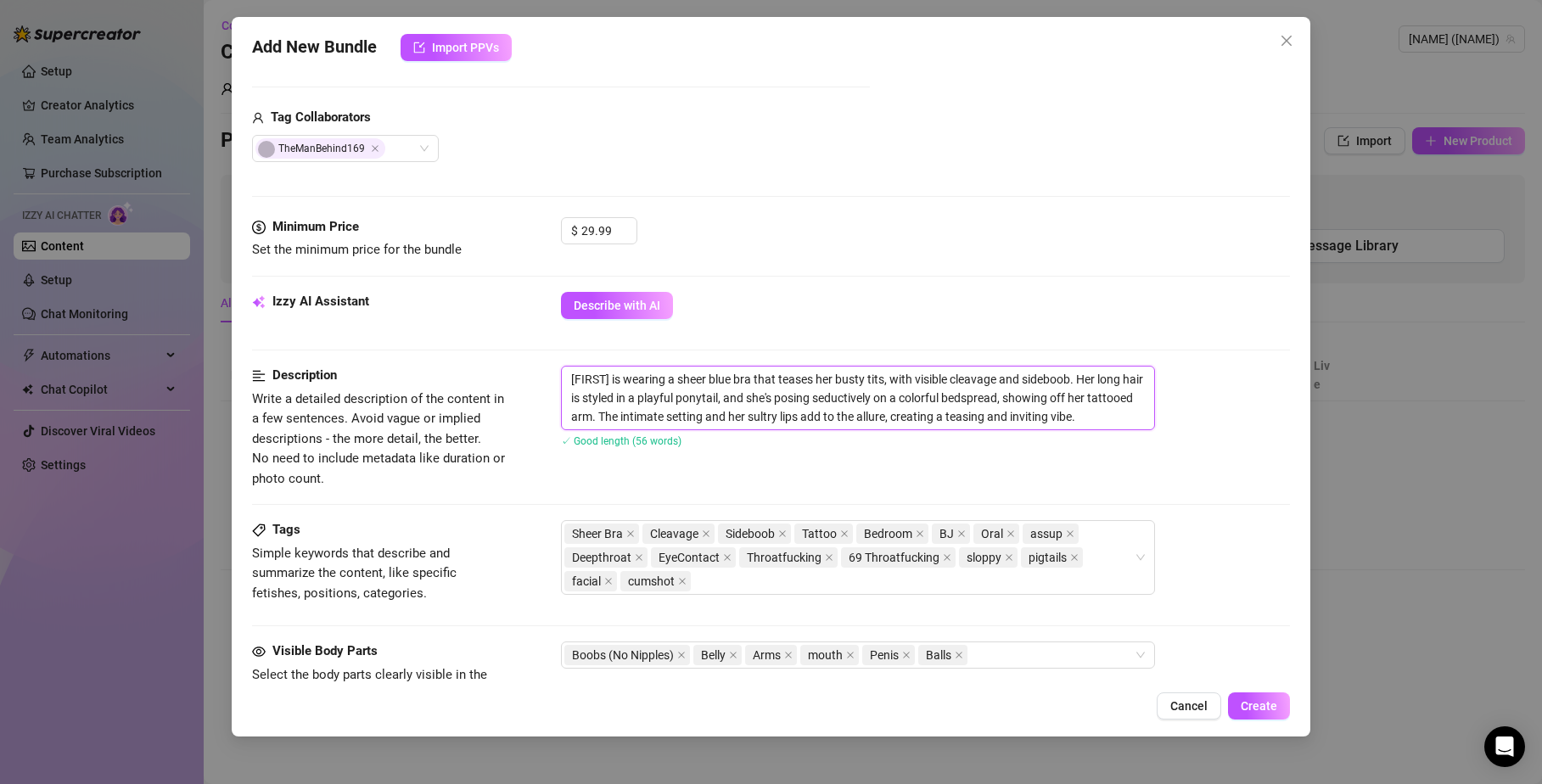 type on "[FIRST] is wearing a sheer blue bra that teases her busty tits, with visible cleavage and sideboob. Her long hair is styled in a playful ponytail, and she's posing seductively on a colorful bedspread, showing off her tattooed arm. The intimate setting and her sultry lips add to the allure, creating a teasing and inviting vibe.F" 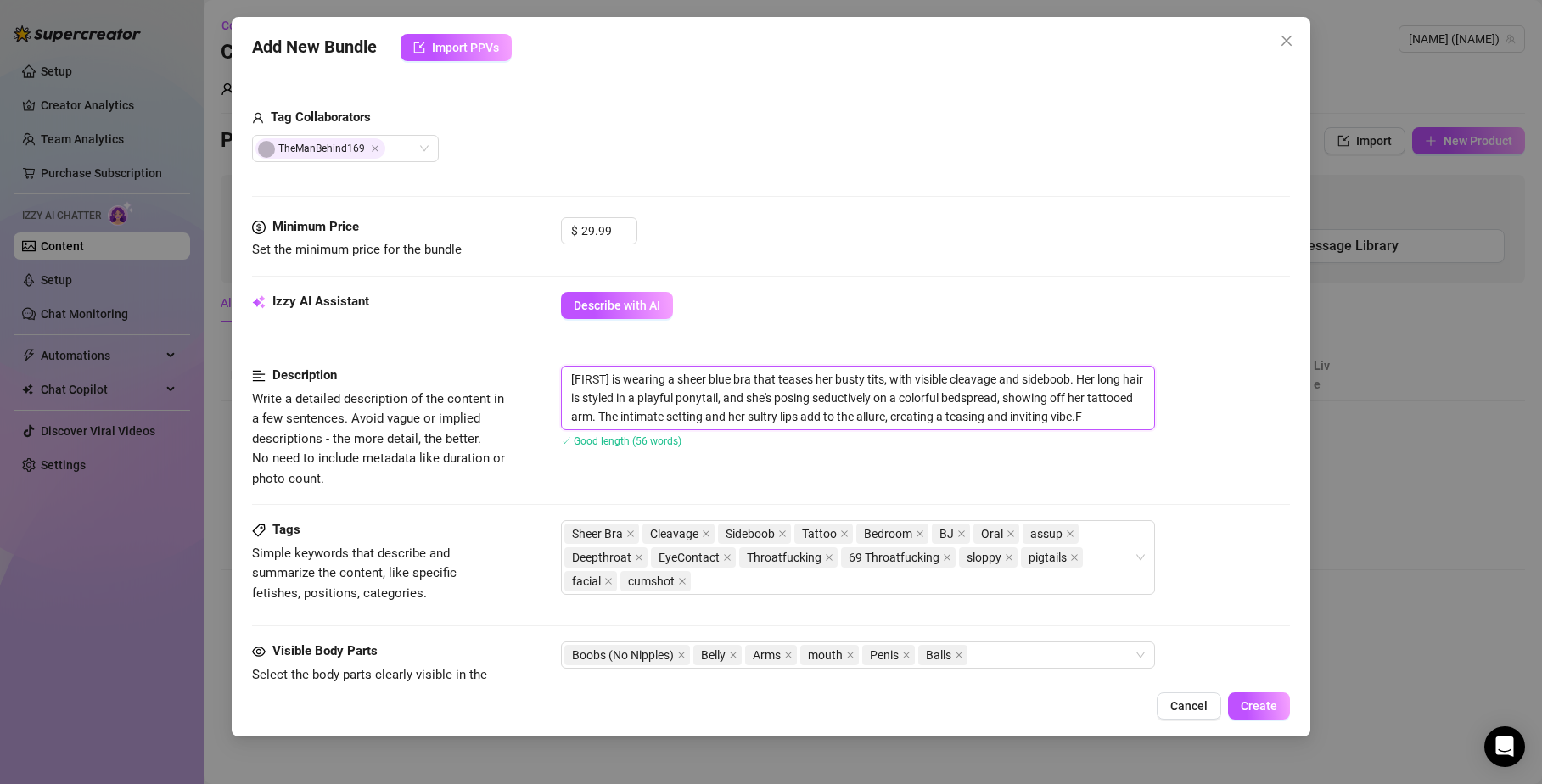type on "Autumn is wearing a sheer blue bra that teases her busty tits, with visible cleavage and sideboob. Her long hair is styled in a playful ponytail, and she's posing seductively on a colorful bedspread, showing off her tattooed arm. The intimate setting and her sultry lips add to the allure, creating a teasing and inviting vibe.Fa" 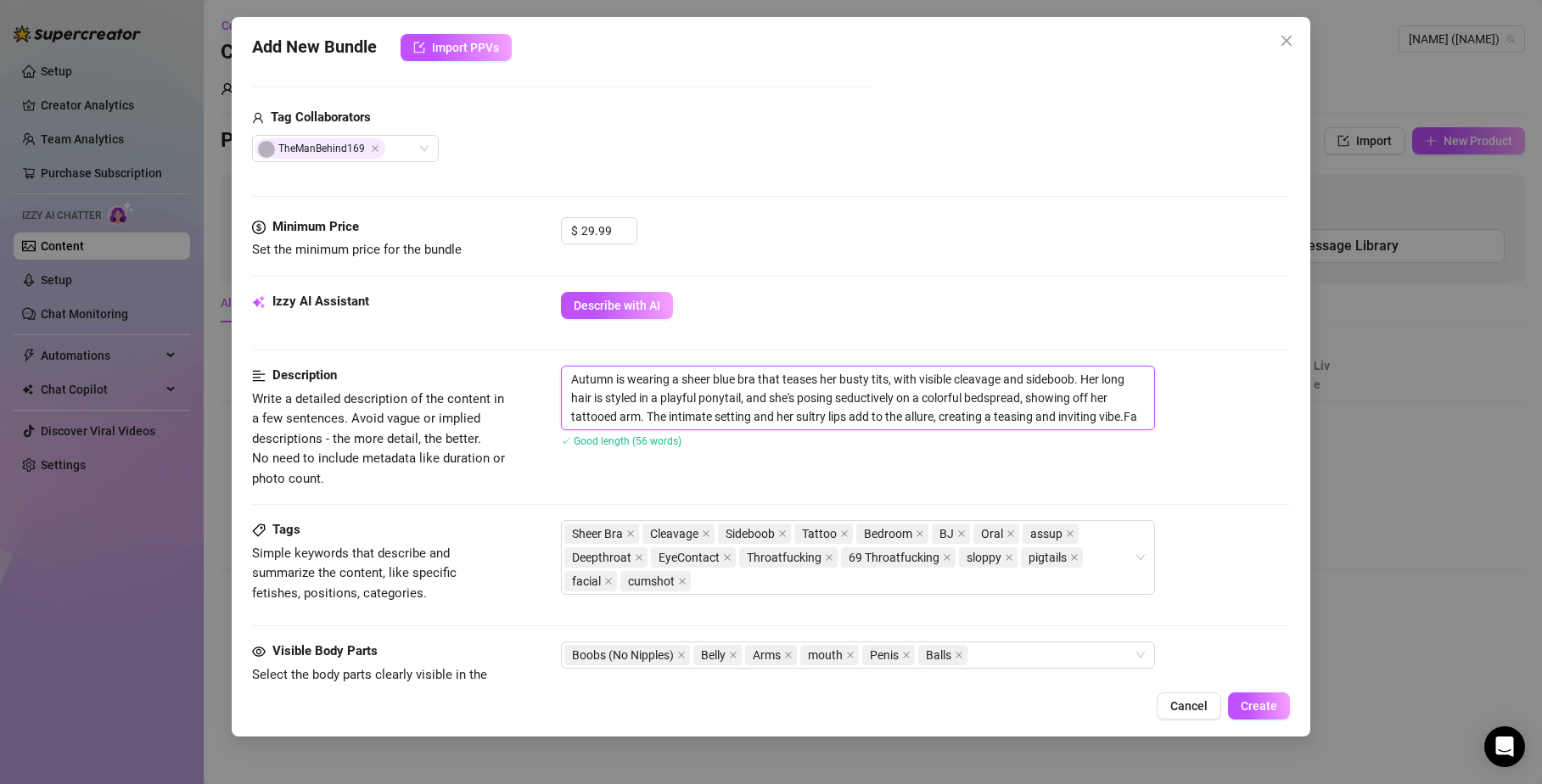 type on "Autumn is wearing a sheer blue bra that teases her busty tits, with visible cleavage and sideboob. Her long hair is styled in a playful ponytail, and she's posing seductively on a colorful bedspread, showing off her tattooed arm. The intimate setting and her sultry lips add to the allure, creating a teasing and inviting vibe.Fai" 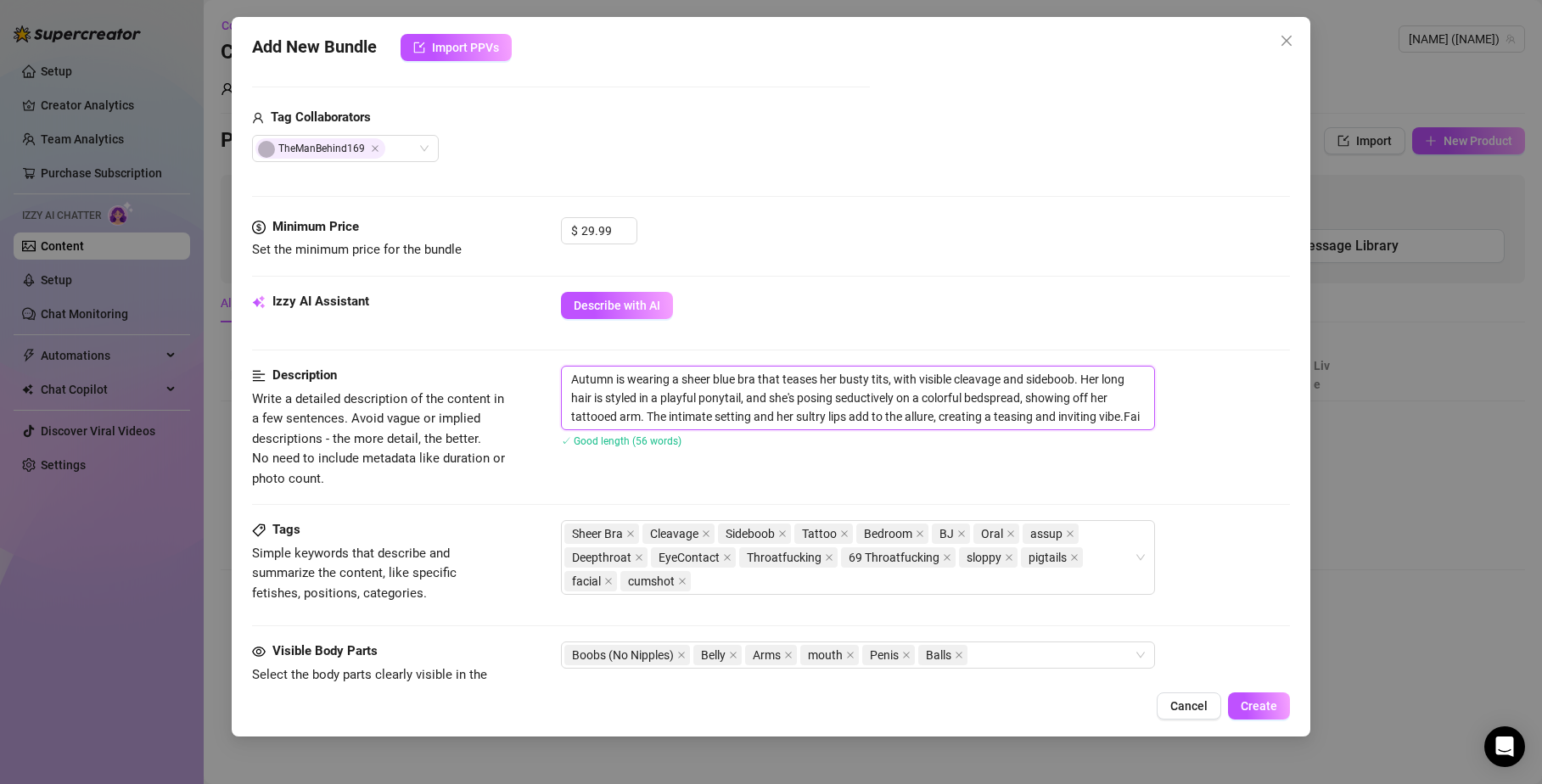 type on "Autumn is wearing a sheer blue bra that teases her busty tits, with visible cleavage and sideboob. Her long hair is styled in a playful ponytail, and she's posing seductively on a colorful bedspread, showing off her tattooed arm. The intimate setting and her sultry lips add to the allure, creating a teasing and inviting vibe.Fa" 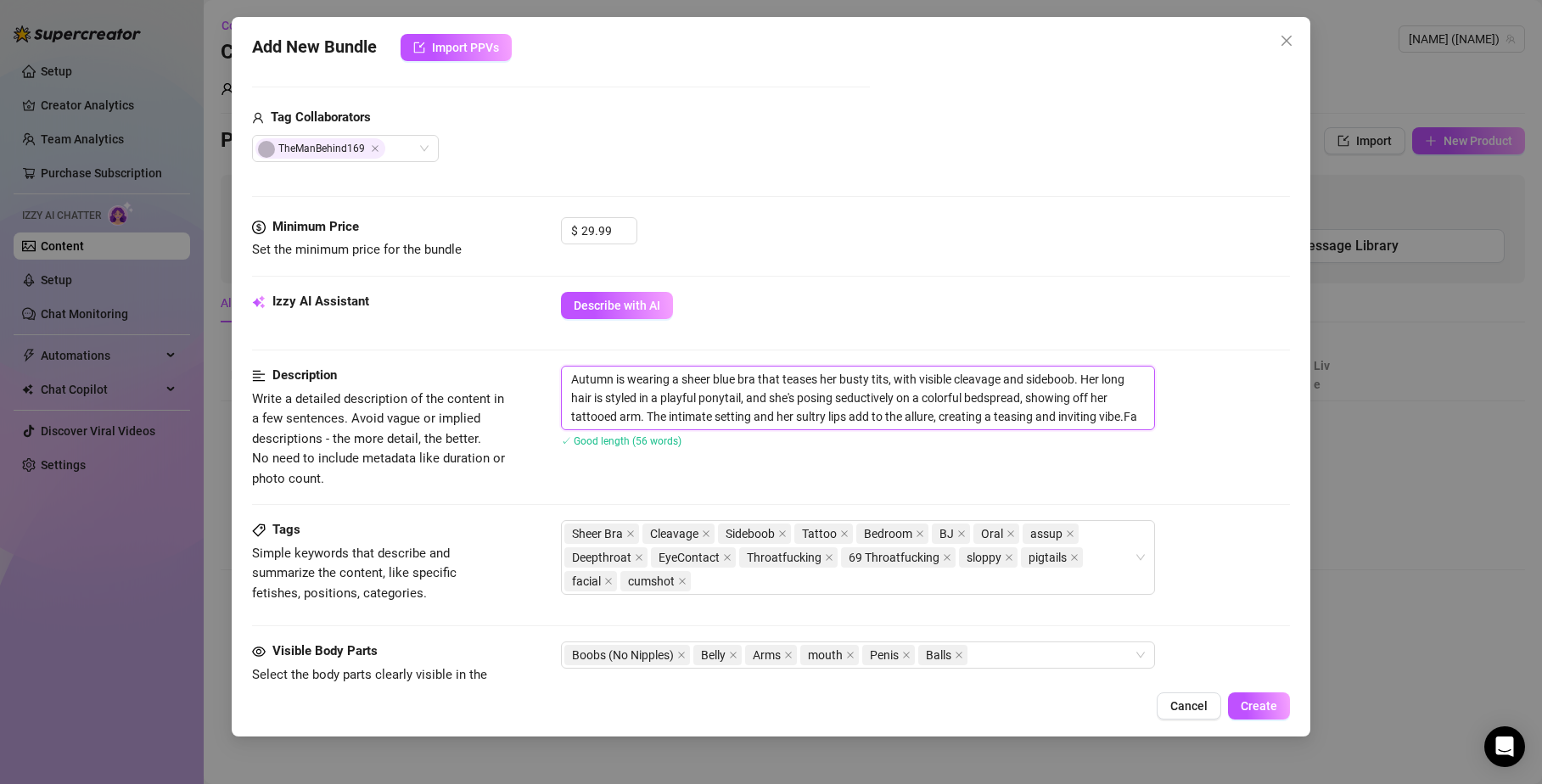 type on "[FIRST] is wearing a sheer blue bra that teases her busty tits, with visible cleavage and sideboob. Her long hair is styled in a playful ponytail, and she's posing seductively on a colorful bedspread, showing off her tattooed arm. The intimate setting and her sultry lips add to the allure, creating a teasing and inviting vibe.F" 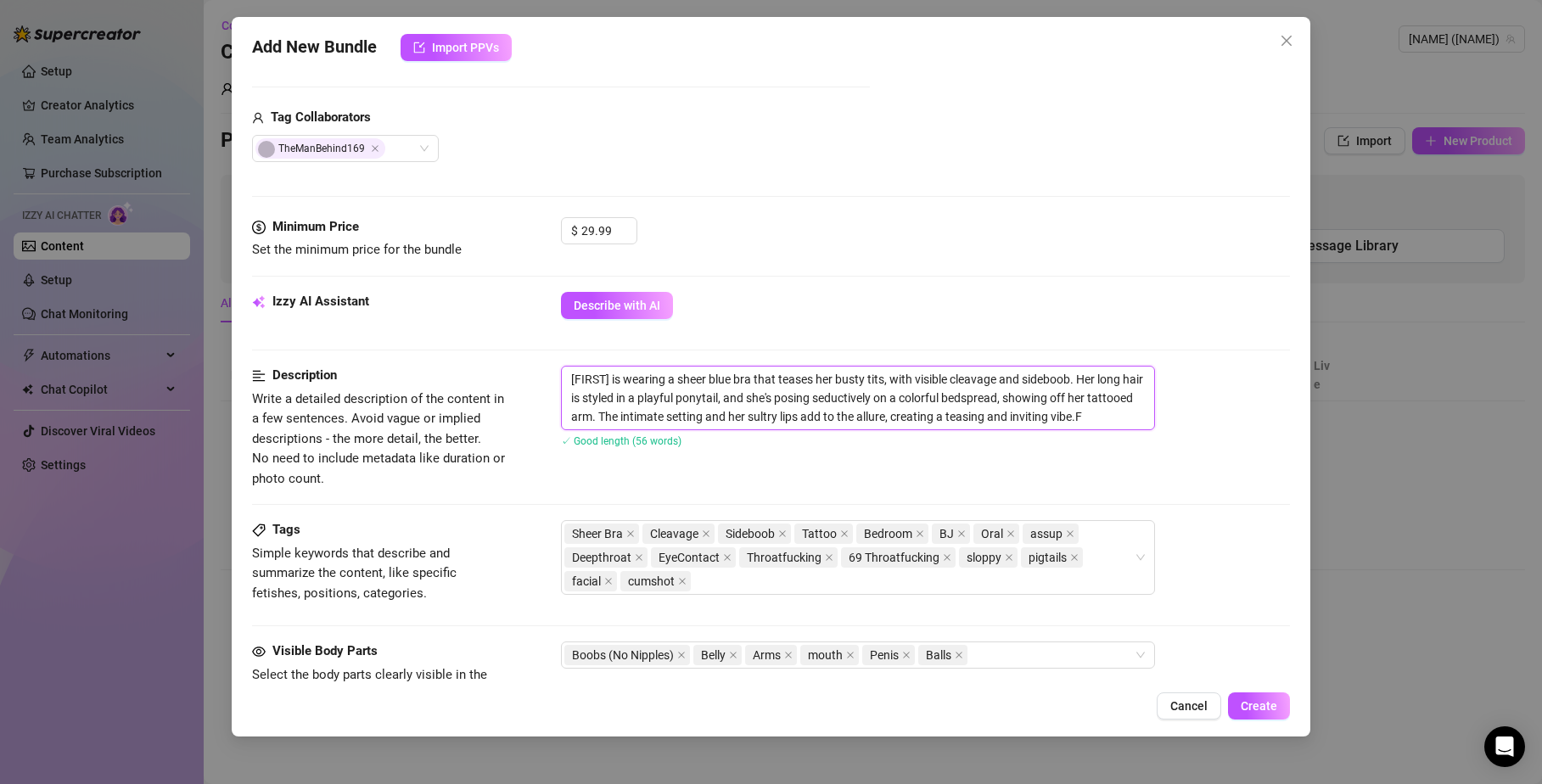 type on "[FIRST] is wearing a sheer blue bra that teases her busty tits, with visible cleavage and sideboob. Her long hair is styled in a playful ponytail, and she's posing seductively on a colorful bedspread, showing off her tattooed arm. The intimate setting and her sultry lips add to the allure, creating a teasing and inviting vibe." 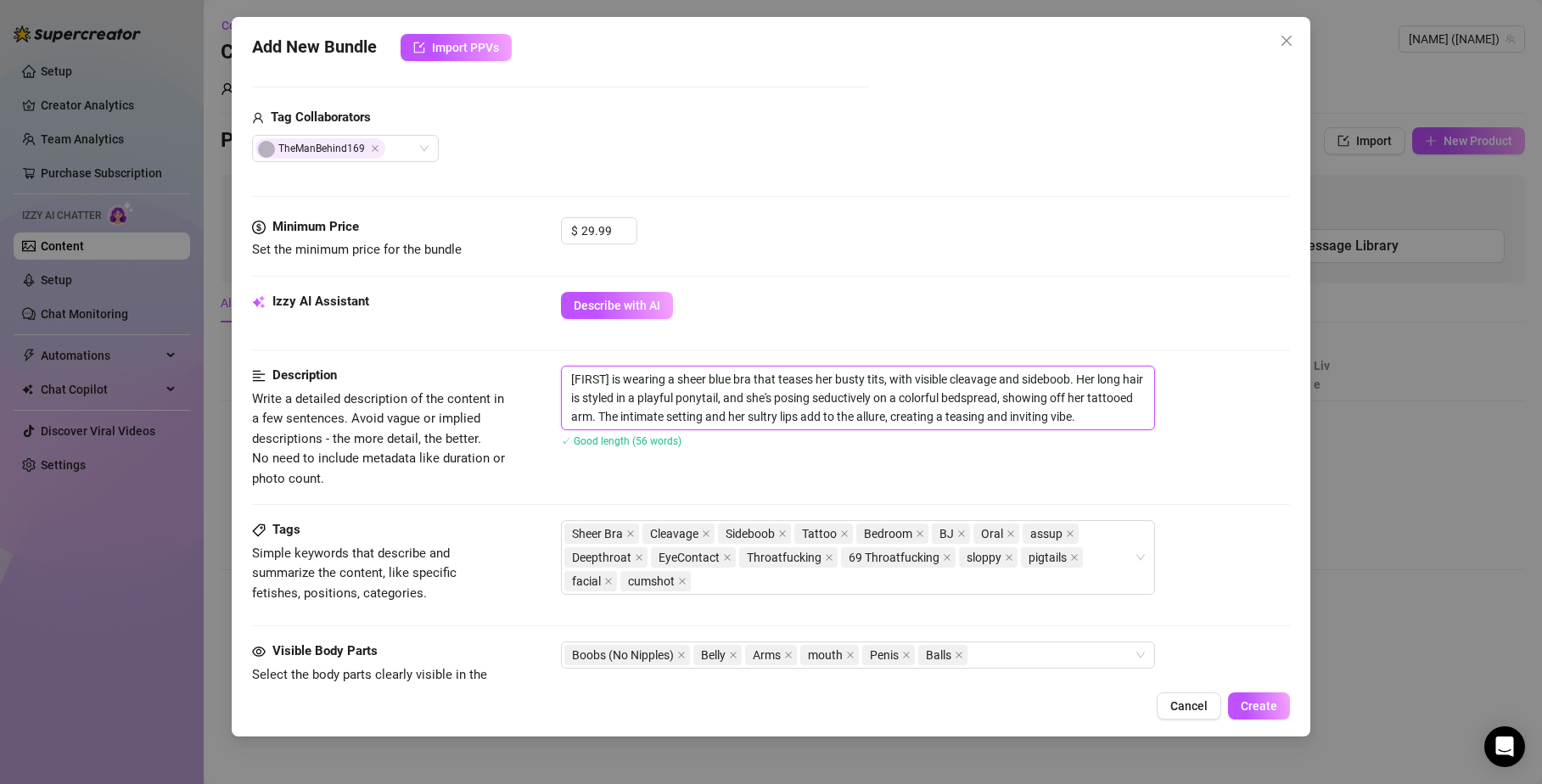 type on "[FIRST] is wearing a sheer blue bra that teases her busty tits, with visible cleavage and sideboob. Her long hair is styled in a playful ponytail, and she's posing seductively on a colorful bedspread, showing off her tattooed arm. The intimate setting and her sultry lips add to the allure, creating a teasing and inviting vibe." 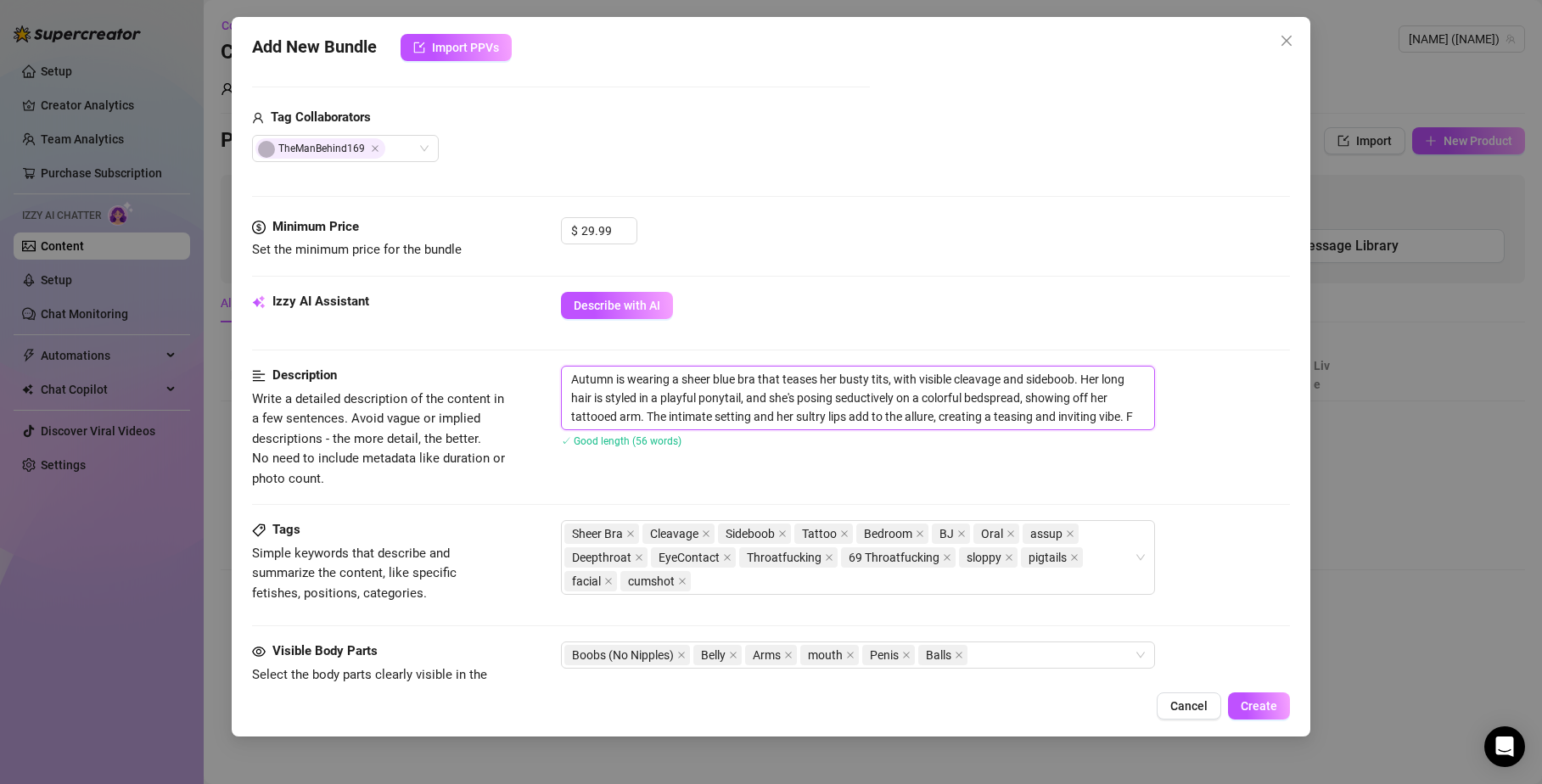 type on "[FIRST] is wearing a sheer blue bra that teases her busty tits, with visible cleavage and sideboob. Her long hair is styled in a playful ponytail, and she's posing seductively on a colorful bedspread, showing off her tattooed arm. The intimate setting and her sultry lips add to the allure, creating a teasing and inviting vibe. Fi" 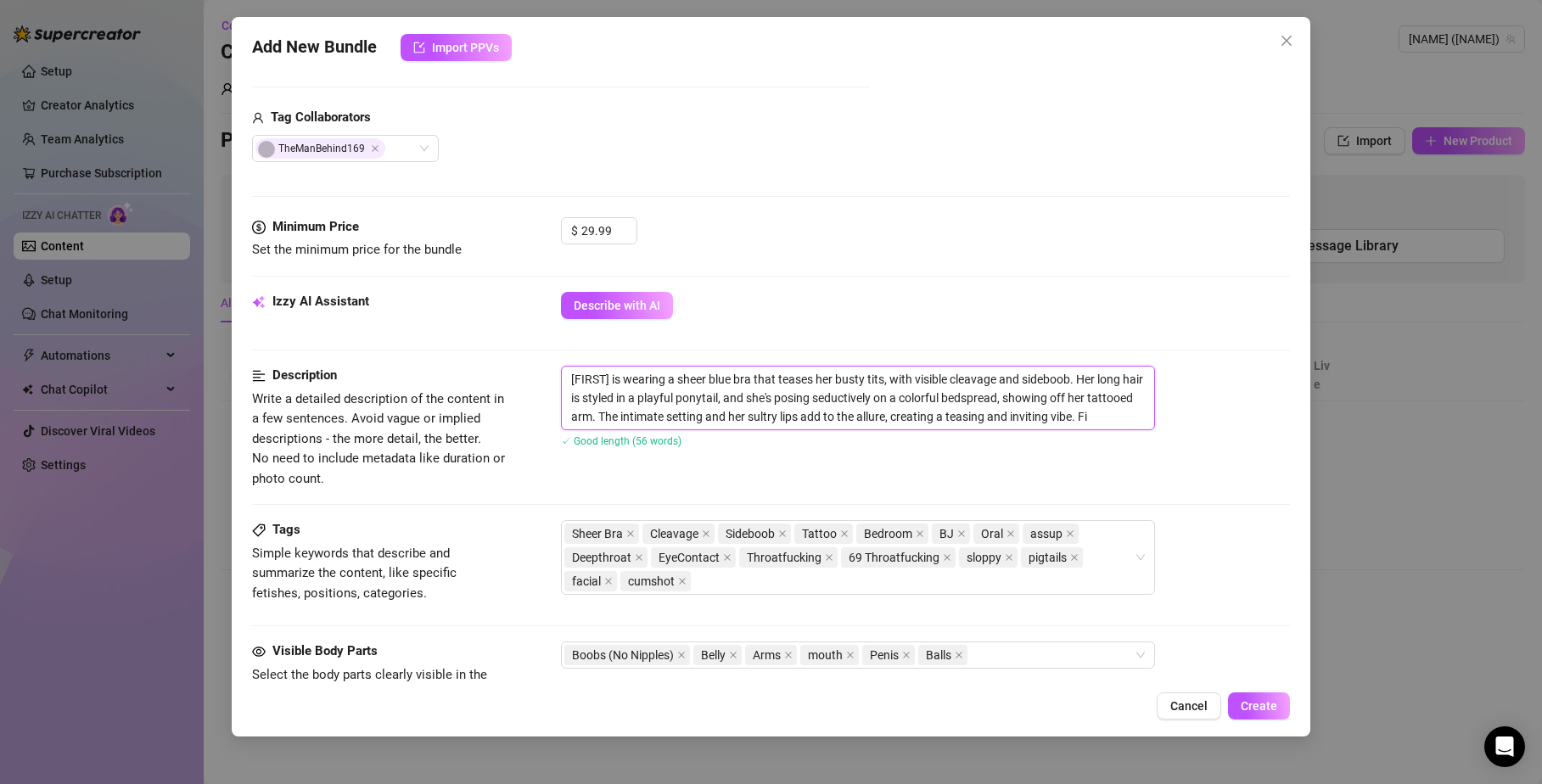 type on "[FIRST] is wearing a sheer blue bra that teases her busty tits, with visible cleavage and sideboob. Her long hair is styled in a playful ponytail, and she's posing seductively on a colorful bedspread, showing off her tattooed arm. The intimate setting and her sultry lips add to the allure, creating a teasing and inviting vibe. Fia" 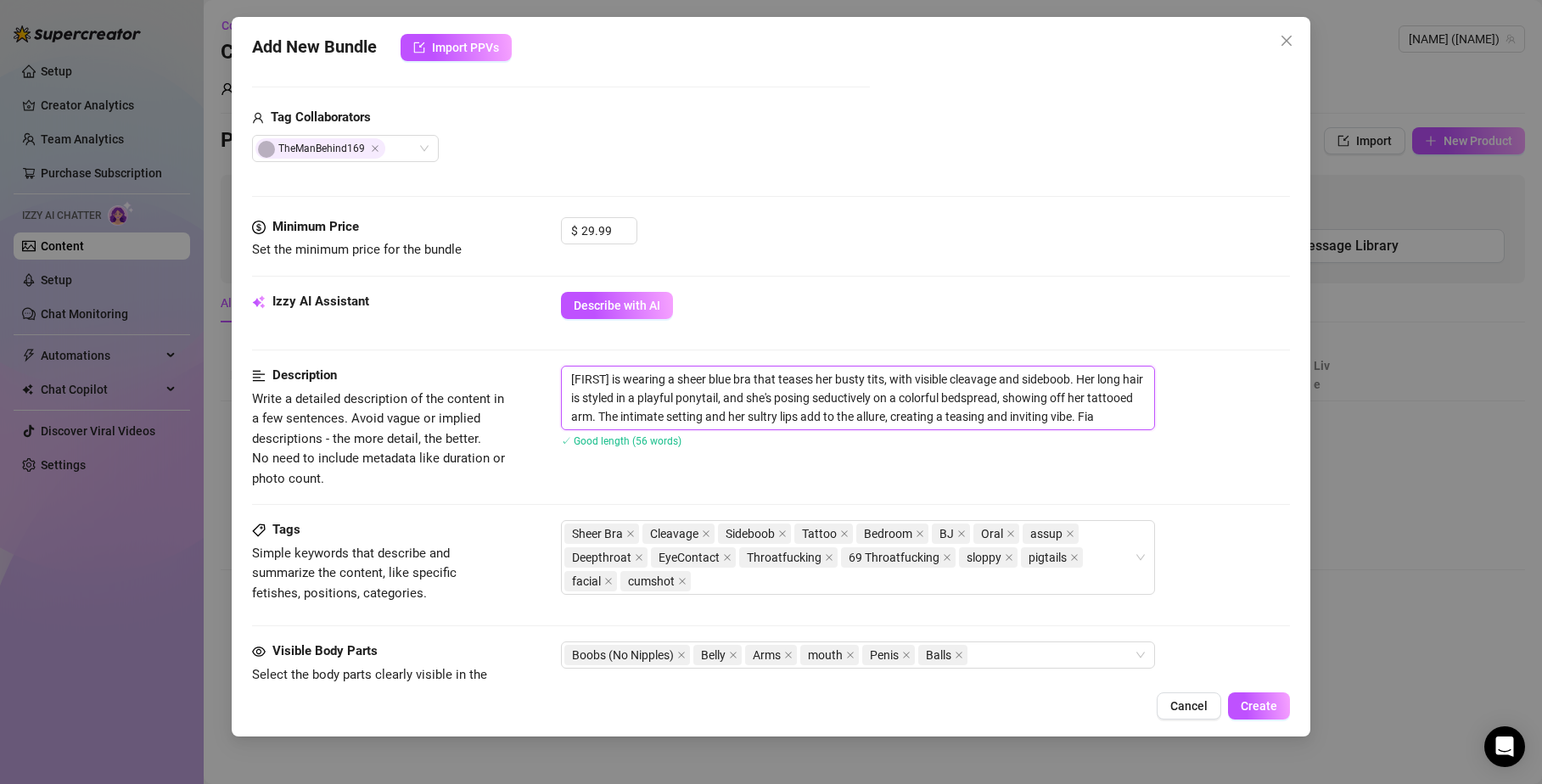 type on "[FIRST] is wearing a sheer blue bra that teases her busty tits, with visible cleavage and sideboob. Her long hair is styled in a playful ponytail, and she's posing seductively on a colorful bedspread, showing off her tattooed arm. The intimate setting and her sultry lips add to the allure, creating a teasing and inviting vibe. Fiac" 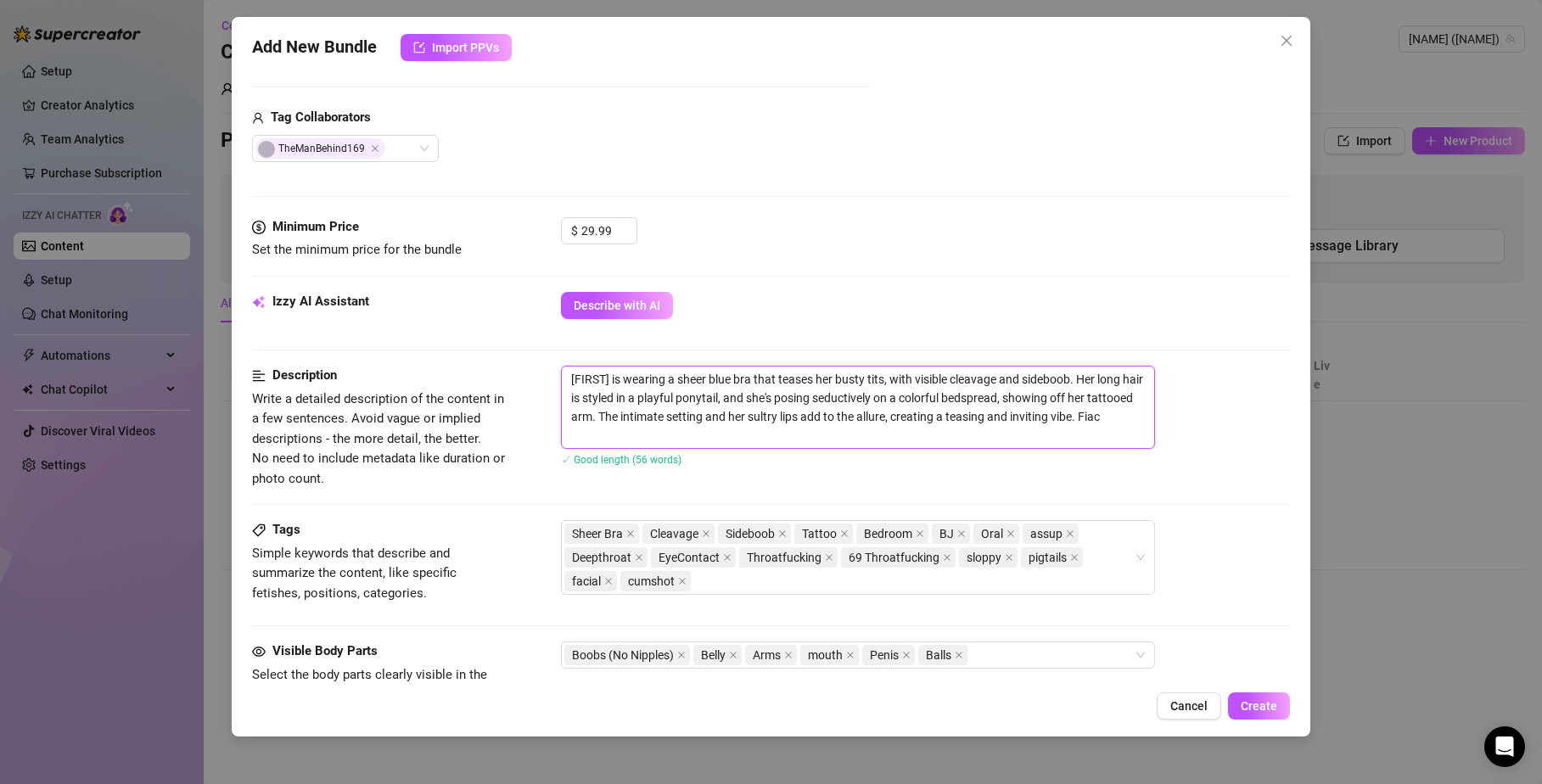 type on "[FIRST] is wearing a sheer blue bra that teases her busty tits, with visible cleavage and sideboob. Her long hair is styled in a playful ponytail, and she's posing seductively on a colorful bedspread, showing off her tattooed arm. The intimate setting and her sultry lips add to the allure, creating a teasing and inviting vibe. Fiaci" 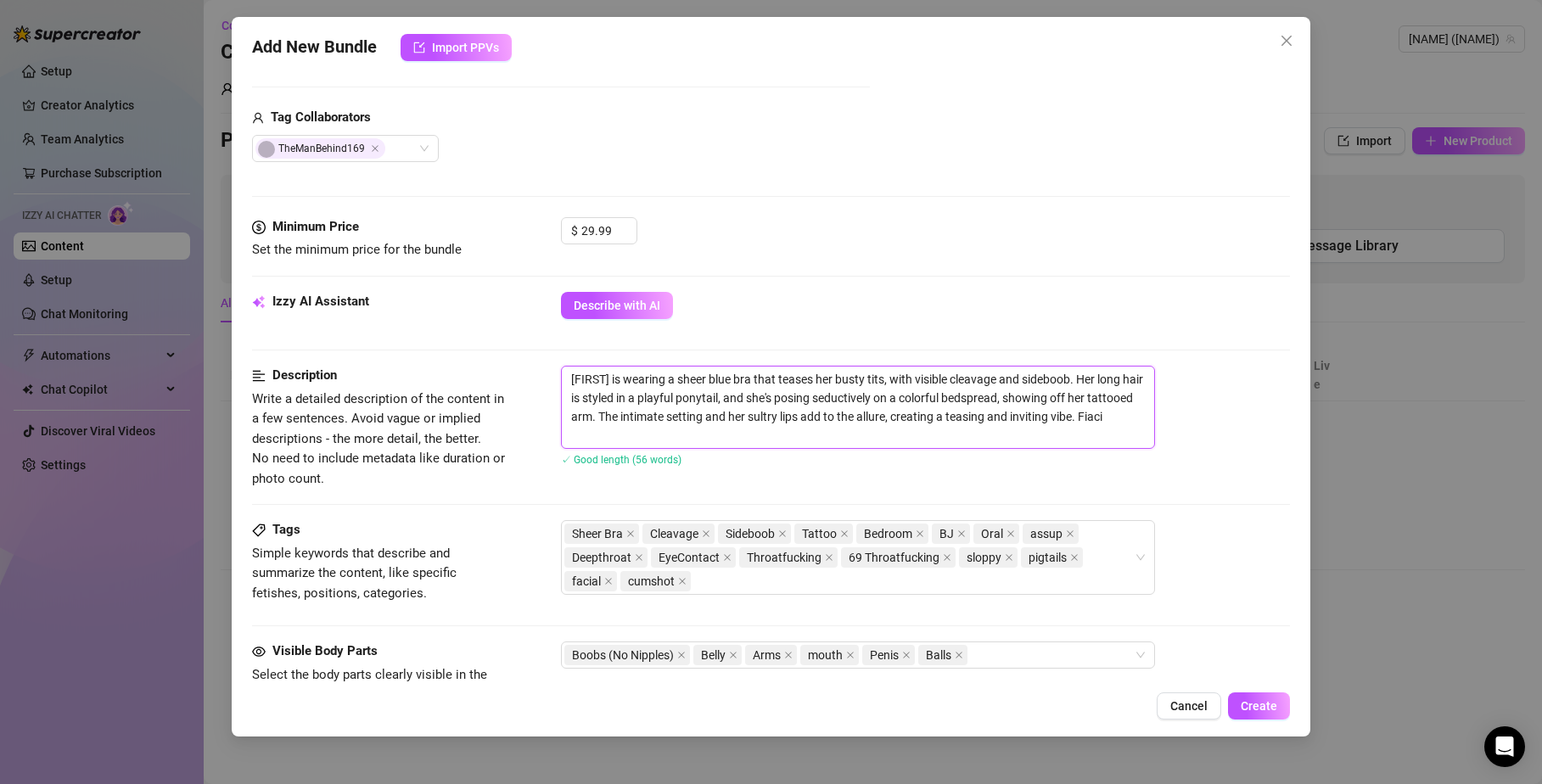 scroll, scrollTop: 0, scrollLeft: 0, axis: both 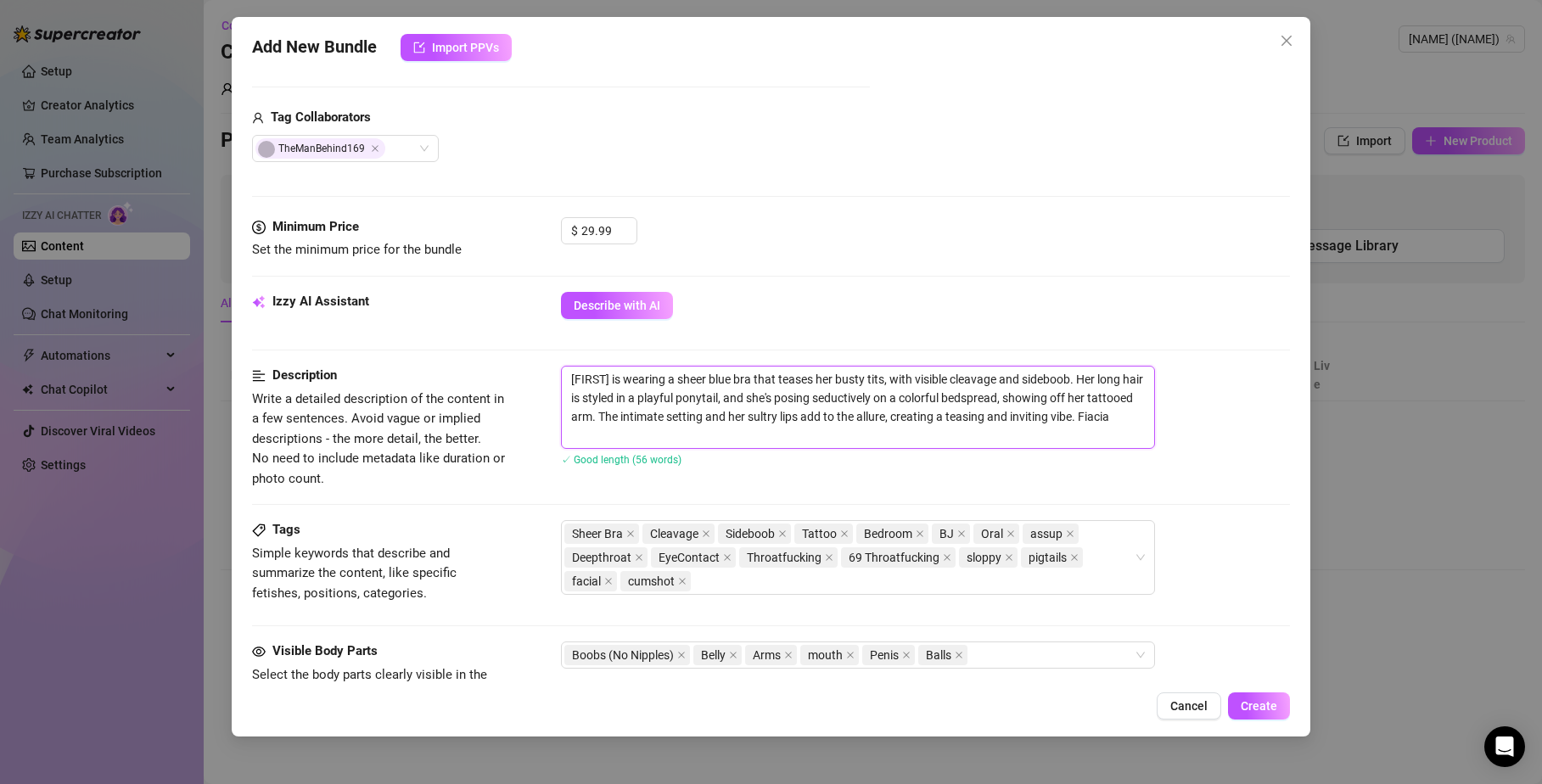 type on "[FIRST] is wearing a sheer blue bra that teases her busty tits, with visible cleavage and sideboob. Her long hair is styled in a playful ponytail, and she's posing seductively on a colorful bedspread, showing off her tattooed arm. The intimate setting and her sultry lips add to the allure, creating a teasing and inviting vibe. Fiaci" 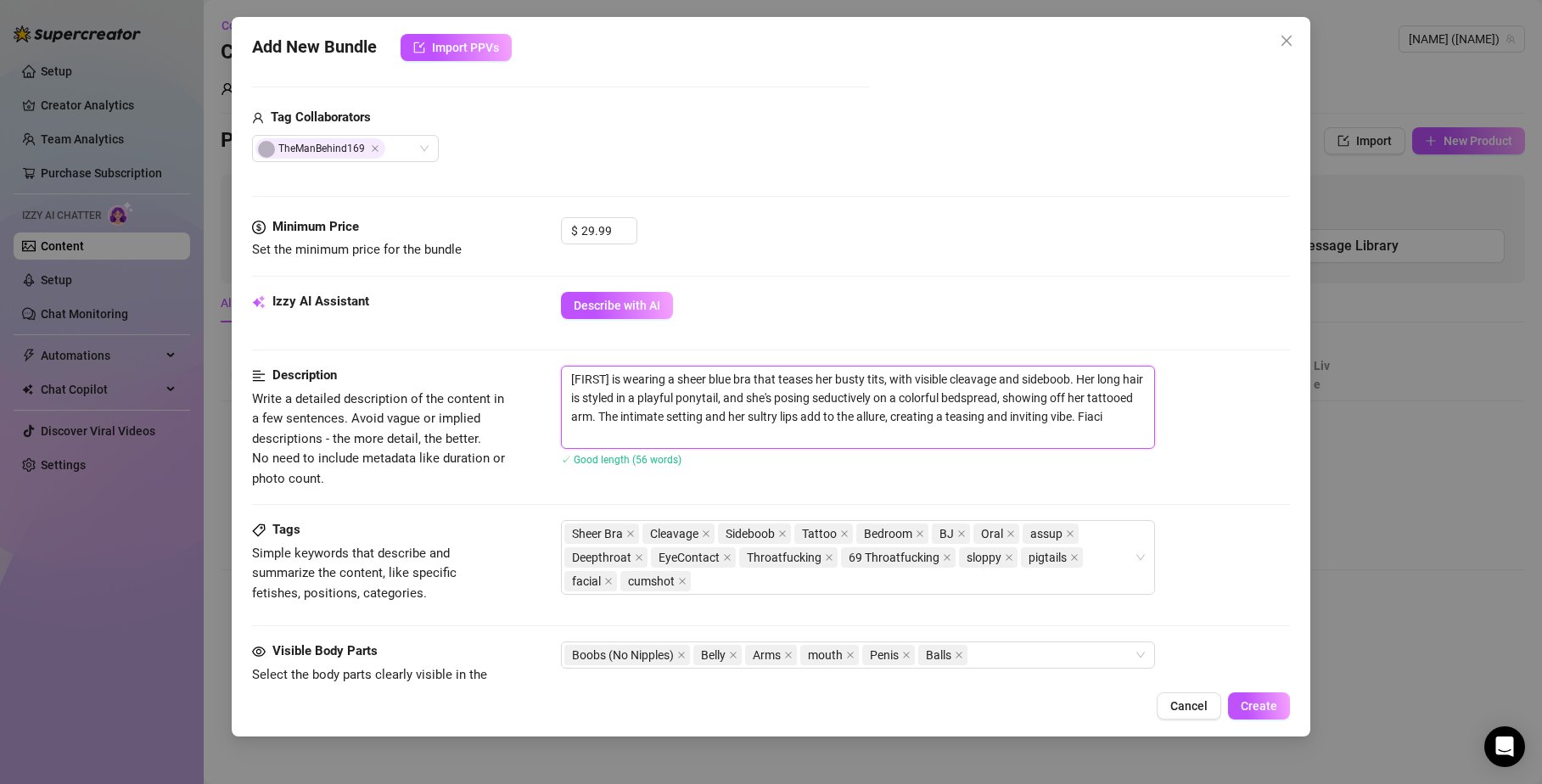 type on "[FIRST] is wearing a sheer blue bra that teases her busty tits, with visible cleavage and sideboob. Her long hair is styled in a playful ponytail, and she's posing seductively on a colorful bedspread, showing off her tattooed arm. The intimate setting and her sultry lips add to the allure, creating a teasing and inviting vibe. Fiac" 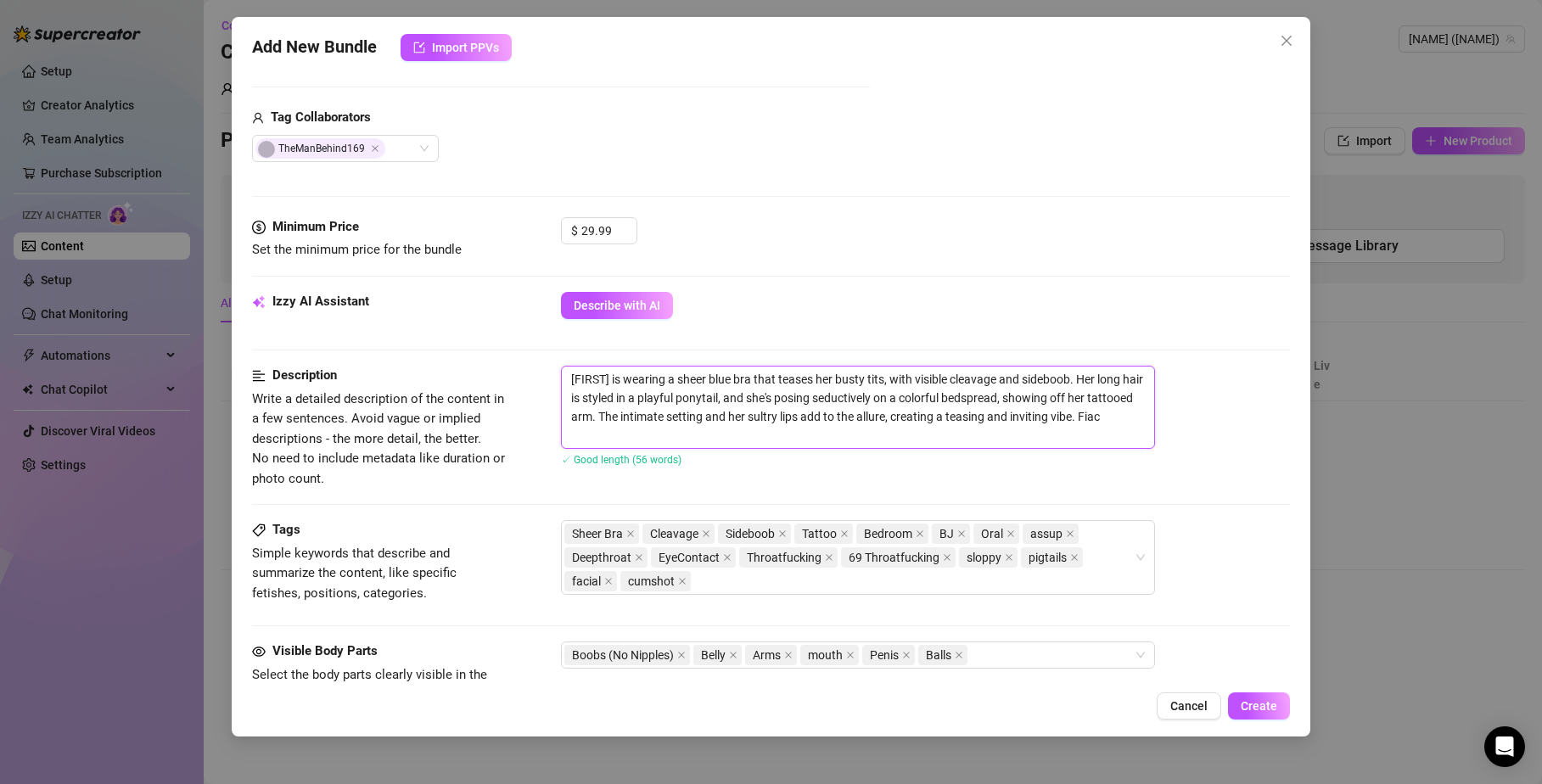type on "[FIRST] is wearing a sheer blue bra that teases her busty tits, with visible cleavage and sideboob. Her long hair is styled in a playful ponytail, and she's posing seductively on a colorful bedspread, showing off her tattooed arm. The intimate setting and her sultry lips add to the allure, creating a teasing and inviting vibe. Fia" 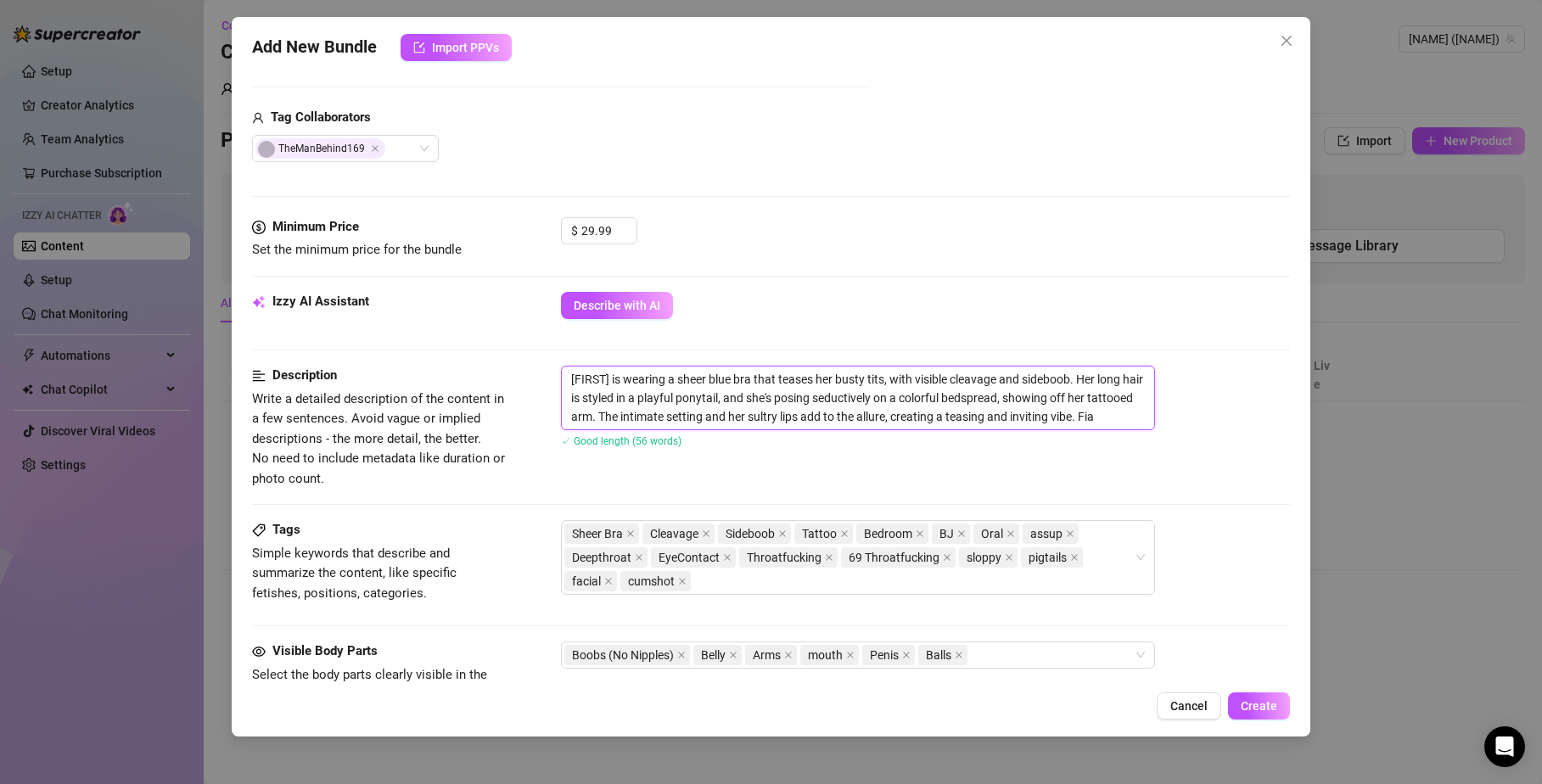 type on "[FIRST] is wearing a sheer blue bra that teases her busty tits, with visible cleavage and sideboob. Her long hair is styled in a playful ponytail, and she's posing seductively on a colorful bedspread, showing off her tattooed arm. The intimate setting and her sultry lips add to the allure, creating a teasing and inviting vibe. Fi" 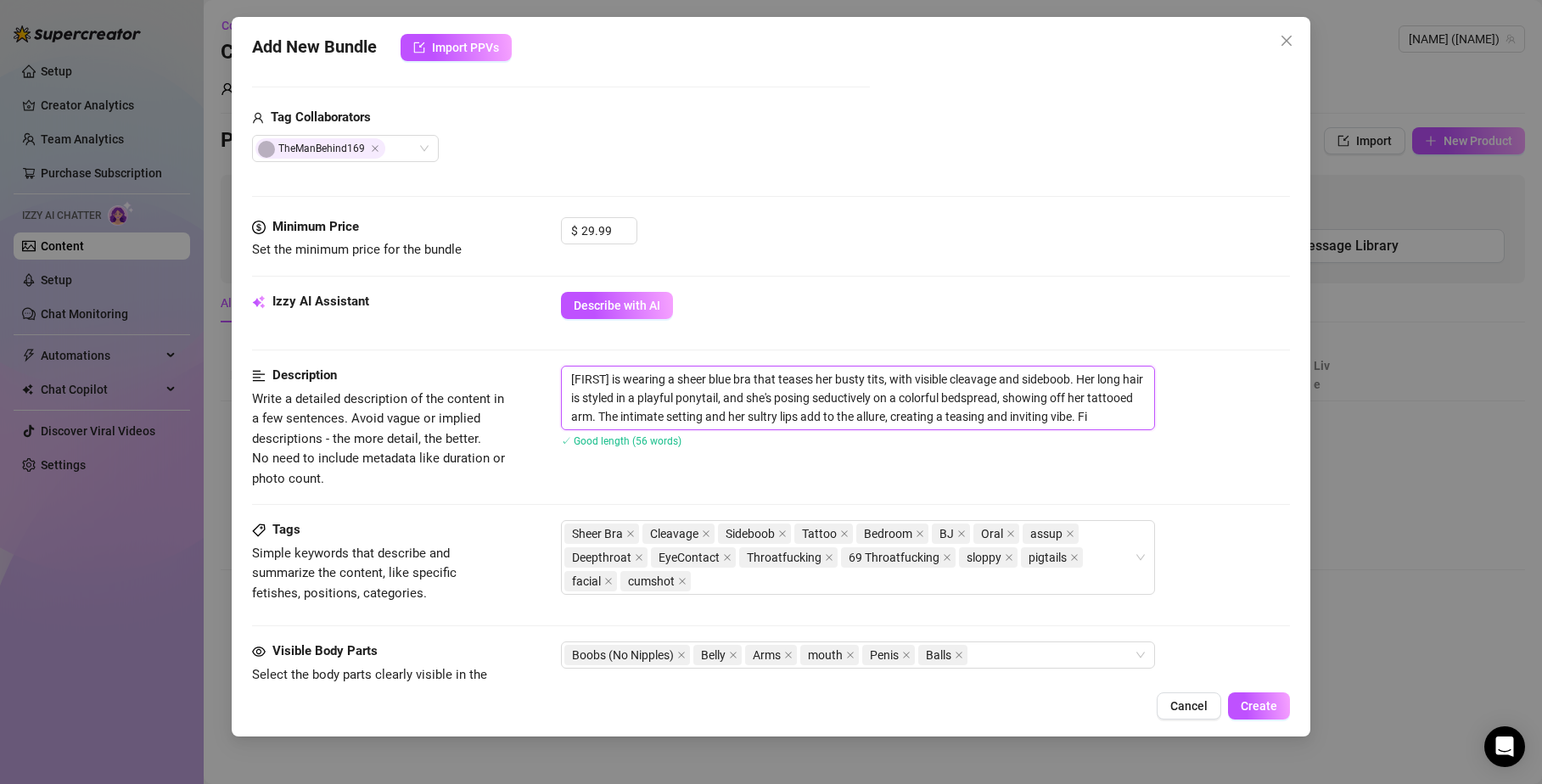 type on "Autumn is wearing a sheer blue bra that teases her busty tits, with visible cleavage and sideboob. Her long hair is styled in a playful ponytail, and she's posing seductively on a colorful bedspread, showing off her tattooed arm. The intimate setting and her sultry lips add to the allure, creating a teasing and inviting vibe. F" 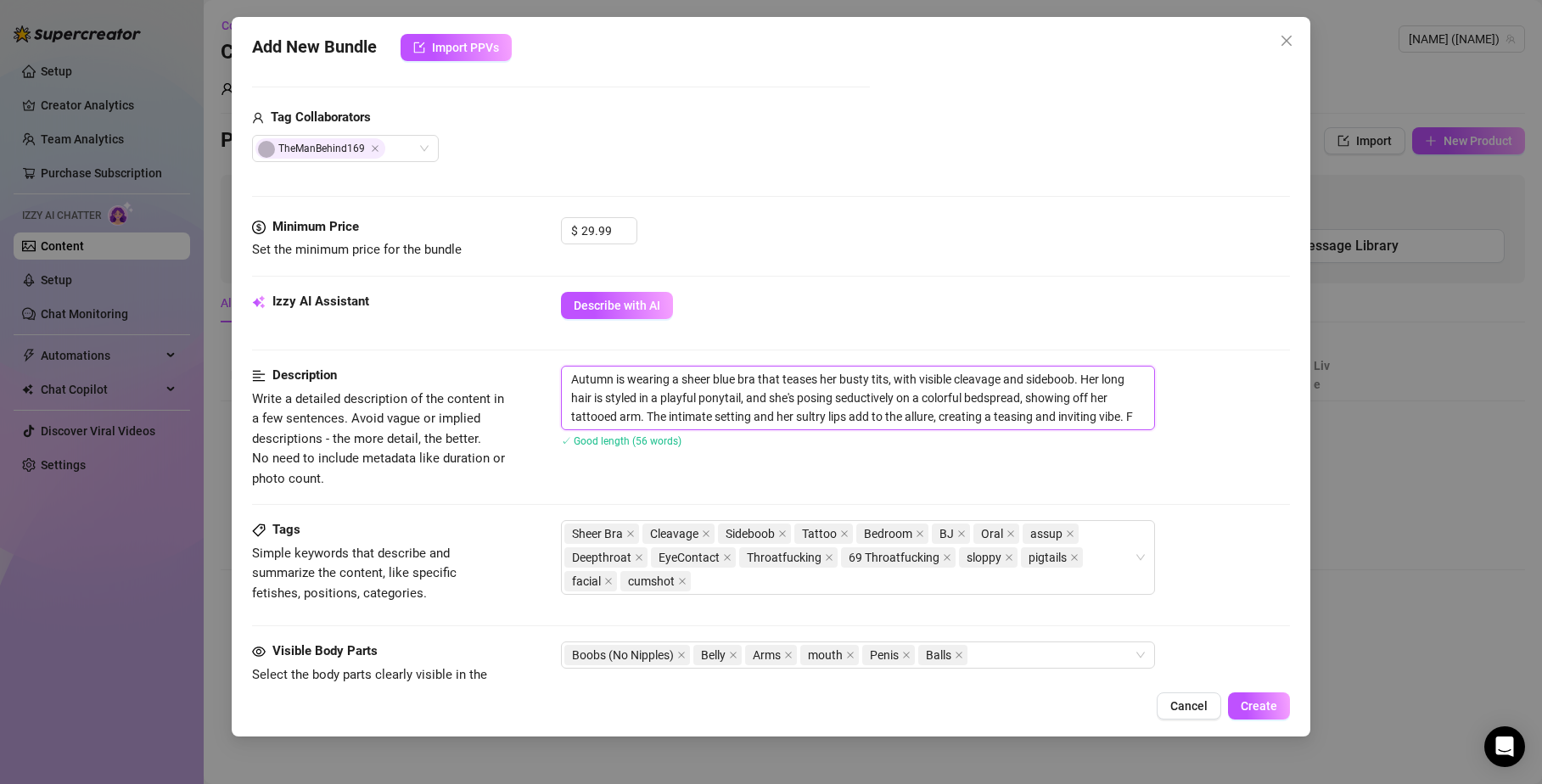 type on "[FIRST] is wearing a sheer blue bra that teases her busty tits, with visible cleavage and sideboob. Her long hair is styled in a playful ponytail, and she's posing seductively on a colorful bedspread, showing off her tattooed arm. The intimate setting and her sultry lips add to the allure, creating a teasing and inviting vibe. Fa" 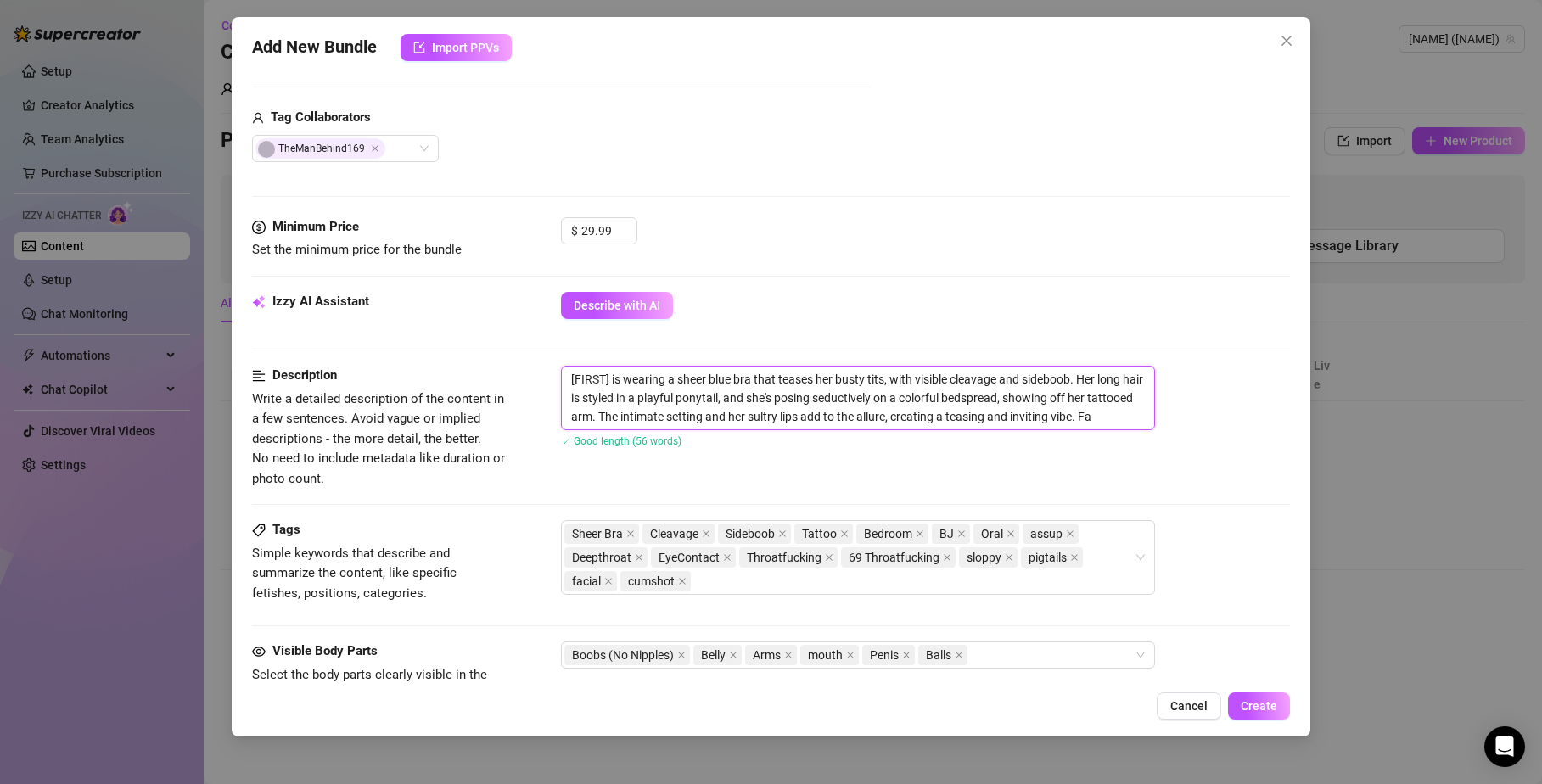 type on "Autumn is wearing a sheer blue bra that teases her busty tits, with visible cleavage and sideboob. Her long hair is styled in a playful ponytail, and she's posing seductively on a colorful bedspread, showing off her tattooed arm. The intimate setting and her sultry lips add to the allure, creating a teasing and inviting vibe. Fac" 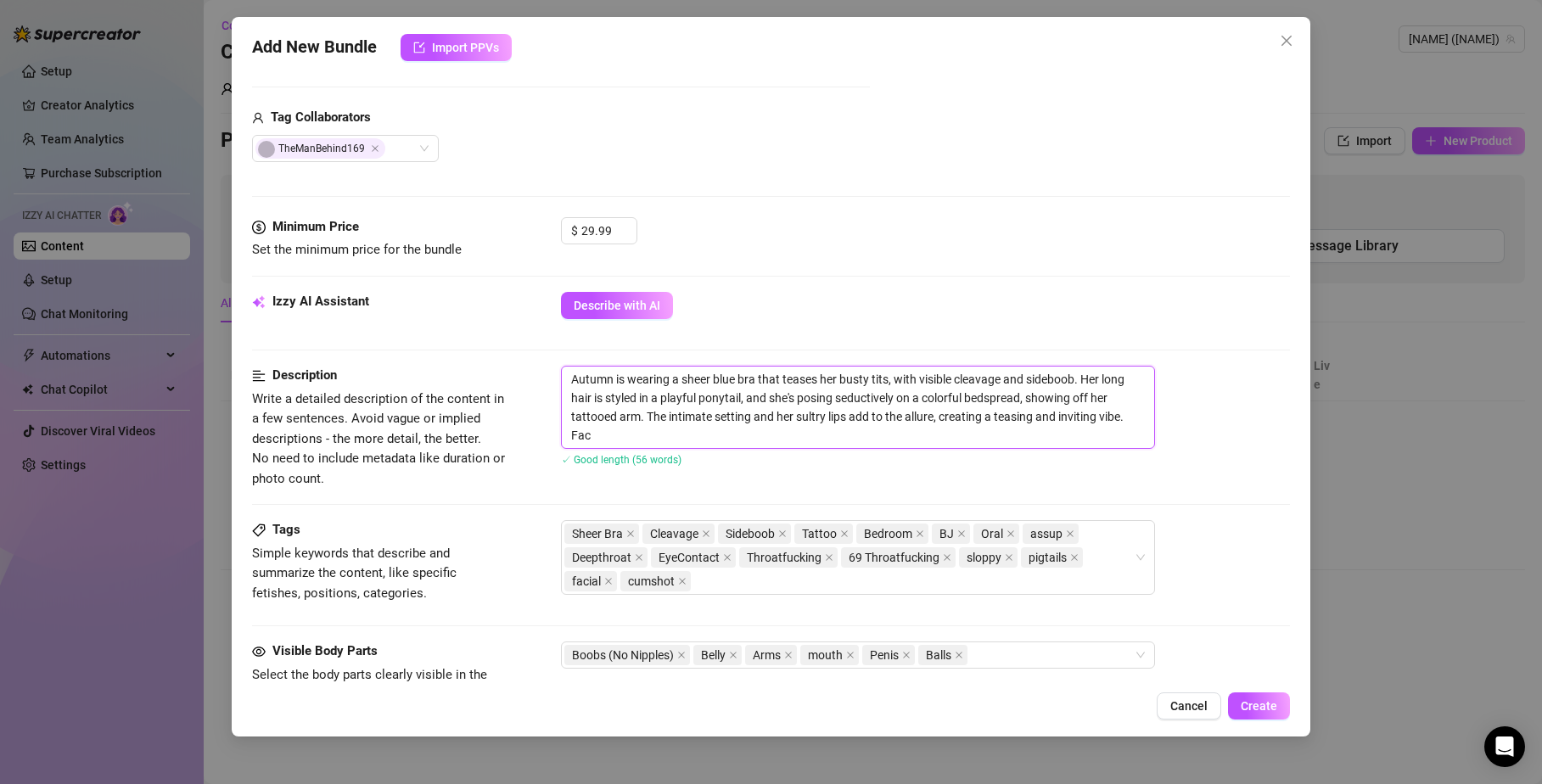 scroll, scrollTop: 0, scrollLeft: 0, axis: both 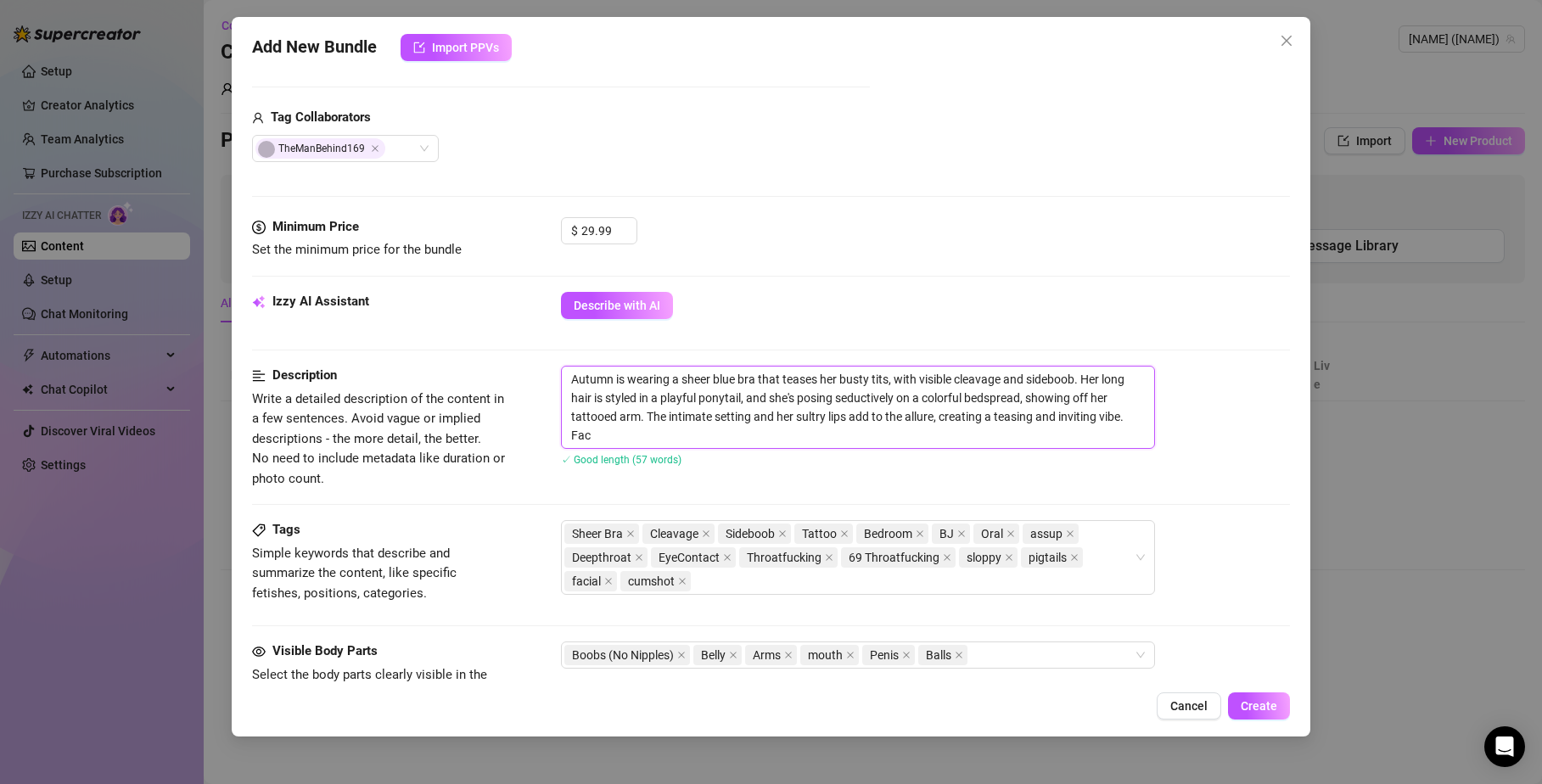 type on "[FIRST] is wearing a sheer blue bra that teases her busty tits, with visible cleavage and sideboob. Her long hair is styled in a playful ponytail, and she's posing seductively on a colorful bedspread, showing off her tattooed arm. The intimate setting and her sultry lips add to the allure, creating a teasing and inviting vibe. Faci" 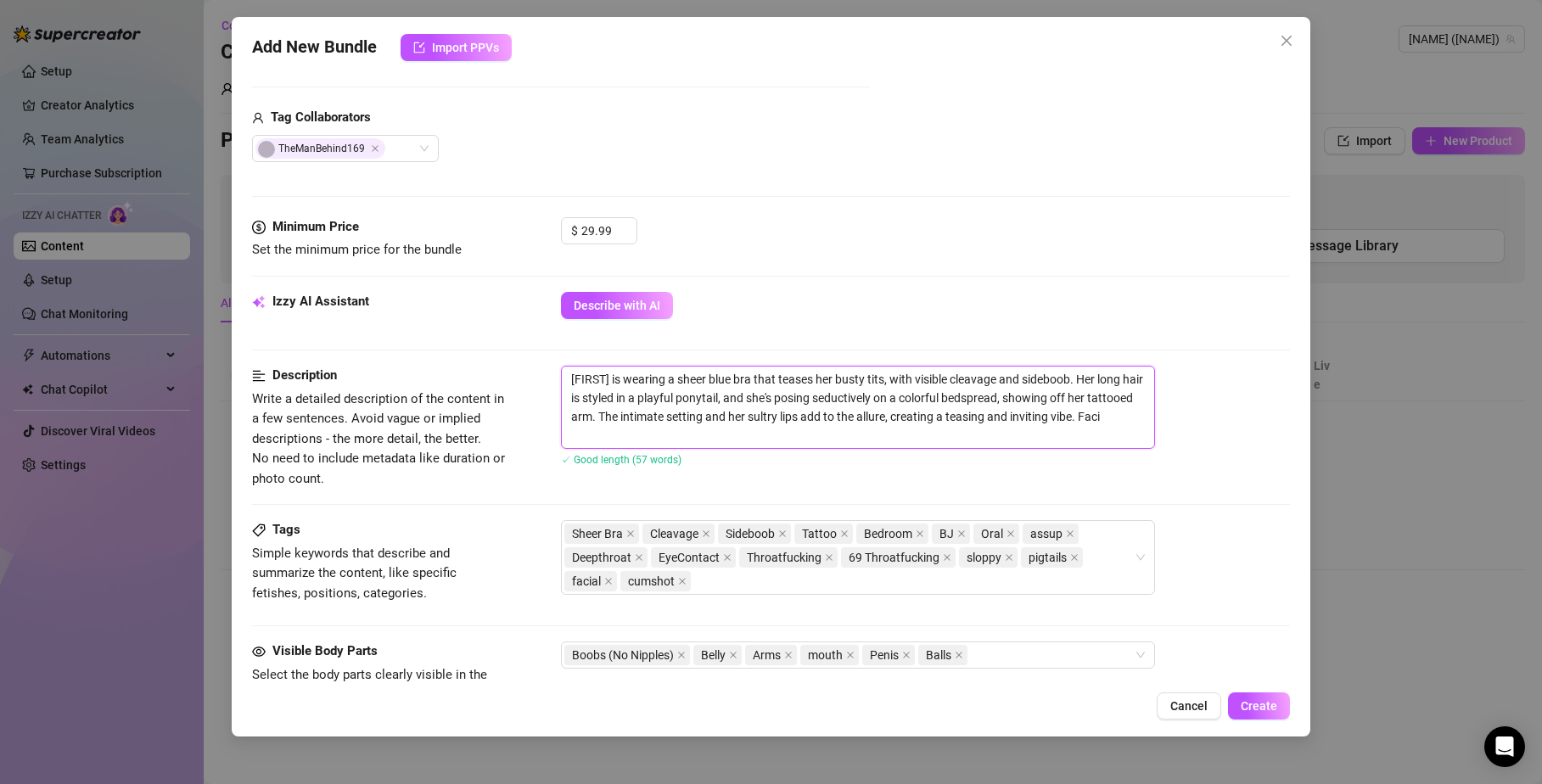 type on "Autumn is wearing a sheer blue bra that teases her busty tits, with visible cleavage and sideboob. Her long hair is styled in a playful ponytail, and she's posing seductively on a colorful bedspread, showing off her tattooed arm. The intimate setting and her sultry lips add to the allure, creating a teasing and inviting vibe. Facial that hits my hair, face and then down to a th" 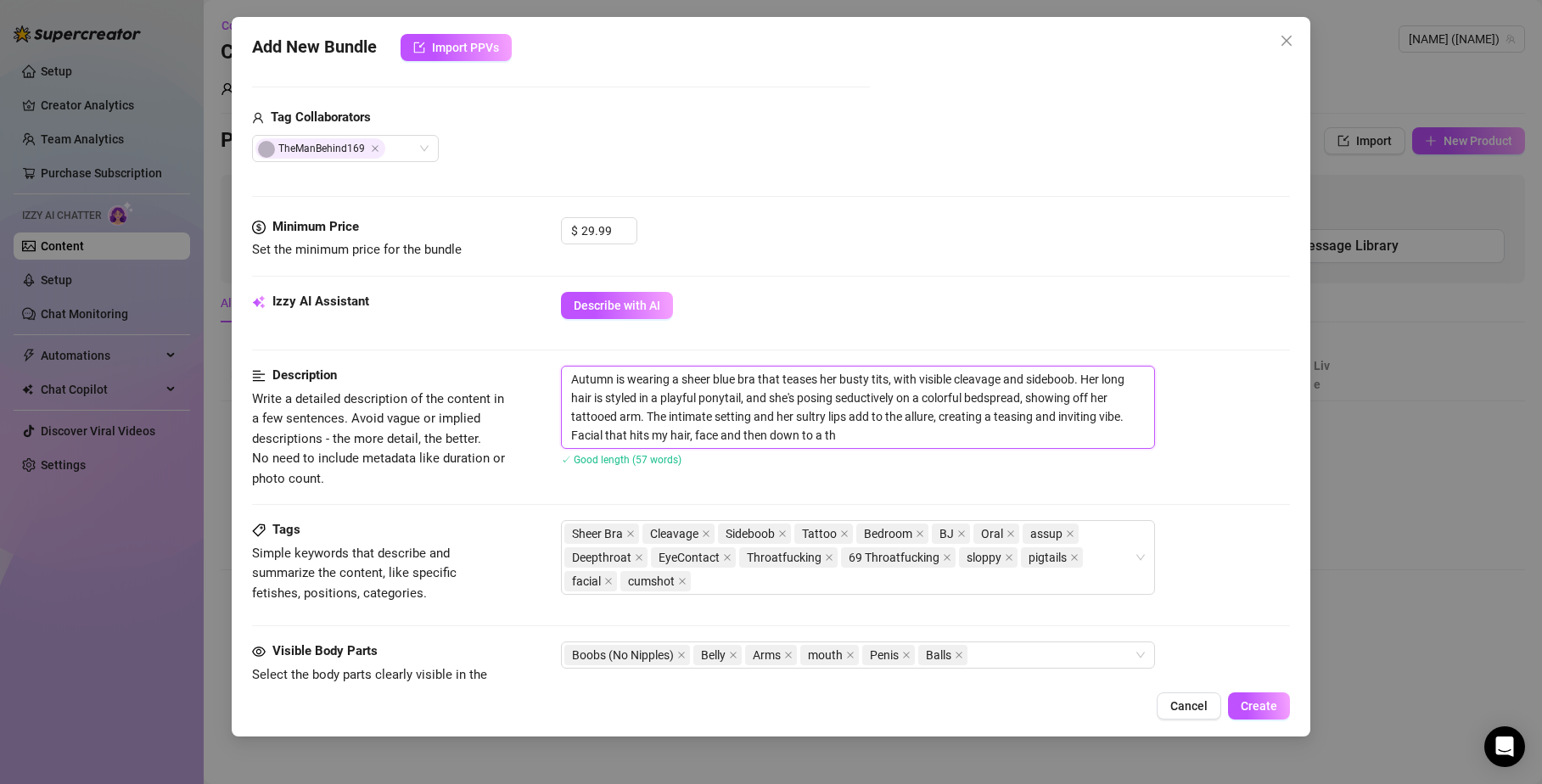 type on "[NAME] is wearing a sheer blue bra that teases her busty tits, with visible cleavage and sideboob. Her long hair is styled in a playful ponytail, and she's posing seductively on a colorful bedspread, showing off her tattooed arm. The intimate setting and her sultry lips add to the allure, creating a teasing and inviting vibe. Facial" 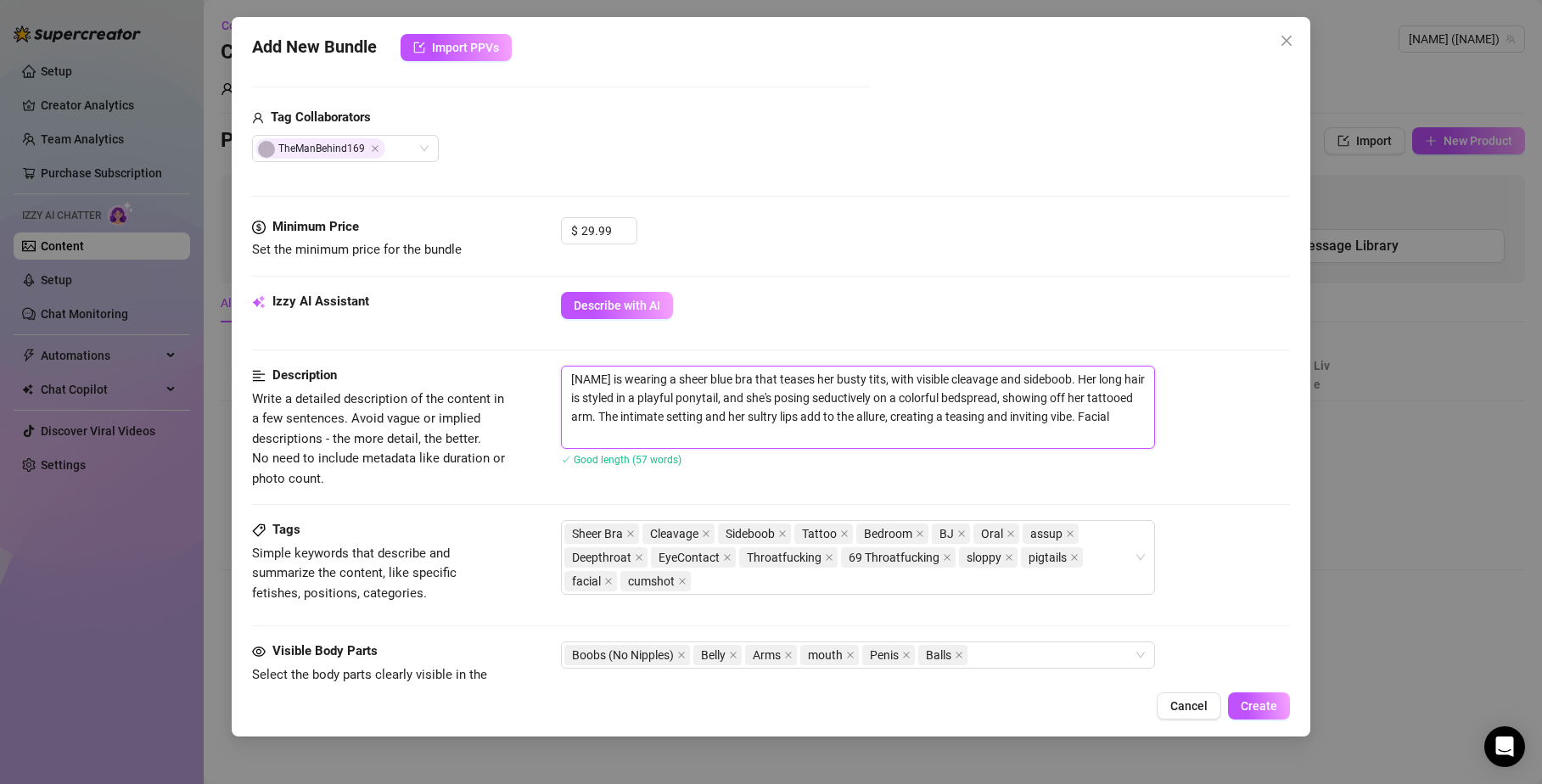 type on "[NAME] is wearing a sheer blue bra that teases her busty tits, with visible cleavage and sideboob. Her long hair is styled in a playful ponytail, and she's posing seductively on a colorful bedspread, showing off her tattooed arm. The intimate setting and her sultry lips add to the allure, creating a teasing and inviting vibe. Facial" 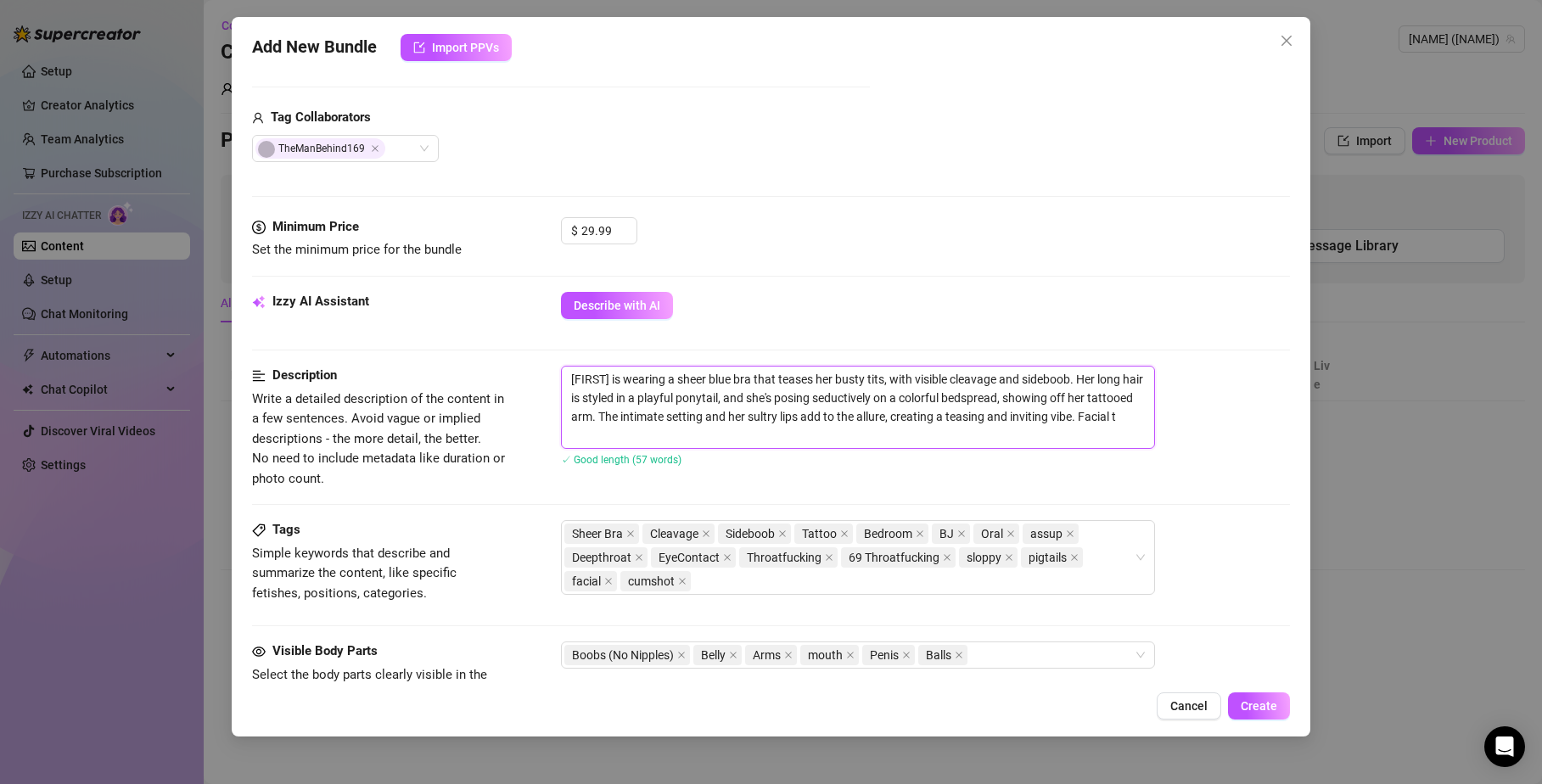 type on "[FIRST] is wearing a sheer blue bra that teases her busty tits, with visible cleavage and sideboob. Her long hair is styled in a playful ponytail, and she's posing seductively on a colorful bedspread, showing off her tattooed arm. The intimate setting and her sultry lips add to the allure, creating a teasing and inviting vibe. Facial t" 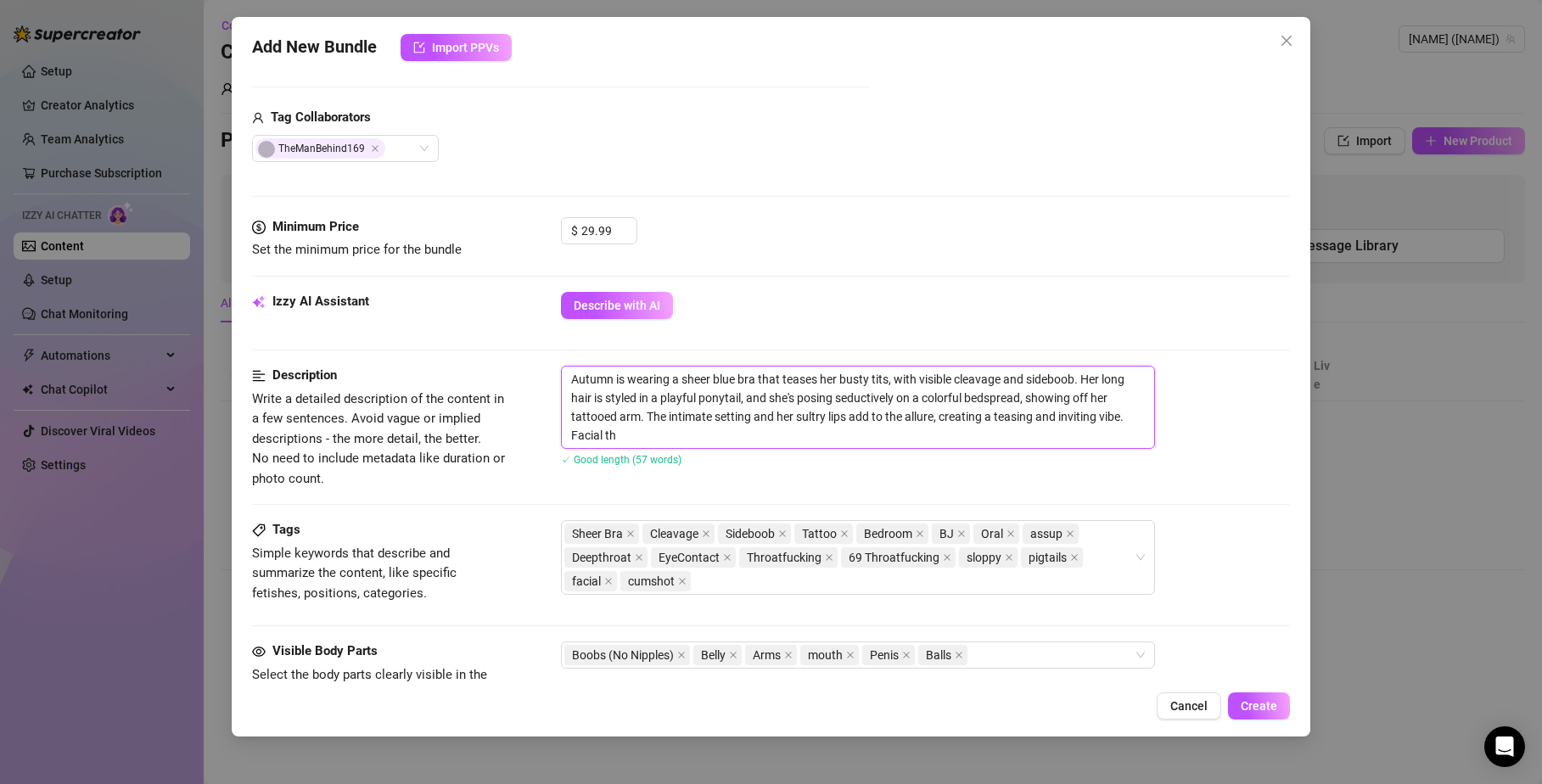 type on "[FIRST] is wearing a sheer blue bra that teases her busty tits, with visible cleavage and sideboob. Her long hair is styled in a playful ponytail, and she's posing seductively on a colorful bedspread, showing off her tattooed arm. The intimate setting and her sultry lips add to the allure, creating a teasing and inviting vibe. Facial tha" 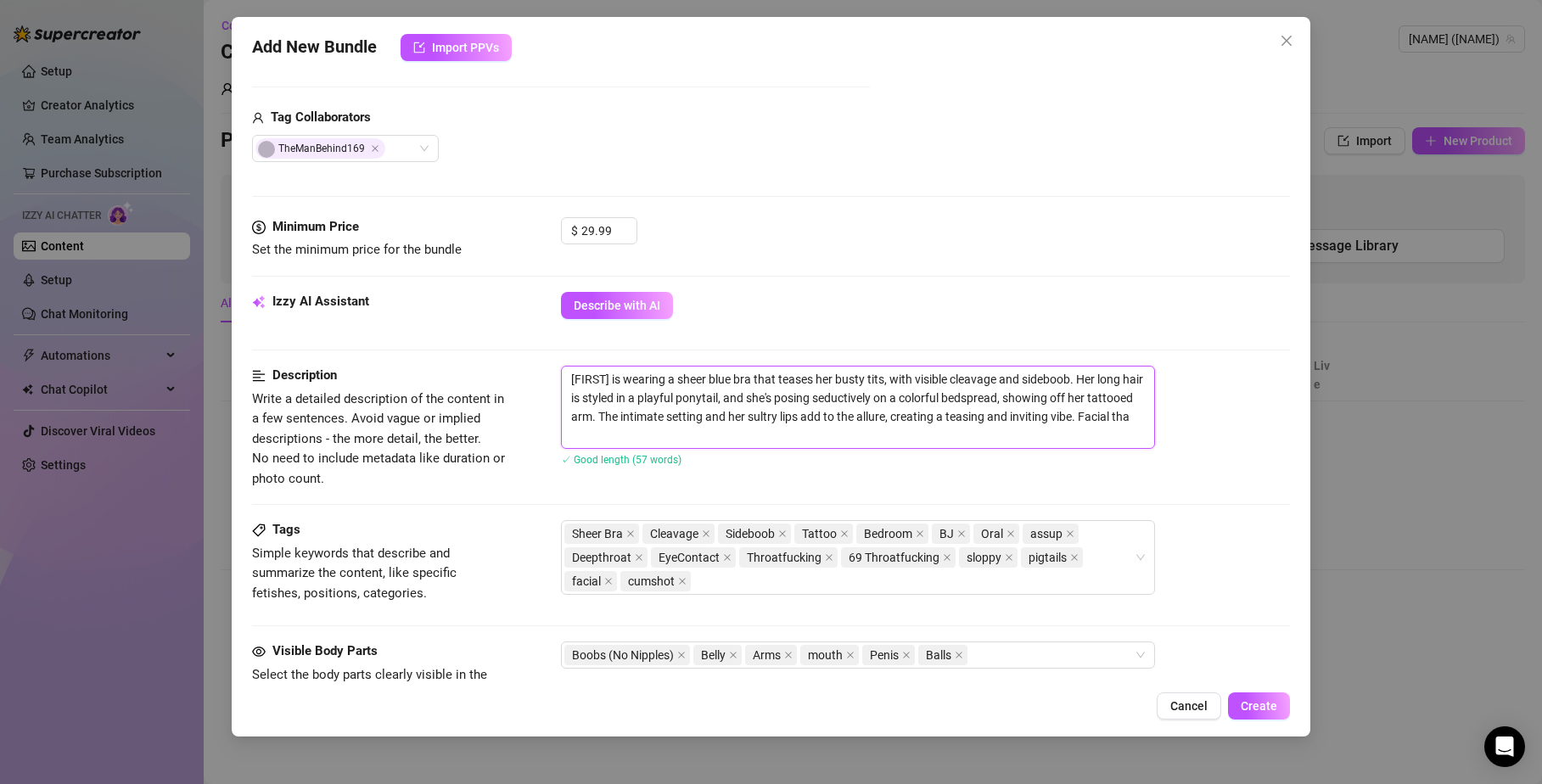 type on "Autumn is wearing a sheer blue bra that teases her busty tits, with visible cleavage and sideboob. Her long hair is styled in a playful ponytail, and she's posing seductively on a colorful bedspread, showing off her tattooed arm. The intimate setting and her sultry lips add to the allure, creating a teasing and inviting vibe. Facial that" 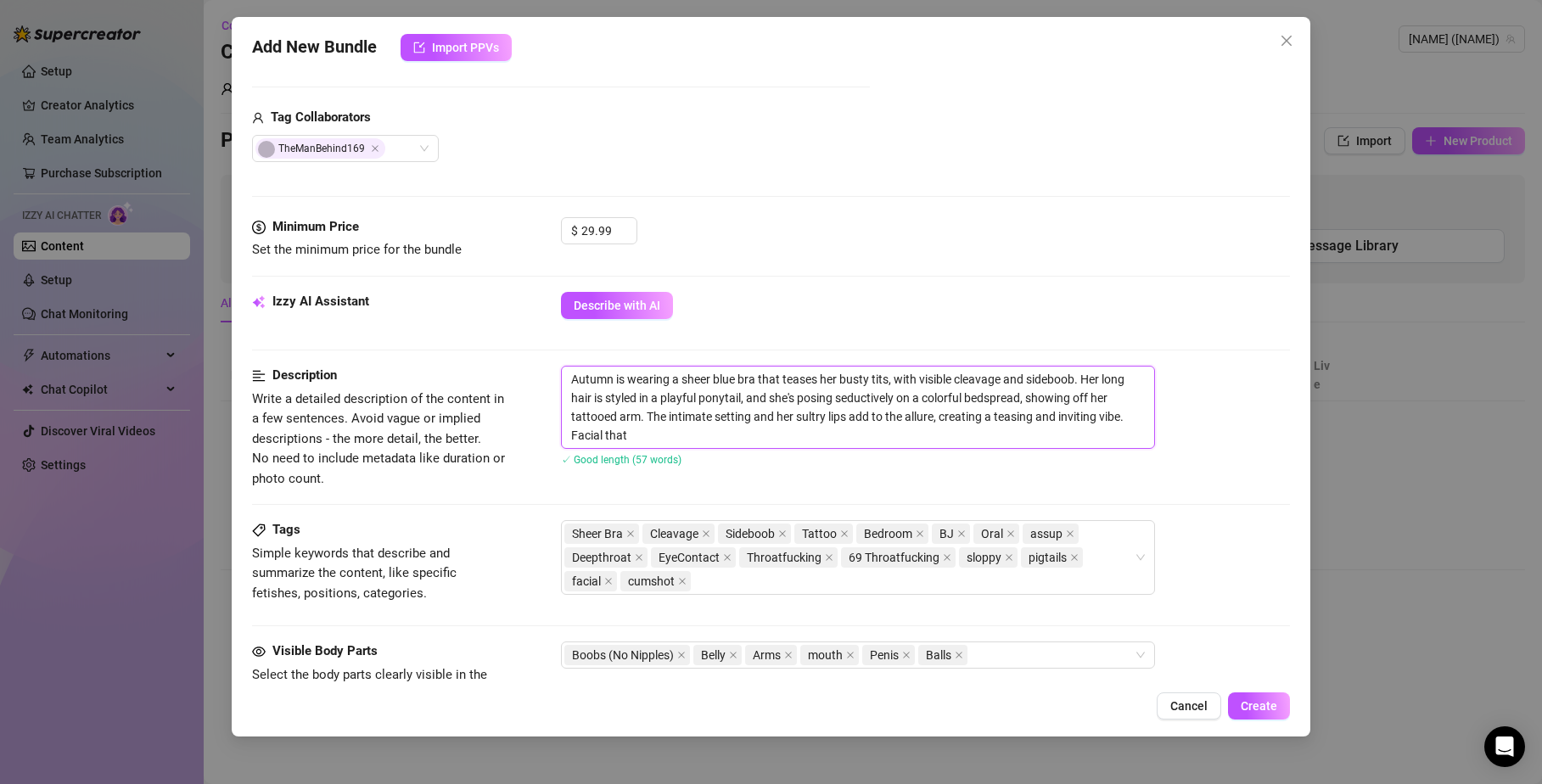type on "Autumn is wearing a sheer blue bra that teases her busty tits, with visible cleavage and sideboob. Her long hair is styled in a playful ponytail, and she's posing seductively on a colorful bedspread, showing off her tattooed arm. The intimate setting and her sultry lips add to the allure, creating a teasing and inviting vibe. Facial that" 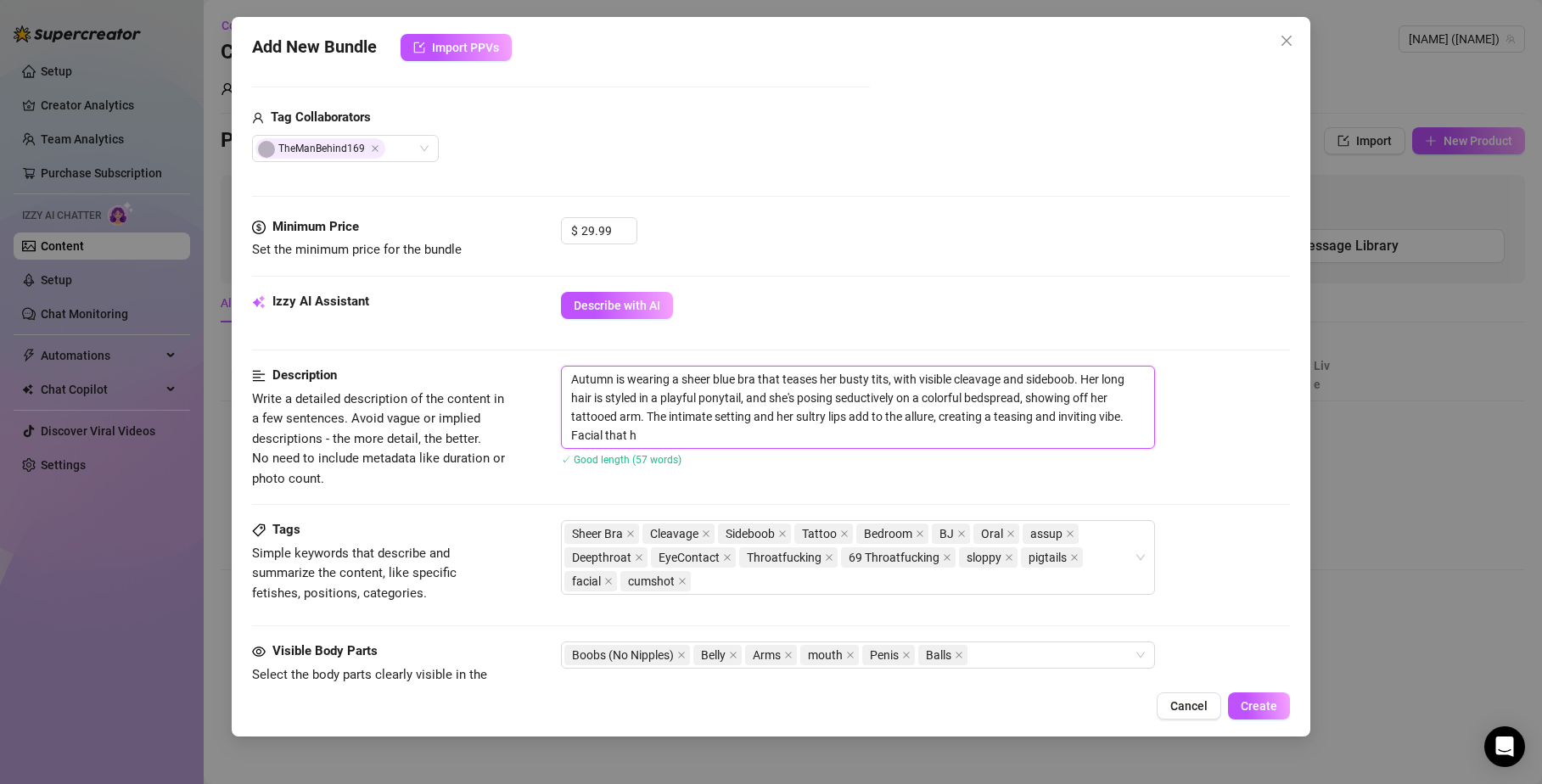type on "[FIRST] is wearing a sheer blue bra that teases her busty tits, with visible cleavage and sideboob. Her long hair is styled in a playful ponytail, and she's posing seductively on a colorful bedspread, showing off her tattooed arm. The intimate setting and her sultry lips add to the allure, creating a teasing and inviting vibe. Facial that hi" 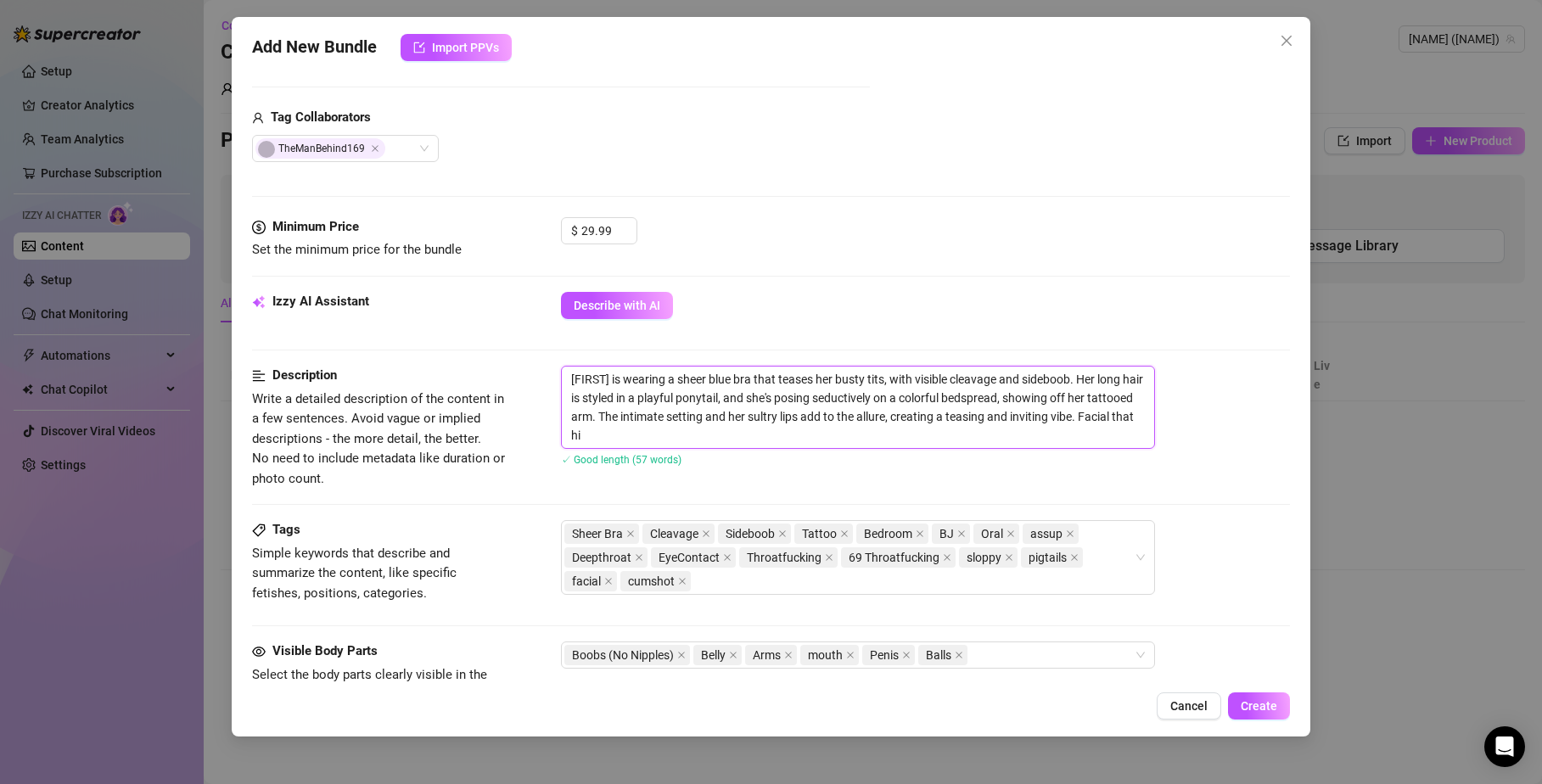 type on "[NAME] is wearing a sheer blue bra that teases her busty tits, with visible cleavage and sideboob. Her long hair is styled in a playful ponytail, and she's posing seductively on a colorful bedspread, showing off her tattooed arm. The intimate setting and her sultry lips add to the allure, creating a teasing and inviting vibe. Facial that hit" 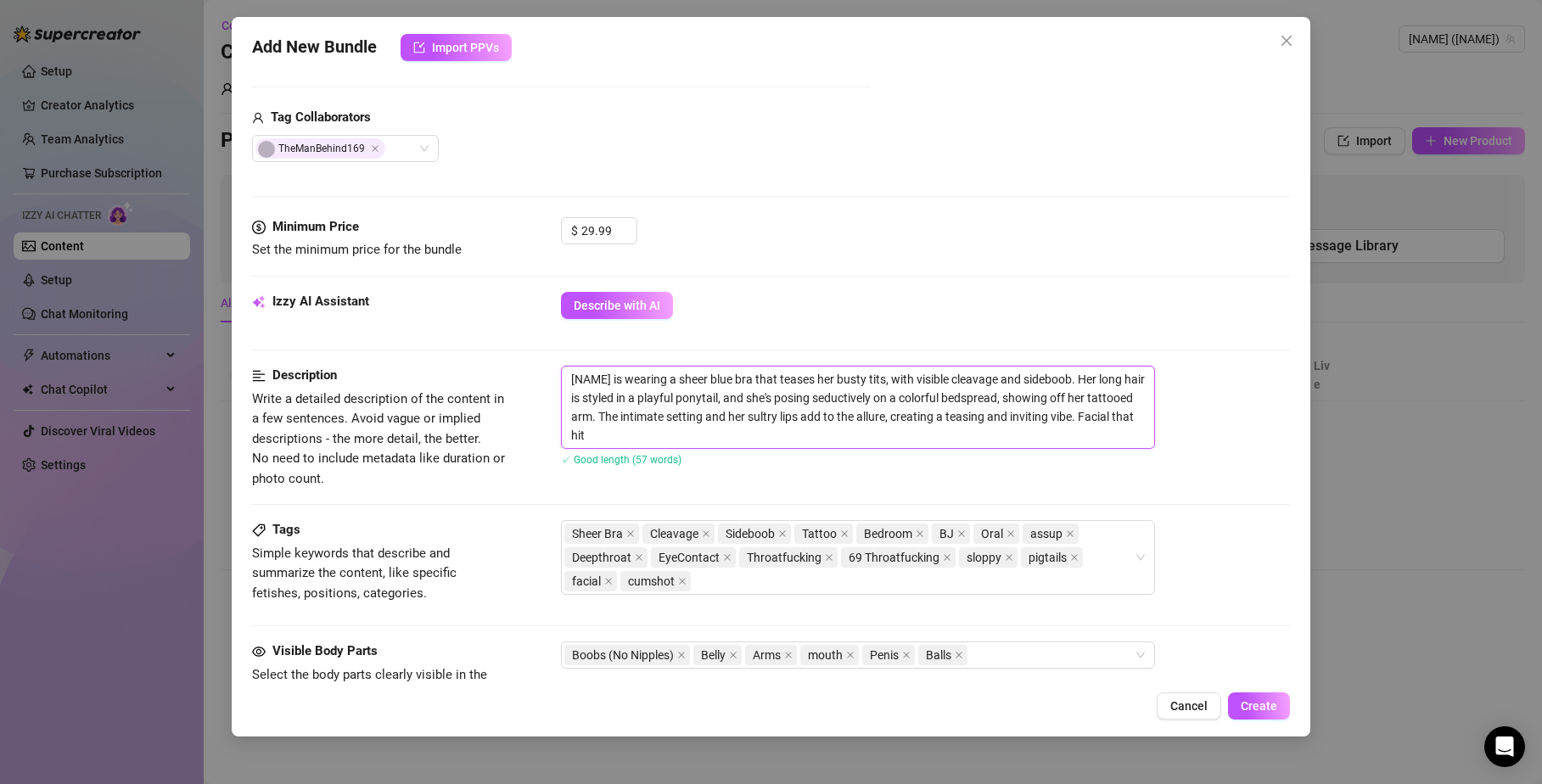 type on "[FIRST] is wearing a sheer blue bra that teases her busty tits, with visible cleavage and sideboob. Her long hair is styled in a playful ponytail, and she's posing seductively on a colorful bedspread, showing off her tattooed arm. The intimate setting and her sultry lips add to the allure, creating a teasing and inviting vibe. Facial that hits" 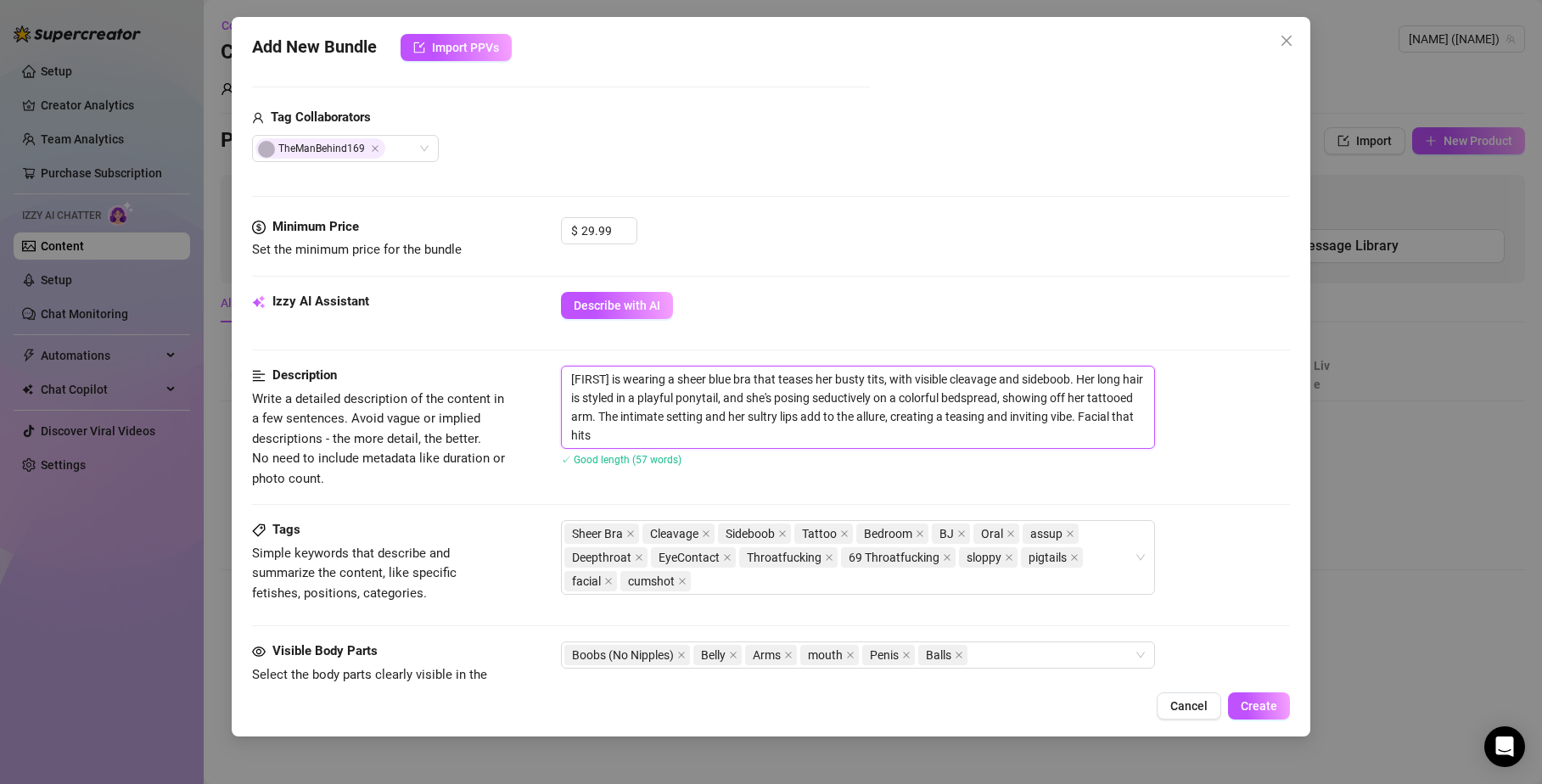 type on "[FIRST] is wearing a sheer blue bra that teases her busty tits, with visible cleavage and sideboob. Her long hair is styled in a playful ponytail, and she's posing seductively on a colorful bedspread, showing off her tattooed arm. The intimate setting and her sultry lips add to the allure, creating a teasing and inviting vibe. Facial that hits" 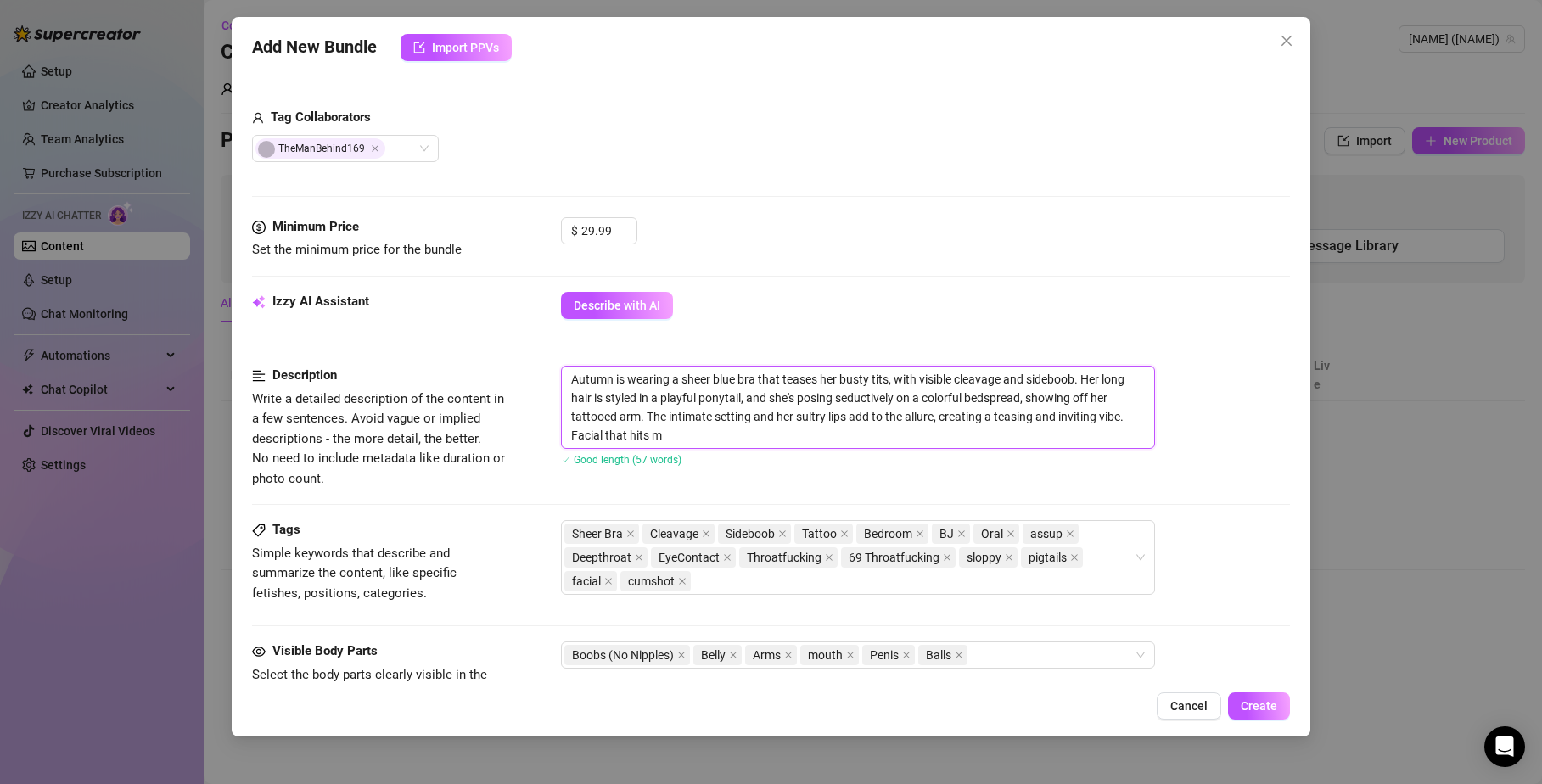 type on "Autumn is wearing a sheer blue bra that teases her busty tits, with visible cleavage and sideboob. Her long hair is styled in a playful ponytail, and she's posing seductively on a colorful bedspread, showing off her tattooed arm. The intimate setting and her sultry lips add to the allure, creating a teasing and inviting vibe. Facial that hits my" 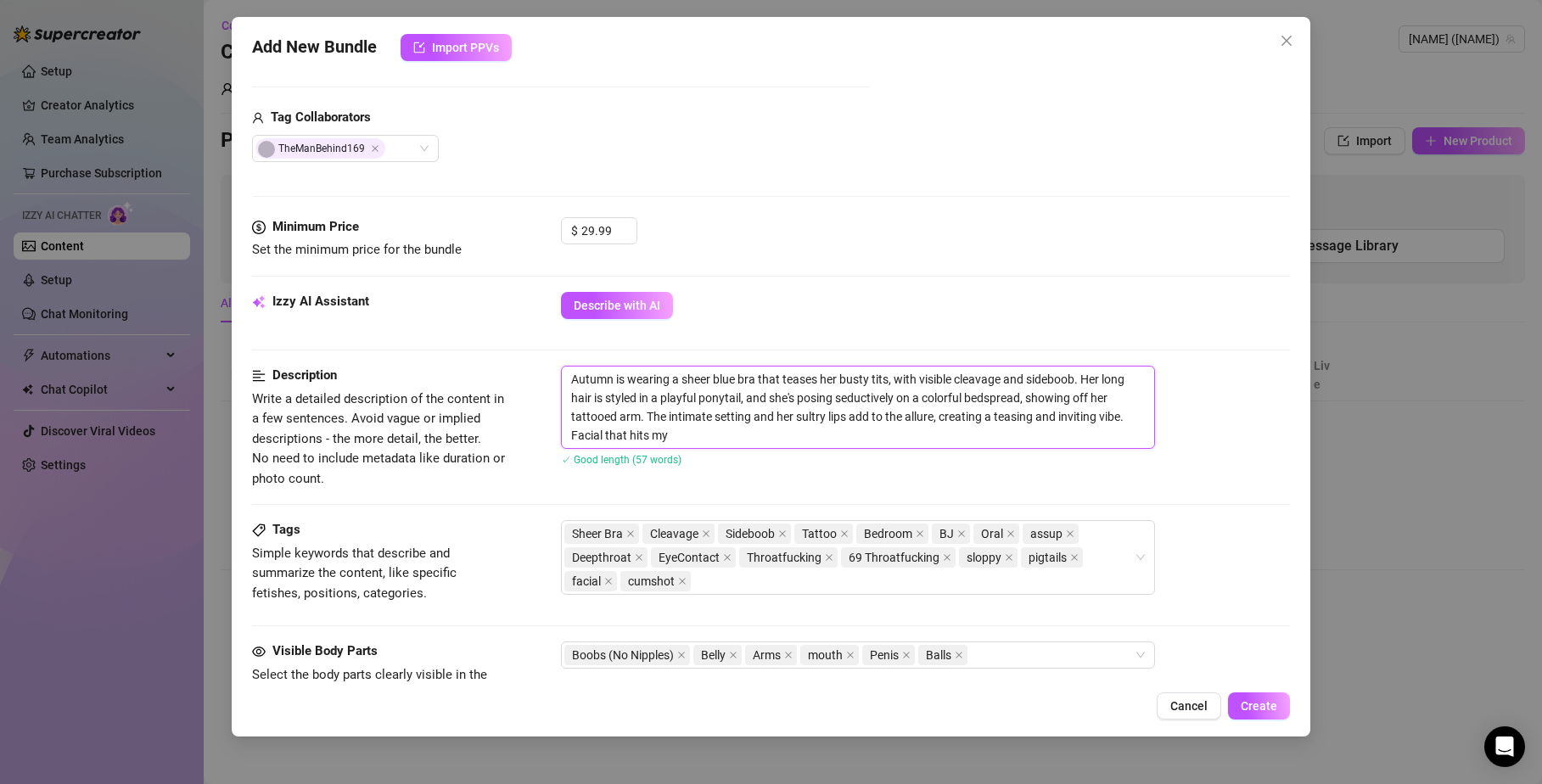 type on "Autumn is wearing a sheer blue bra that teases her busty tits, with visible cleavage and sideboob. Her long hair is styled in a playful ponytail, and she's posing seductively on a colorful bedspread, showing off her tattooed arm. The intimate setting and her sultry lips add to the allure, creating a teasing and inviting vibe. Facial that hits my" 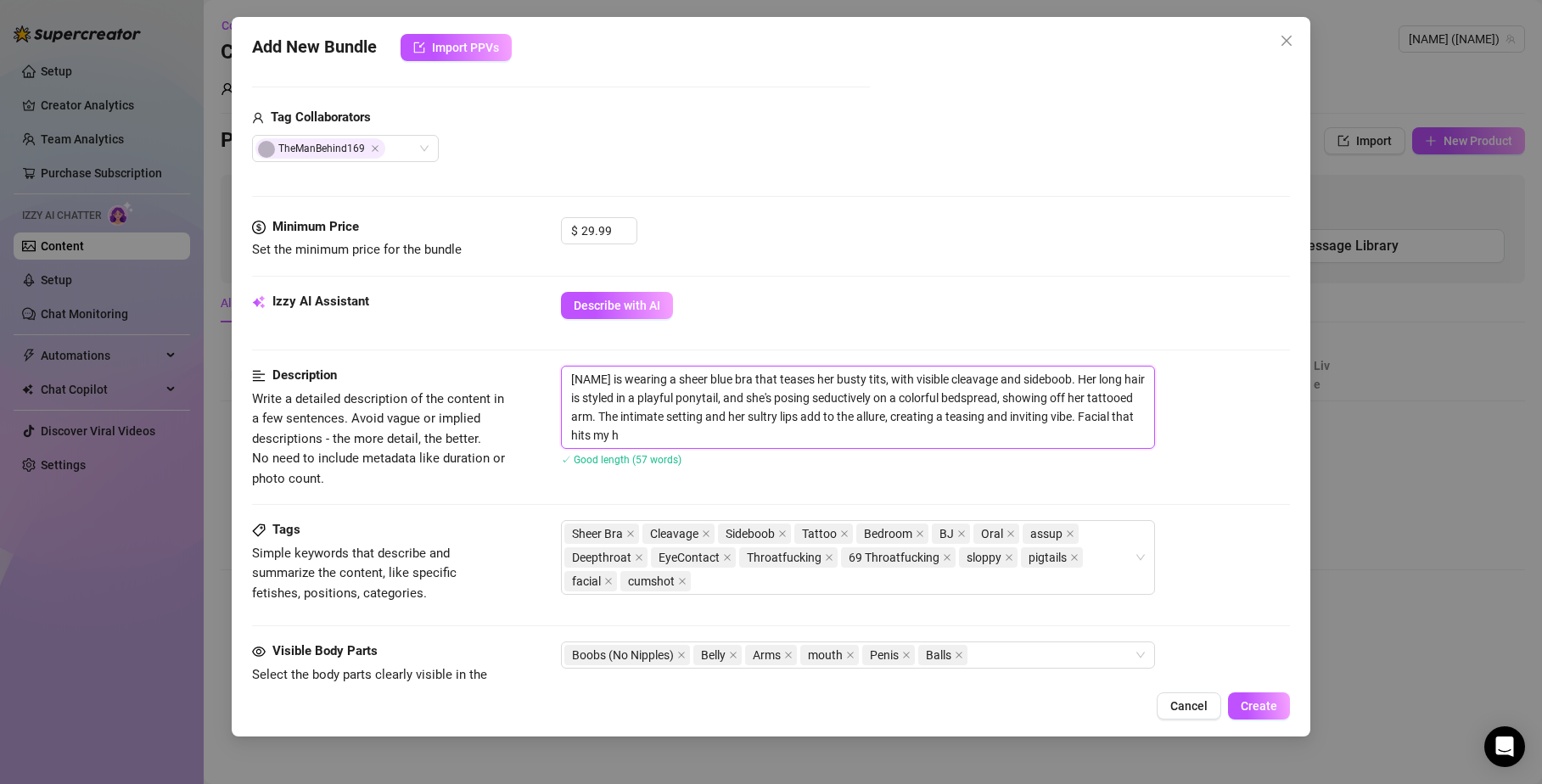 type on "Autumn is wearing a sheer blue bra that teases her busty tits, with visible cleavage and sideboob. Her long hair is styled in a playful ponytail, and she's posing seductively on a colorful bedspread, showing off her tattooed arm. The intimate setting and her sultry lips add to the allure, creating a teasing and inviting vibe. Facial that hits my hair, f" 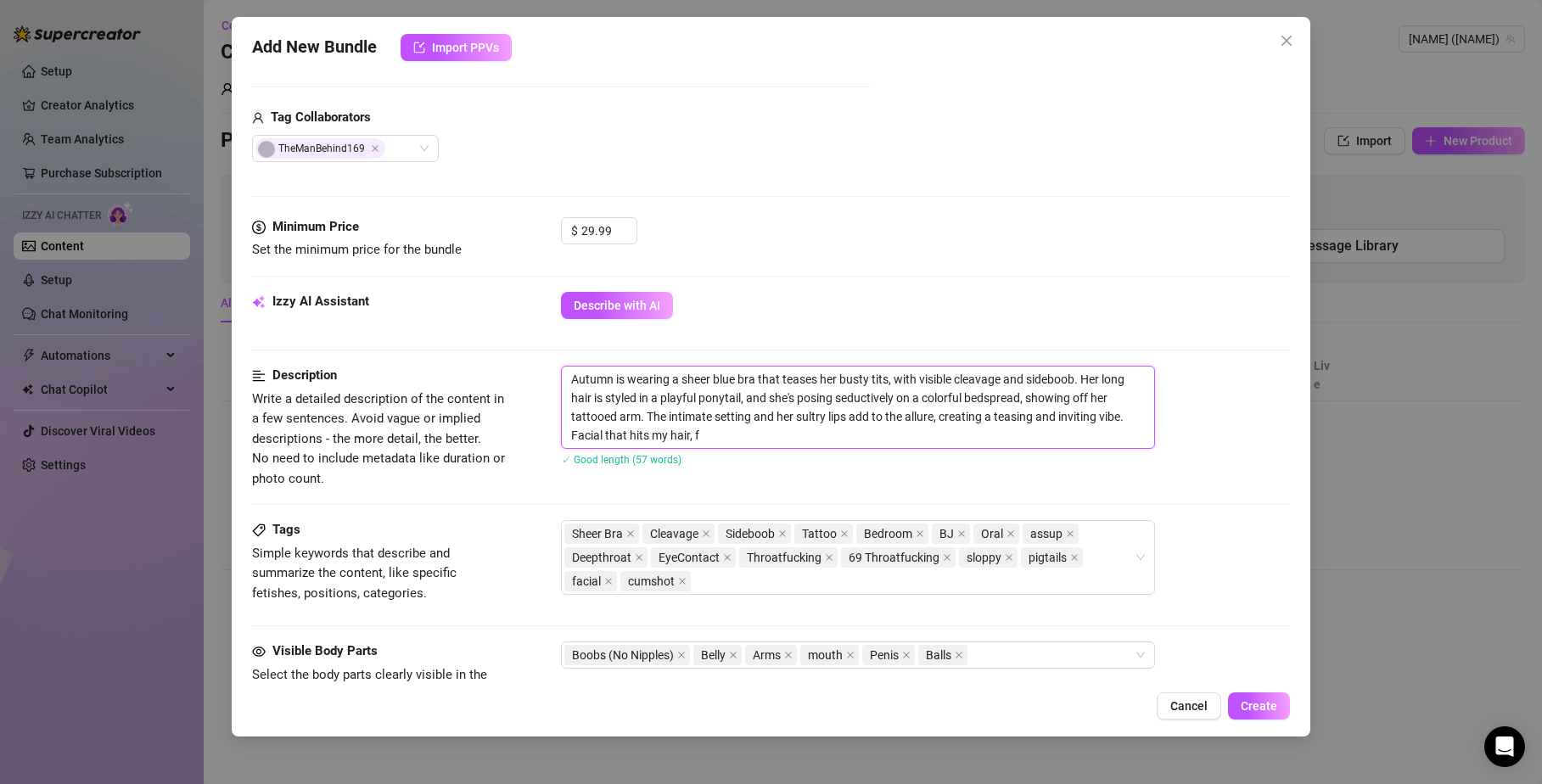 type on "[FIRST] is wearing a sheer blue bra that teases her busty tits, with visible cleavage and sideboob. Her long hair is styled in a playful ponytail, and she's posing seductively on a colorful bedspread, showing off her tattooed arm. The intimate setting and her sultry lips add to the allure, creating a teasing and inviting vibe. Facial that hits my hai" 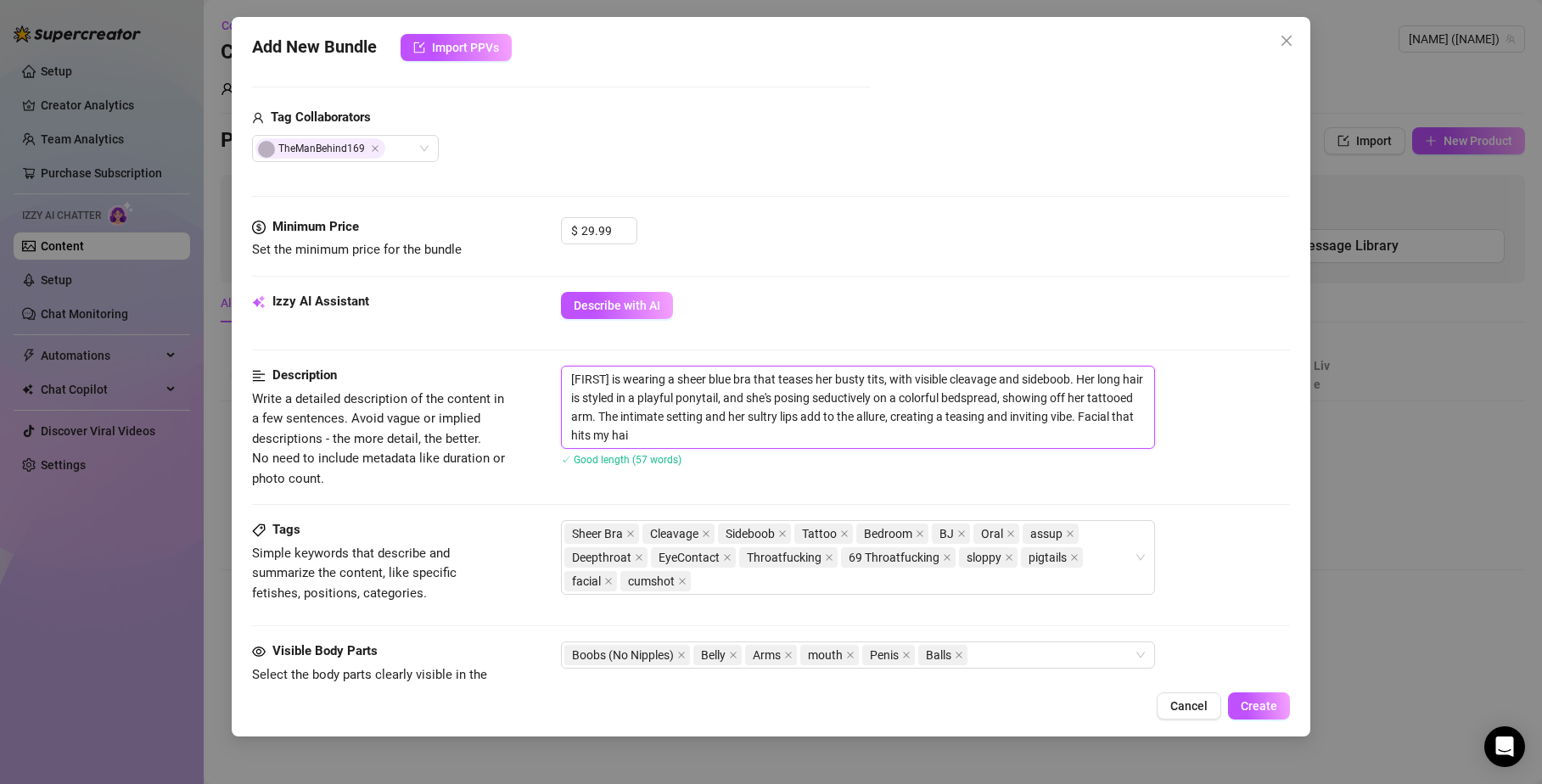 type on "[FIRST] is wearing a sheer blue bra that teases her busty tits, with visible cleavage and sideboob. Her long hair is styled in a playful ponytail, and she's posing seductively on a colorful bedspread, showing off her tattooed arm. The intimate setting and her sultry lips add to the allure, creating a teasing and inviting vibe. Facial that hits my hair" 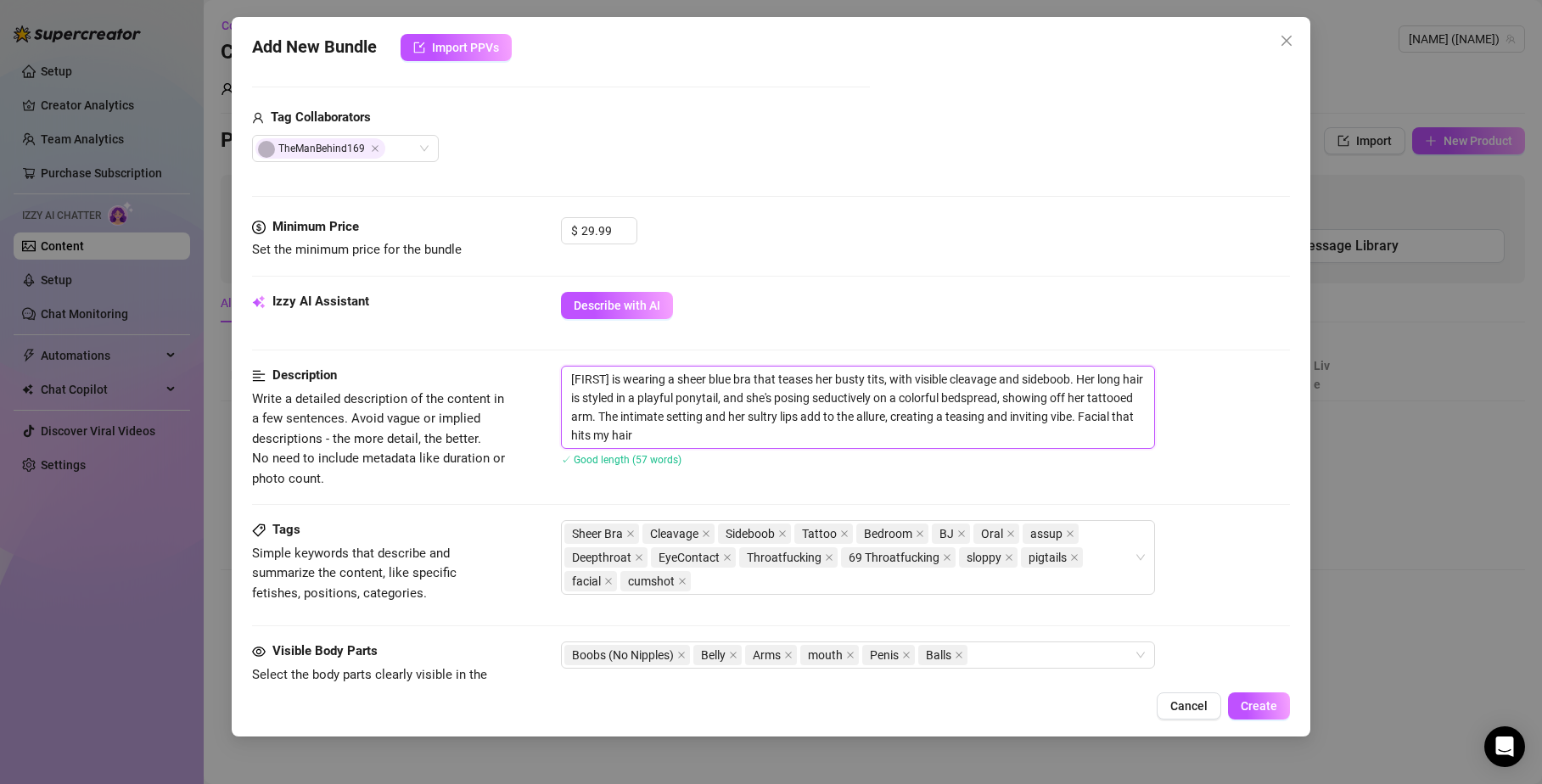 type on "[FIRST] is wearing a sheer blue bra that teases her busty tits, with visible cleavage and sideboob. Her long hair is styled in a playful ponytail, and she's posing seductively on a colorful bedspread, showing off her tattooed arm. The intimate setting and her sultry lips add to the allure, creating a teasing and inviting vibe. Facial that hits my hair" 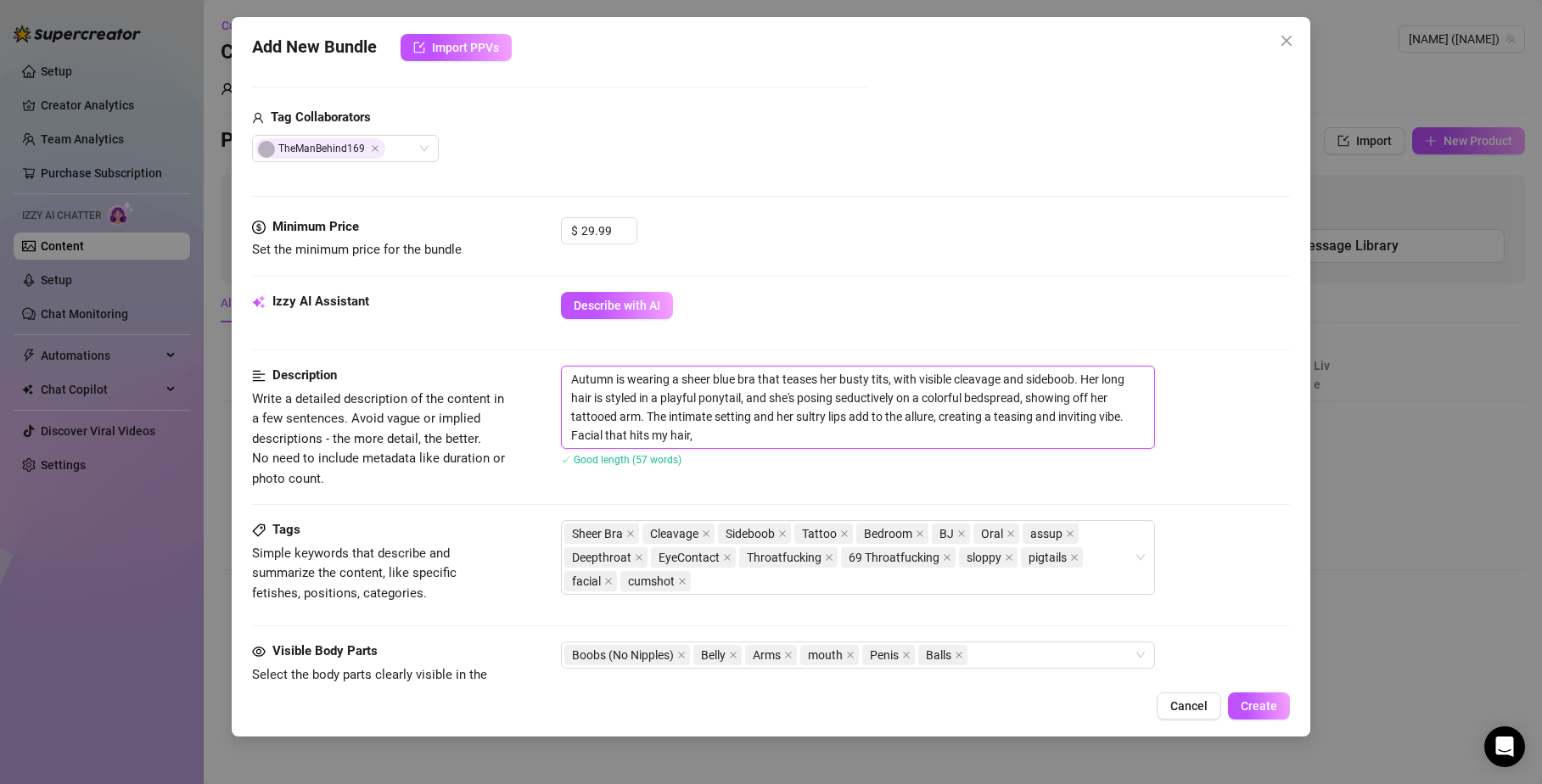 type on "Autumn is wearing a sheer blue bra that teases her busty tits, with visible cleavage and sideboob. Her long hair is styled in a playful ponytail, and she's posing seductively on a colorful bedspread, showing off her tattooed arm. The intimate setting and her sultry lips add to the allure, creating a teasing and inviting vibe. Facial that hits my hair," 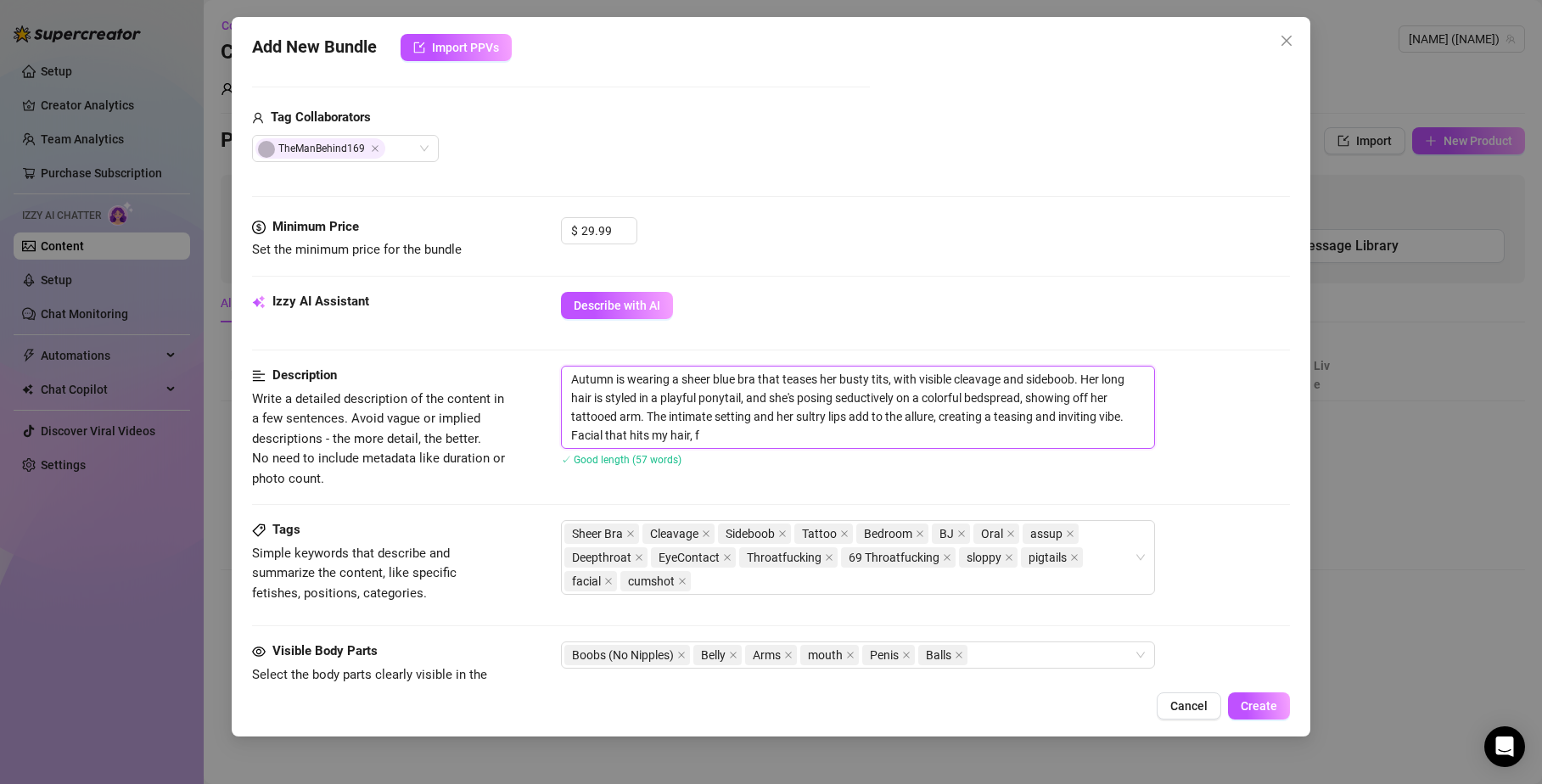 type on "Autumn is wearing a sheer blue bra that teases her busty tits, with visible cleavage and sideboob. Her long hair is styled in a playful ponytail, and she's posing seductively on a colorful bedspread, showing off her tattooed arm. The intimate setting and her sultry lips add to the allure, creating a teasing and inviting vibe. Facial that hits my hair, fa" 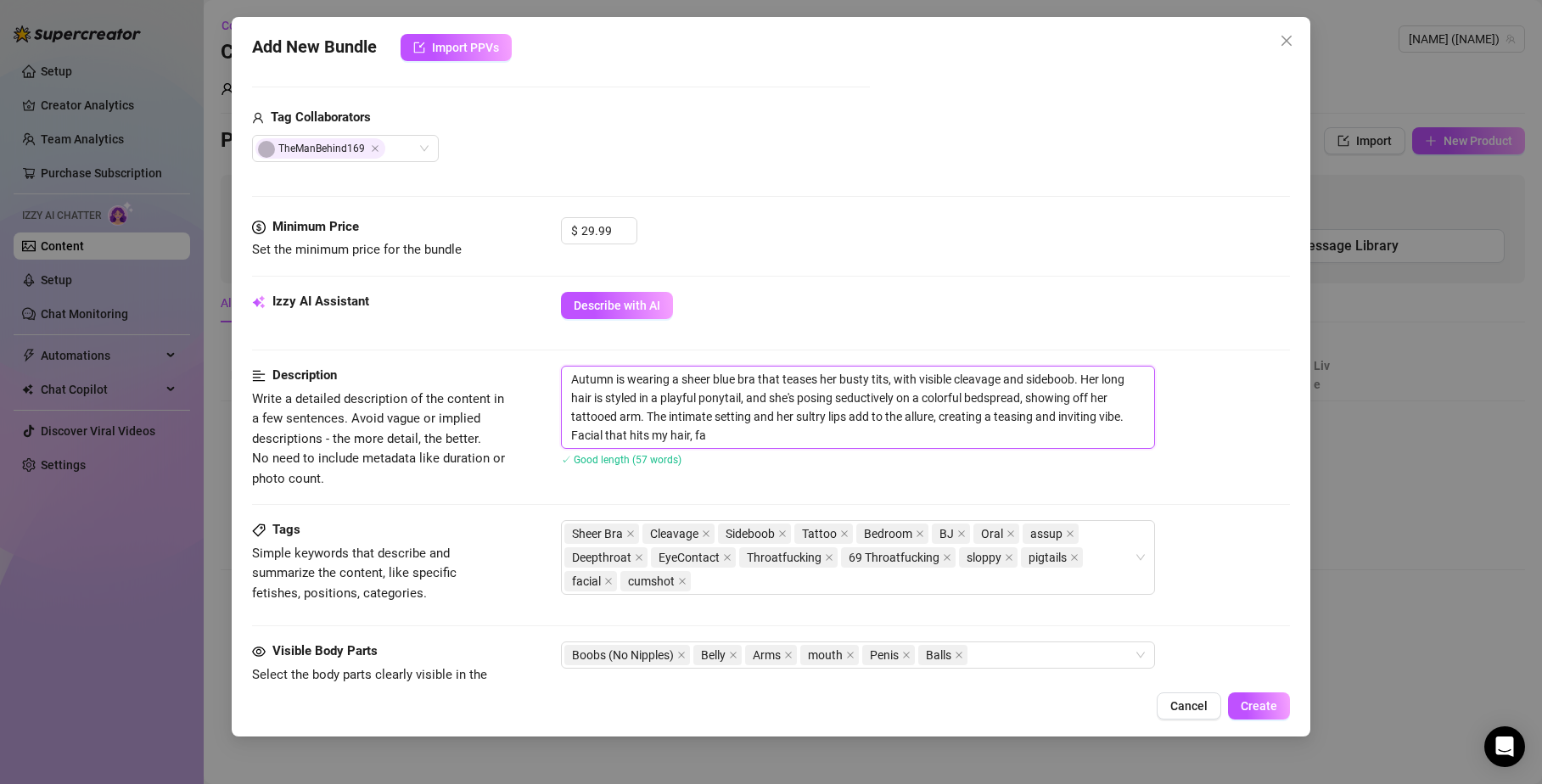 type on "Autumn is wearing a sheer blue bra that teases her busty tits, with visible cleavage and sideboob. Her long hair is styled in a playful ponytail, and she's posing seductively on a colorful bedspread, showing off her tattooed arm. The intimate setting and her sultry lips add to the allure, creating a teasing and inviting vibe. Facial that hits my hair, fac" 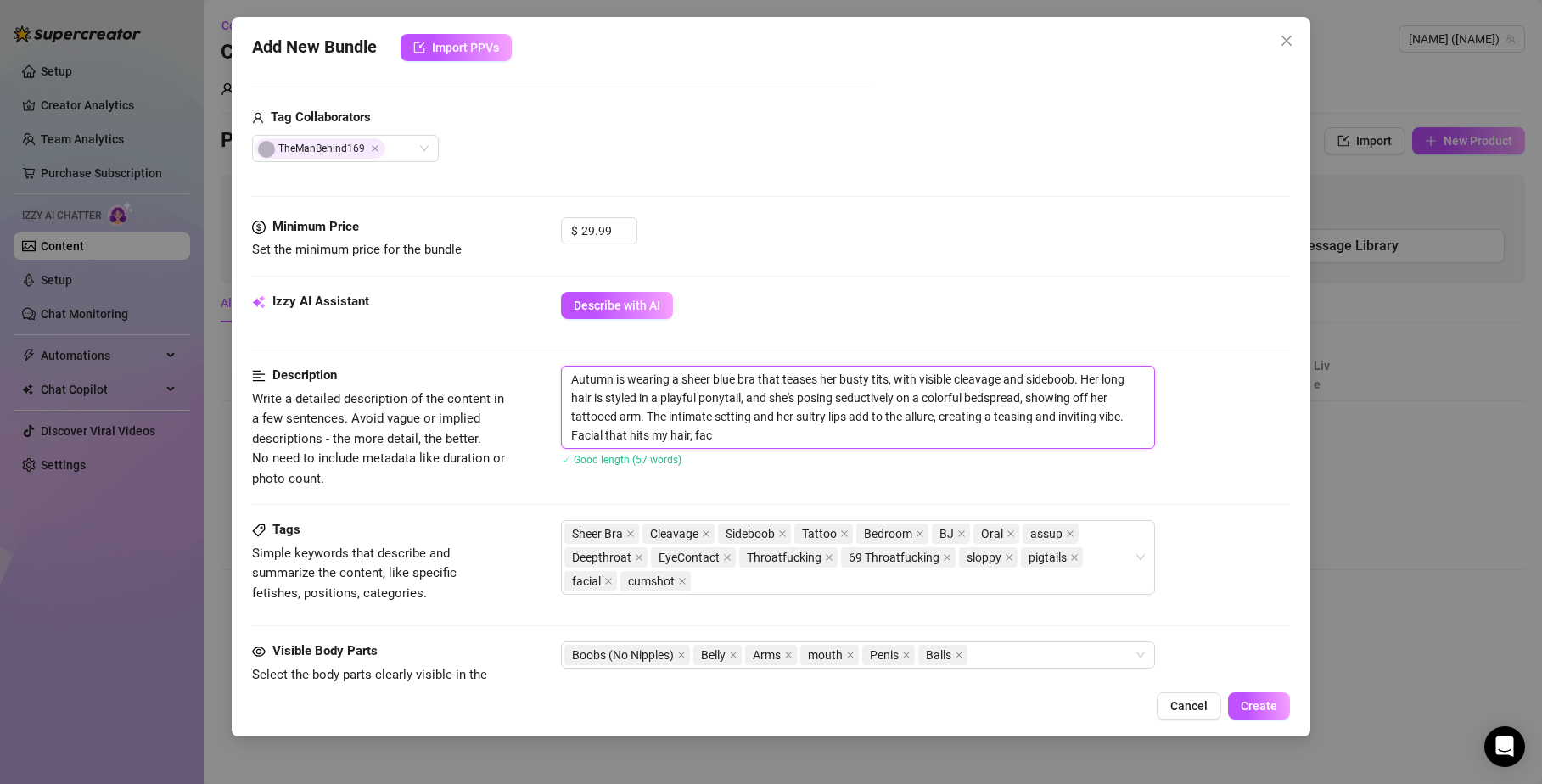 type on "[FIRST] is wearing a sheer blue bra that teases her busty tits, with visible cleavage and sideboob. Her long hair is styled in a playful ponytail, and she's posing seductively on a colorful bedspread, showing off her tattooed arm. The intimate setting and her sultry lips add to the allure, creating a teasing and inviting vibe. Facial that hits my hair, face" 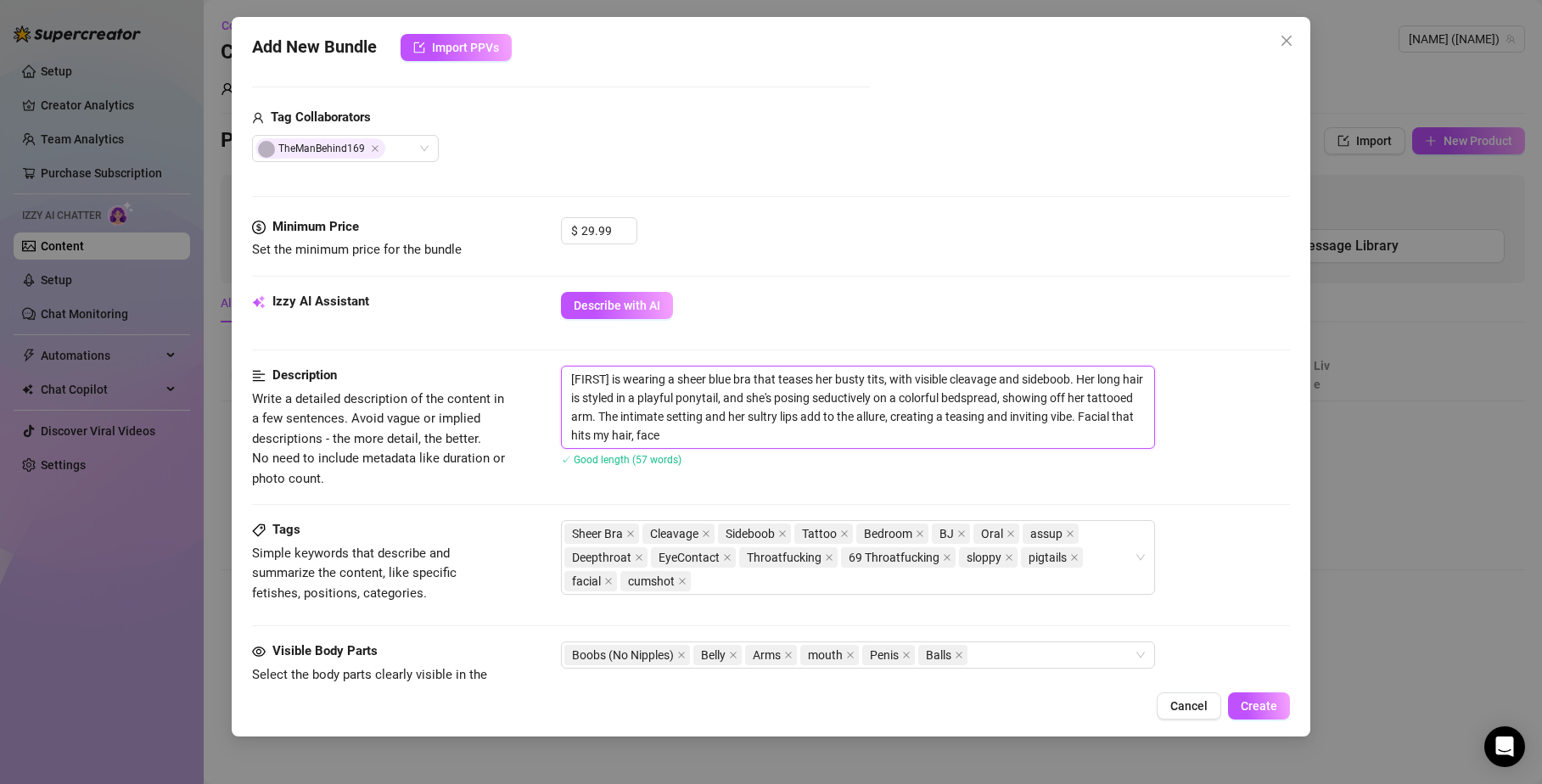 type on "[FIRST] is wearing a sheer blue bra that teases her busty tits, with visible cleavage and sideboob. Her long hair is styled in a playful ponytail, and she's posing seductively on a colorful bedspread, showing off her tattooed arm. The intimate setting and her sultry lips add to the allure, creating a teasing and inviting vibe. Facial that hits my hair, face" 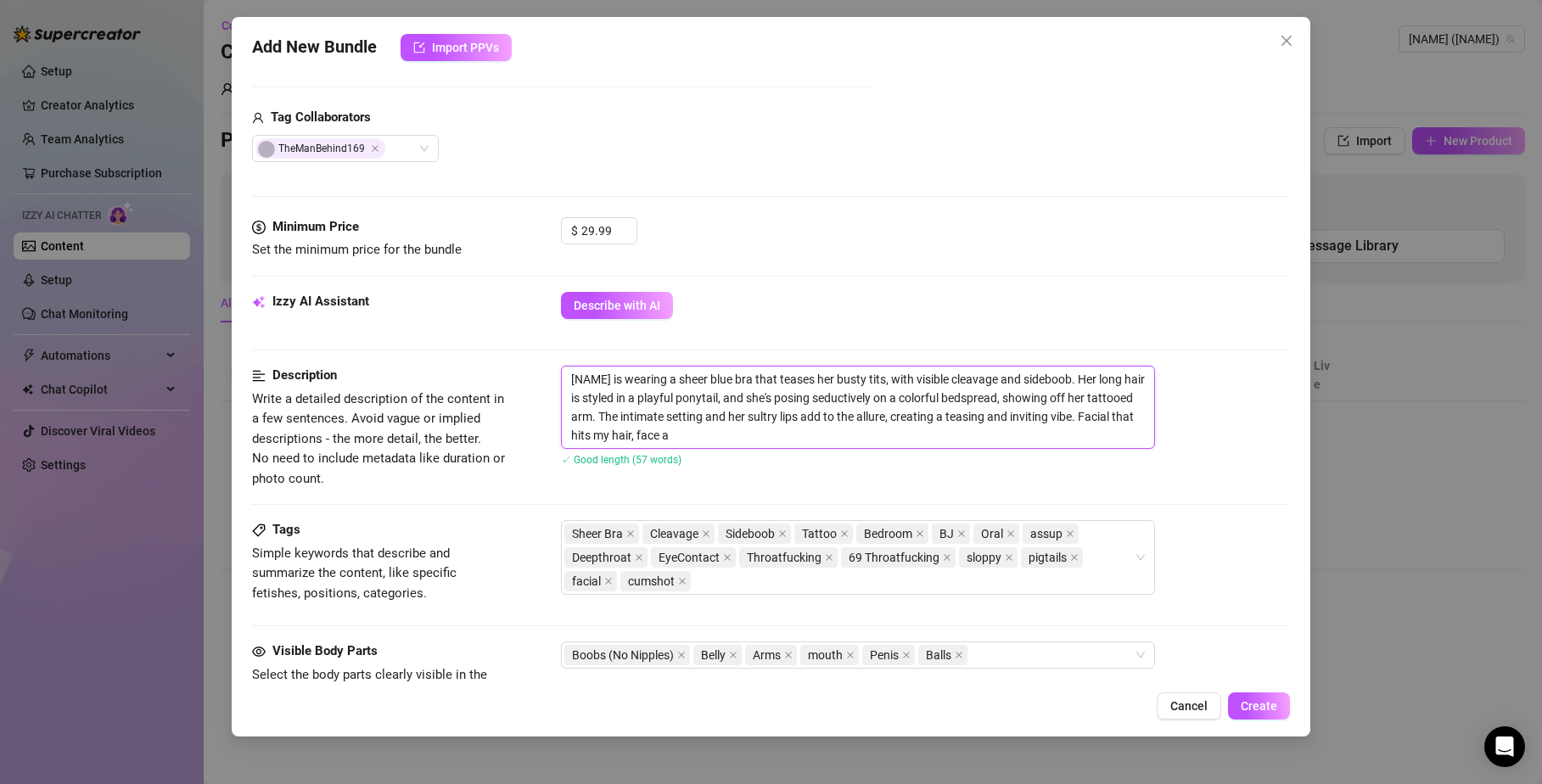 type on "Autumn is wearing a sheer blue bra that teases her busty tits, with visible cleavage and sideboob. Her long hair is styled in a playful ponytail, and she's posing seductively on a colorful bedspread, showing off her tattooed arm. The intimate setting and her sultry lips add to the allure, creating a teasing and inviting vibe. Facial that hits my hair, face an" 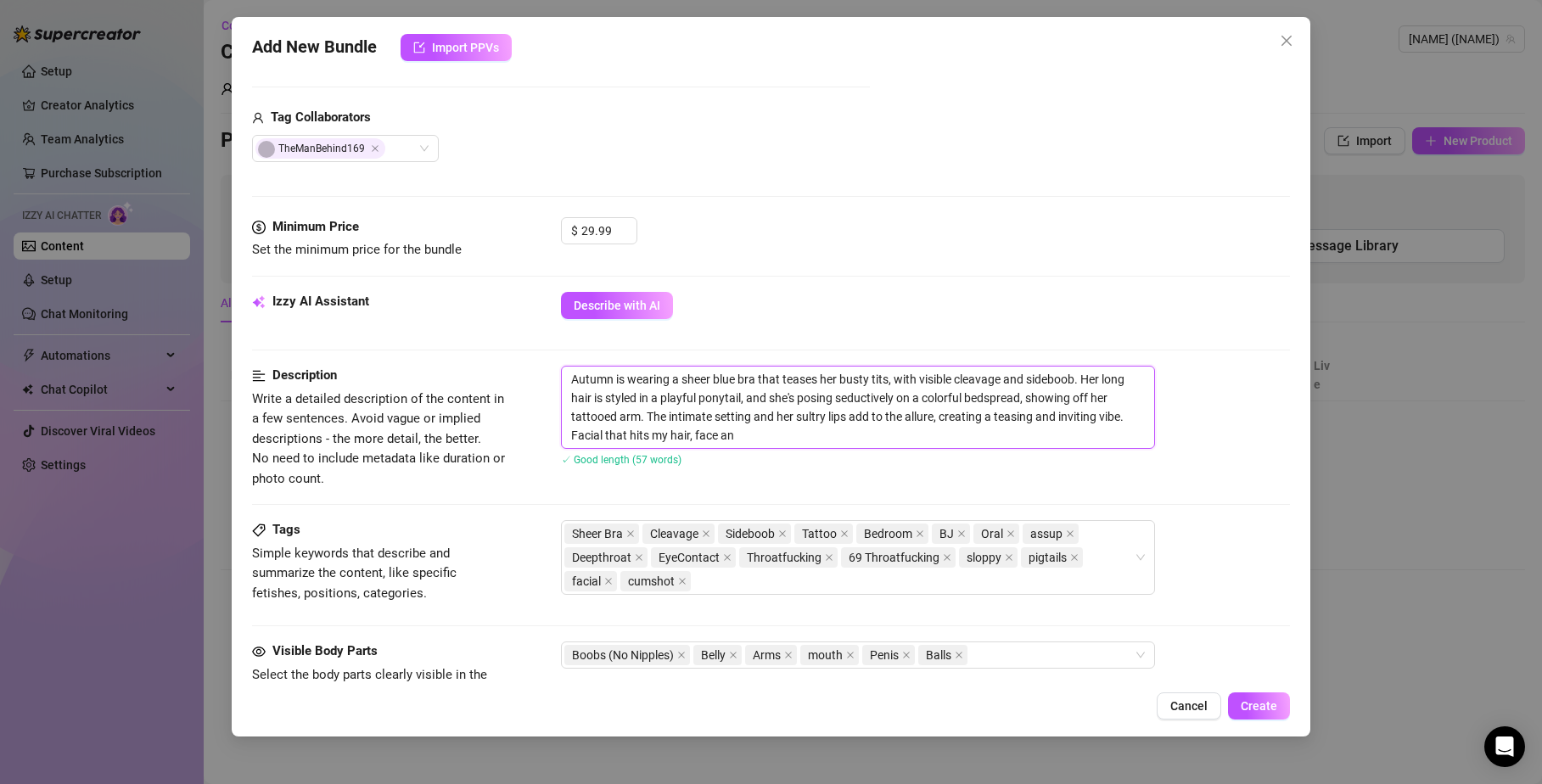 type on "Autumn is wearing a sheer blue bra that teases her busty tits, with visible cleavage and sideboob. Her long hair is styled in a playful ponytail, and she's posing seductively on a colorful bedspread, showing off her tattooed arm. The intimate setting and her sultry lips add to the allure, creating a teasing and inviting vibe. Facial that hits my hair, face and" 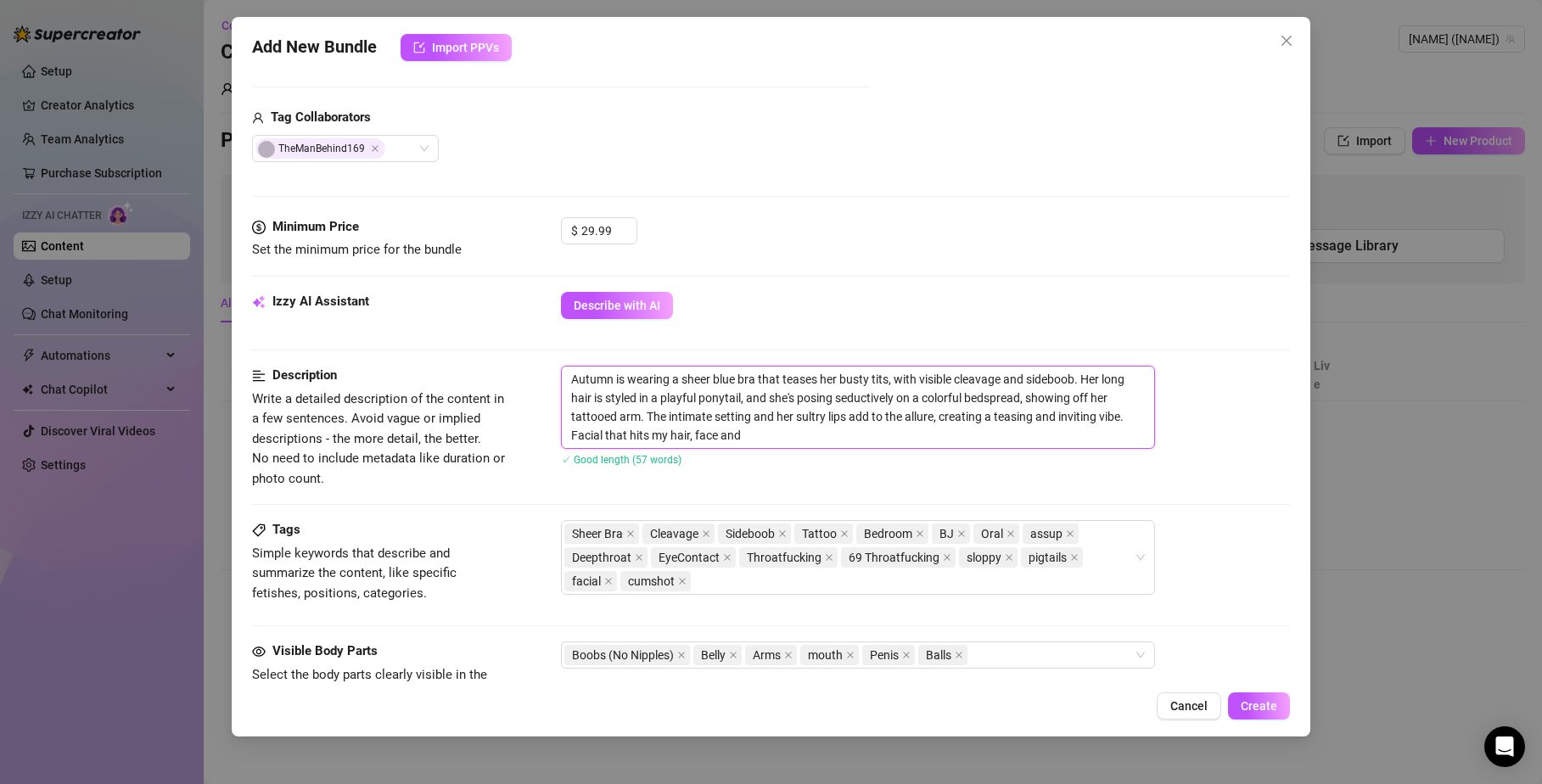 type on "Autumn is wearing a sheer blue bra that teases her busty tits, with visible cleavage and sideboob. Her long hair is styled in a playful ponytail, and she's posing seductively on a colorful bedspread, showing off her tattooed arm. The intimate setting and her sultry lips add to the allure, creating a teasing and inviting vibe. Facial that hits my hair, face and" 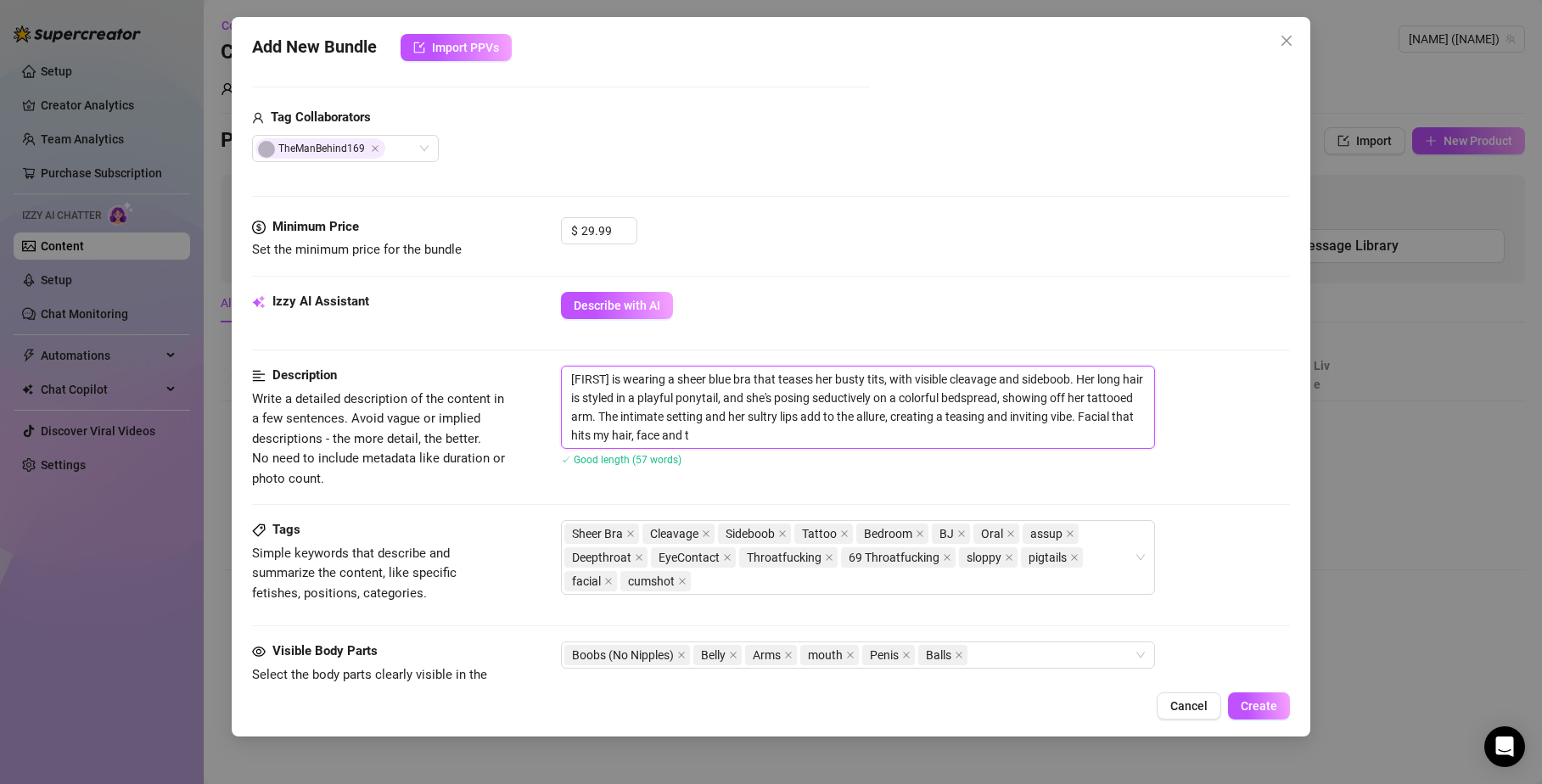 type on "Autumn is wearing a sheer blue bra that teases her busty tits, with visible cleavage and sideboob. Her long hair is styled in a playful ponytail, and she's posing seductively on a colorful bedspread, showing off her tattooed arm. The intimate setting and her sultry lips add to the allure, creating a teasing and inviting vibe. Facial that hits my hair, face and th" 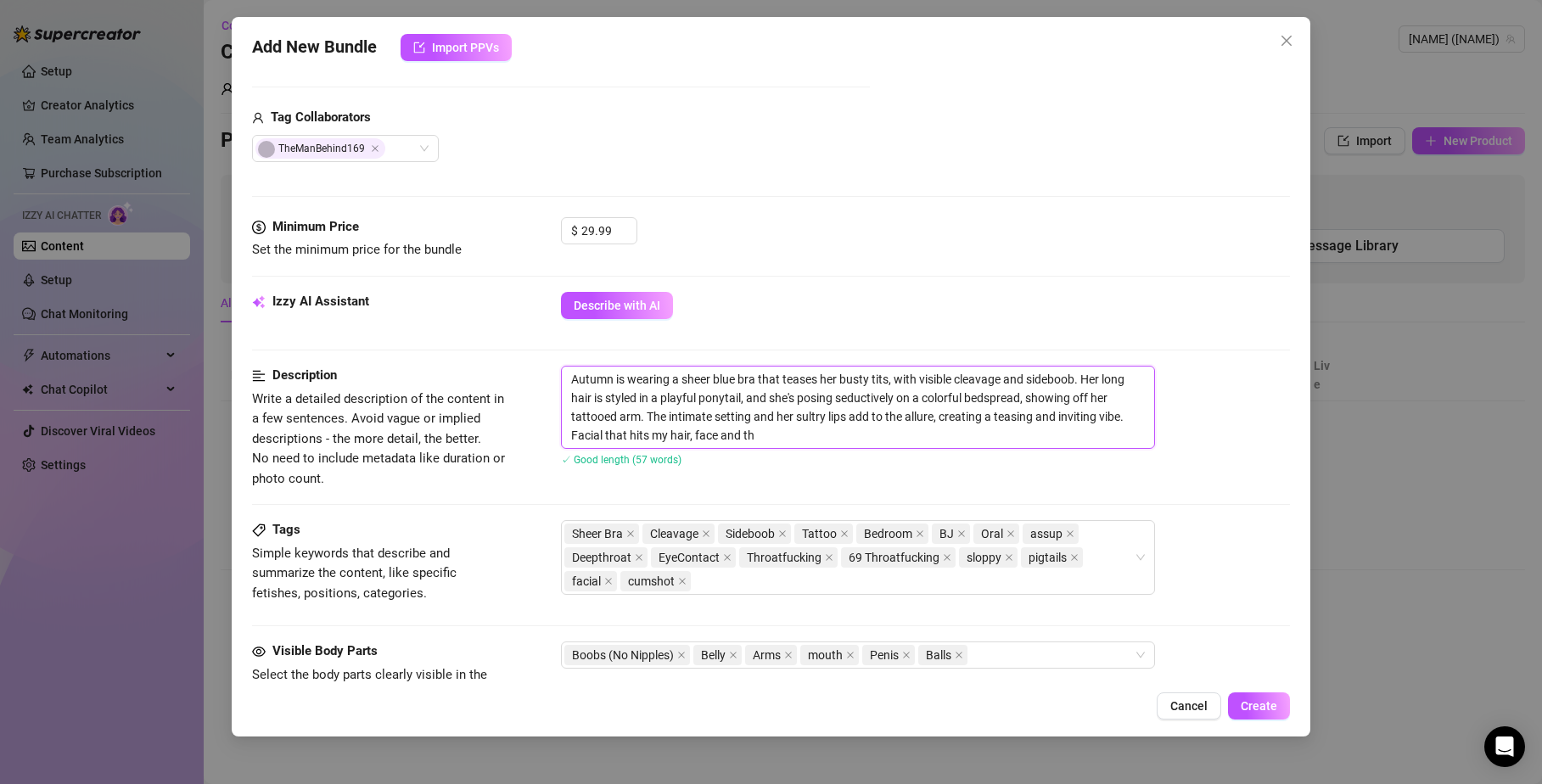 type on "[FIRST] is wearing a sheer blue bra that teases her busty tits, with visible cleavage and sideboob. Her long hair is styled in a playful ponytail, and she's posing seductively on a colorful bedspread, showing off her tattooed arm. The intimate setting and her sultry lips add to the allure, creating a teasing and inviting vibe. Facial that hits my hair, face and the" 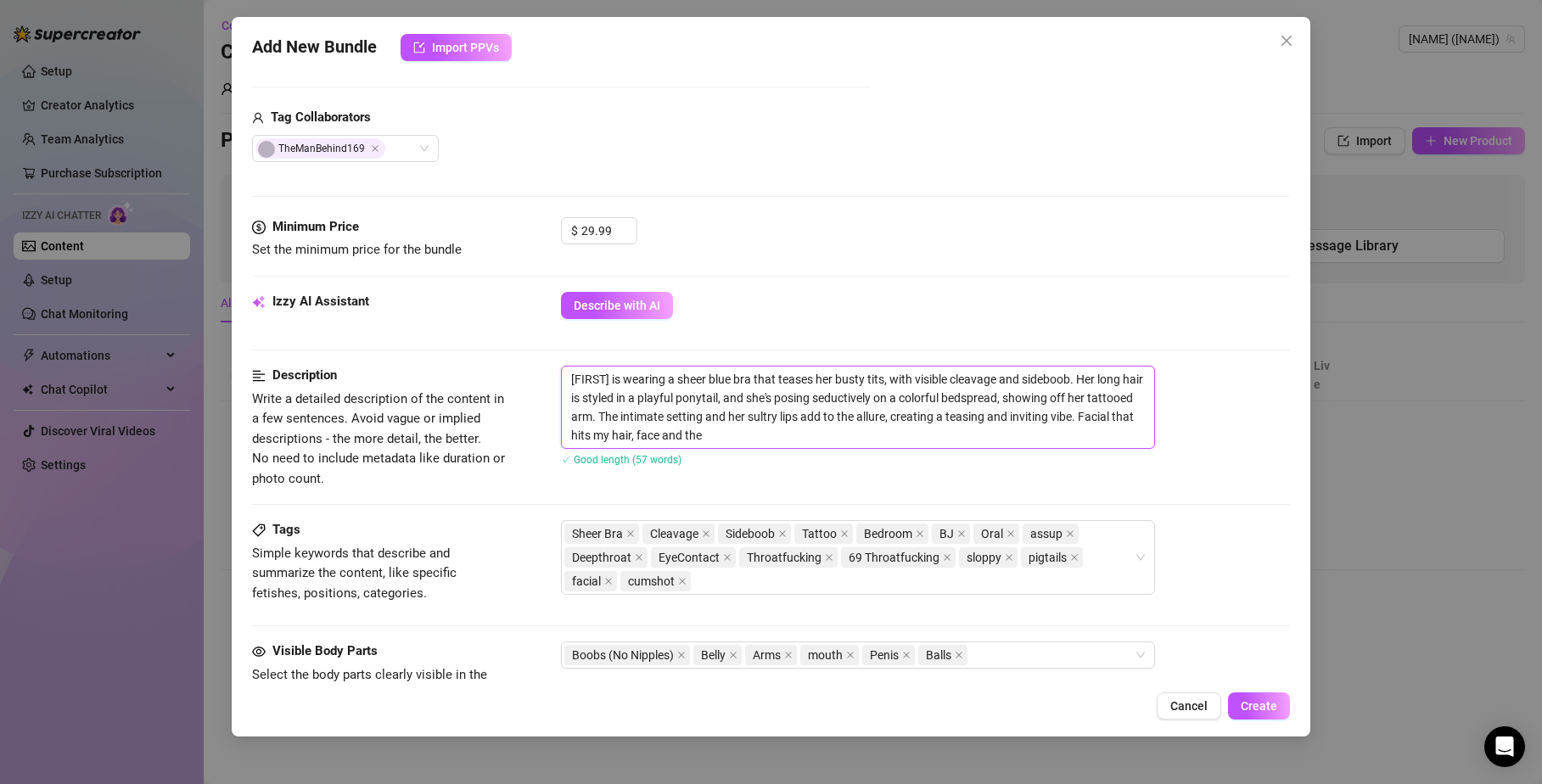 type on "Autumn is wearing a sheer blue bra that teases her busty tits, with visible cleavage and sideboob. Her long hair is styled in a playful ponytail, and she's posing seductively on a colorful bedspread, showing off her tattooed arm. The intimate setting and her sultry lips add to the allure, creating a teasing and inviting vibe. Facial that hits my hair, face and then" 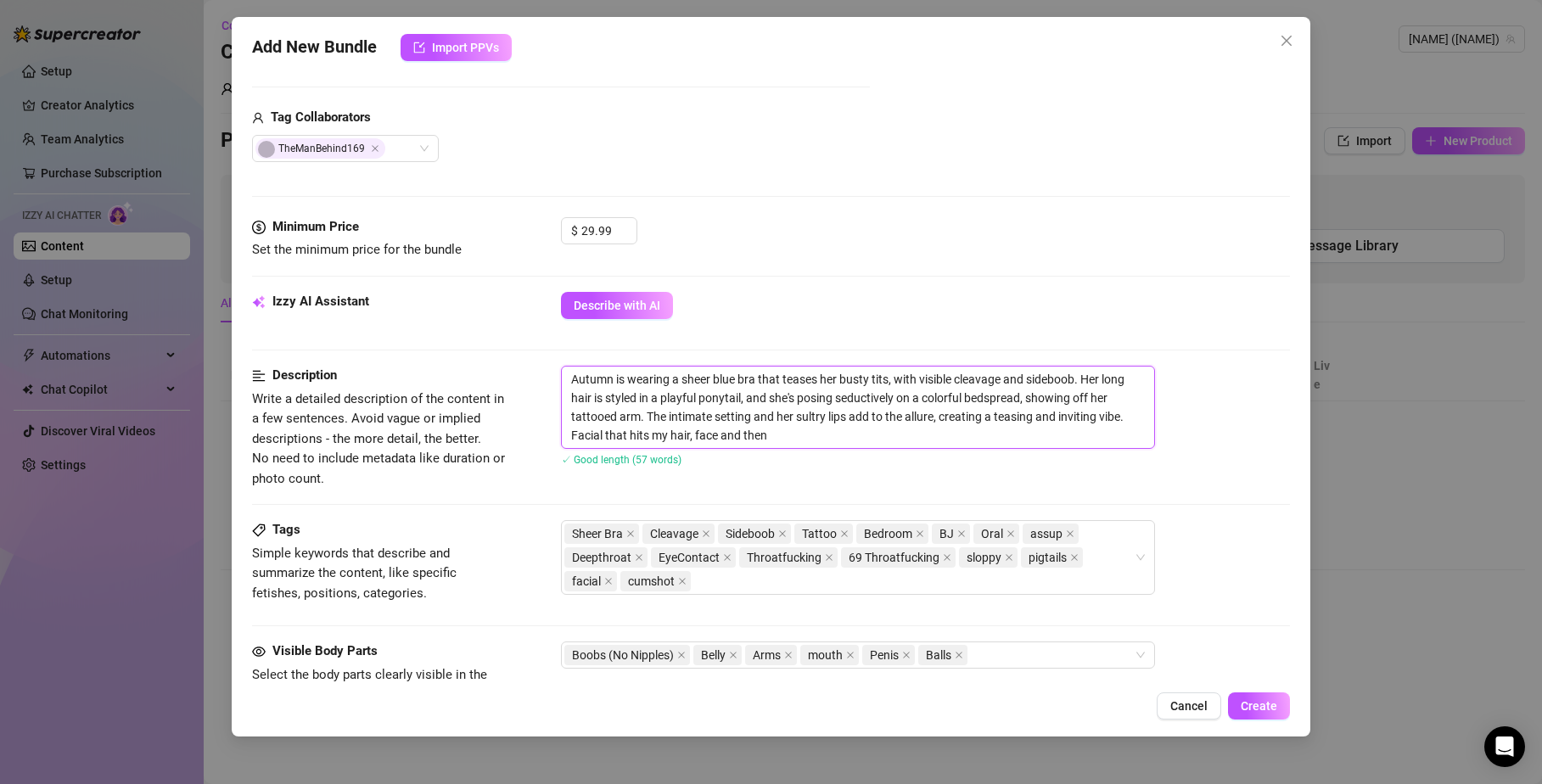 type on "Autumn is wearing a sheer blue bra that teases her busty tits, with visible cleavage and sideboob. Her long hair is styled in a playful ponytail, and she's posing seductively on a colorful bedspread, showing off her tattooed arm. The intimate setting and her sultry lips add to the allure, creating a teasing and inviting vibe. Facial that hits my hair, face and then" 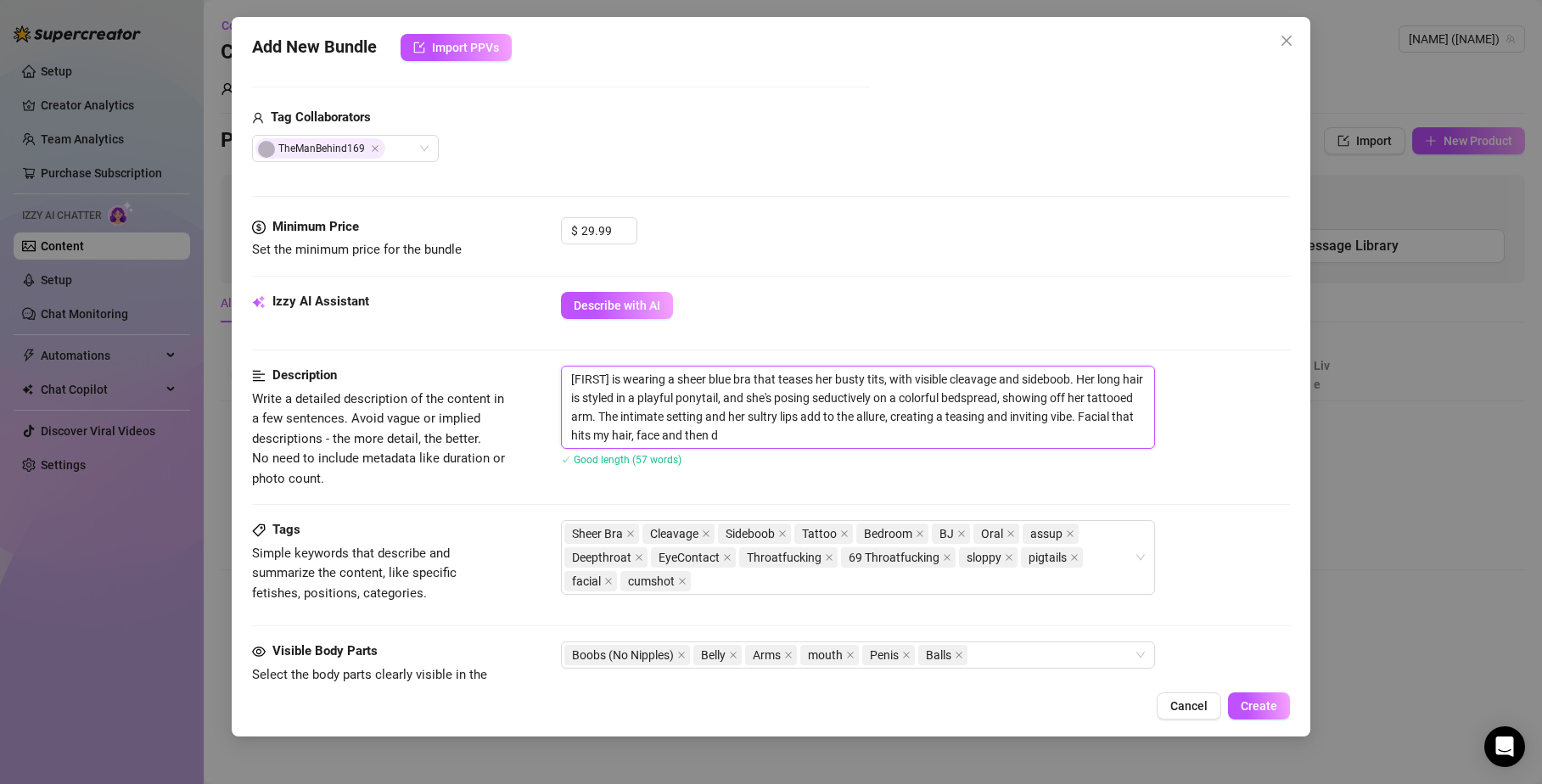 type on "[FIRST] is wearing a sheer blue bra that teases her busty tits, with visible cleavage and sideboob. Her long hair is styled in a playful ponytail, and she's posing seductively on a colorful bedspread, showing off her tattooed arm. The intimate setting and her sultry lips add to the allure, creating a teasing and inviting vibe. Facial that hits my hair, face and then do" 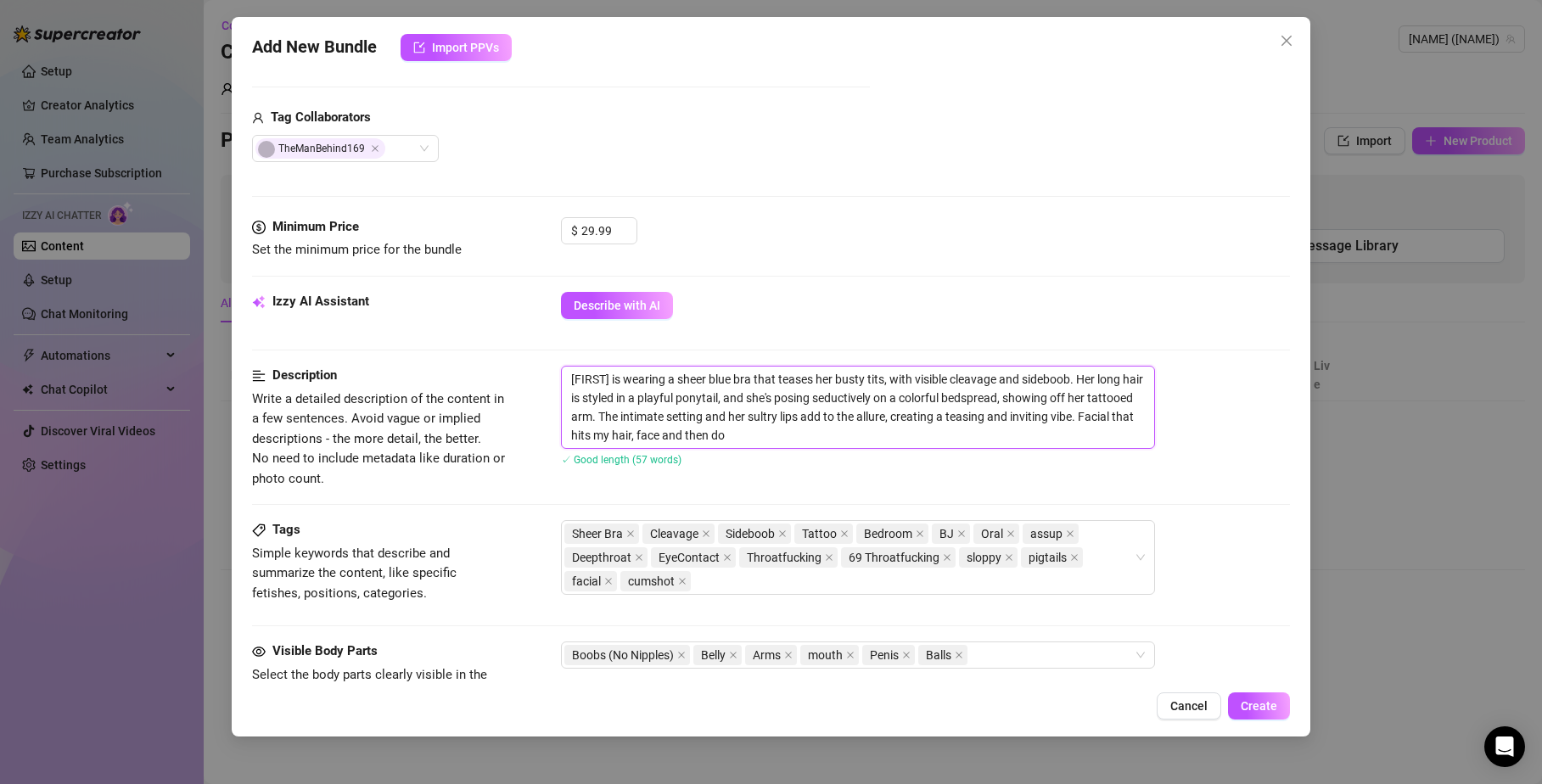 type on "Autumn is wearing a sheer blue bra that teases her busty tits, with visible cleavage and sideboob. Her long hair is styled in a playful ponytail, and she's posing seductively on a colorful bedspread, showing off her tattooed arm. The intimate setting and her sultry lips add to the allure, creating a teasing and inviting vibe. Facial that hits my hair, face and then dow" 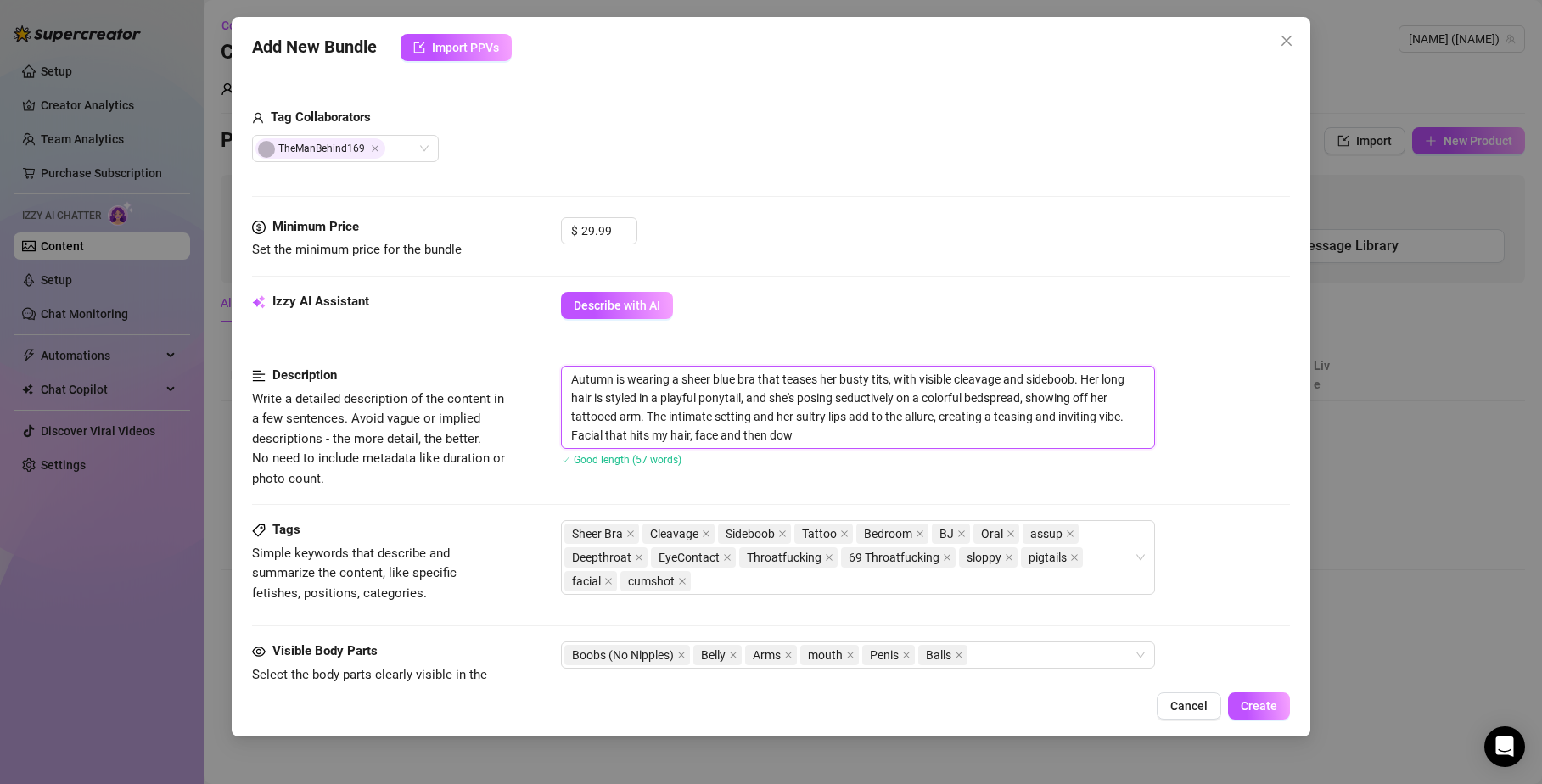 type on "[NAME] is wearing a sheer blue bra that teases her busty tits, with visible cleavage and sideboob. Her long hair is styled in a playful ponytail, and she's posing seductively on a colorful bedspread, showing off her tattooed arm. The intimate setting and her sultry lips add to the allure, creating a teasing and inviting vibe. Facial that hits my hair, face and then down" 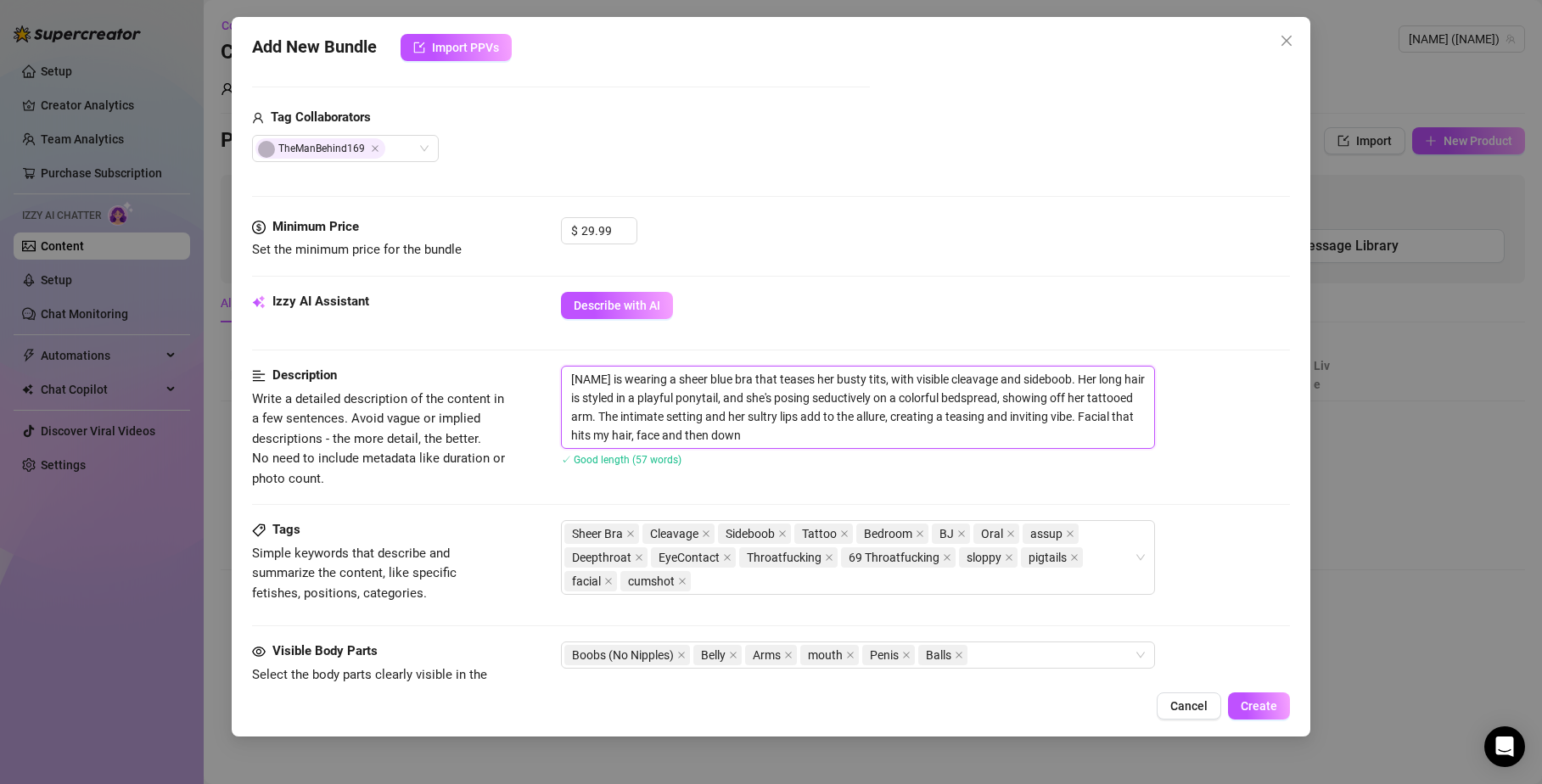 type on "[NAME] is wearing a sheer blue bra that teases her busty tits, with visible cleavage and sideboob. Her long hair is styled in a playful ponytail, and she's posing seductively on a colorful bedspread, showing off her tattooed arm. The intimate setting and her sultry lips add to the allure, creating a teasing and inviting vibe. Facial that hits my hair, face and then down" 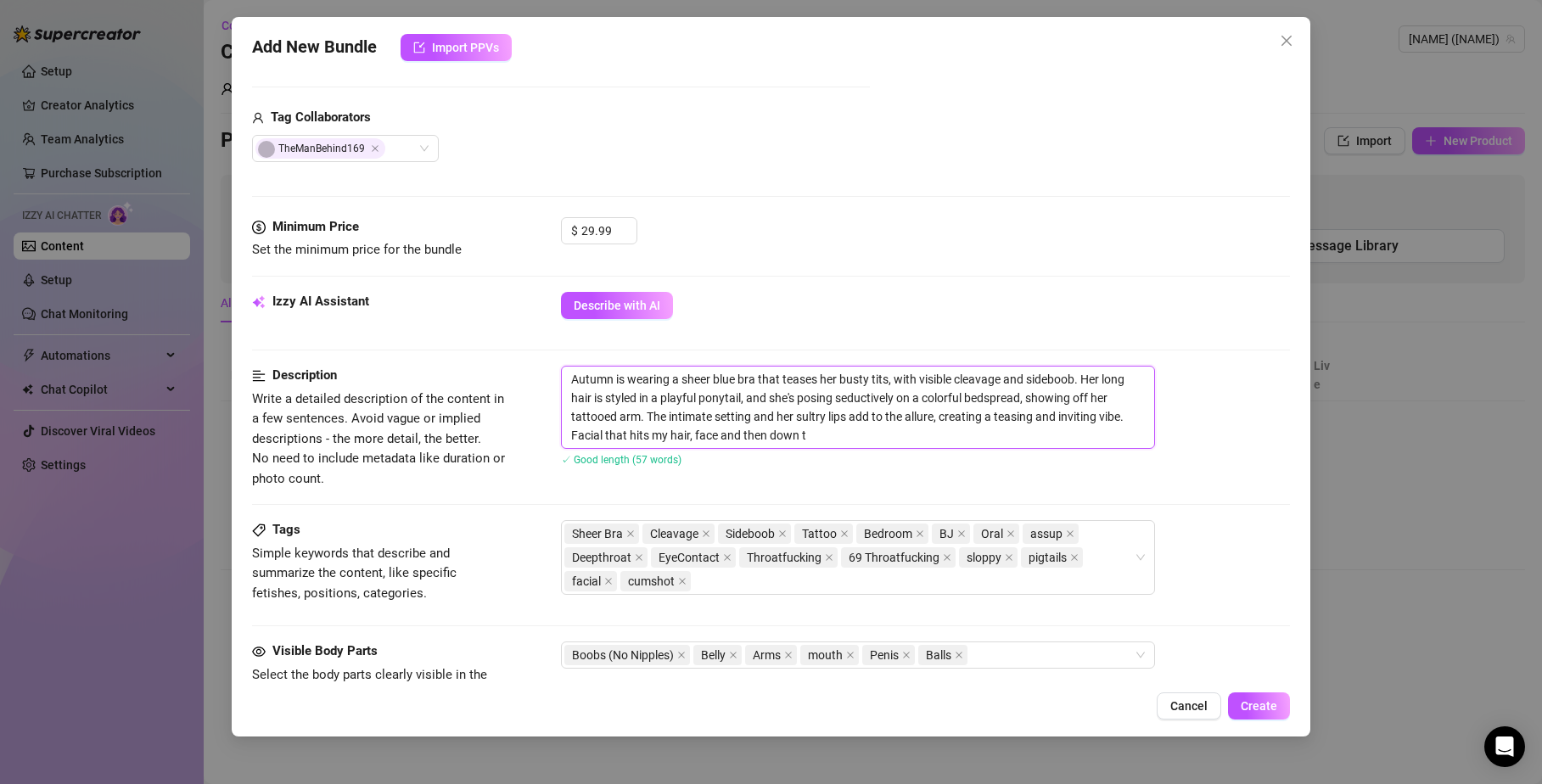 type on "[NAME] is wearing a sheer blue bra that teases her busty tits, with visible cleavage and sideboob. Her long hair is styled in a playful ponytail, and she's posing seductively on a colorful bedspread, showing off her tattooed arm. The intimate setting and her sultry lips add to the allure, creating a teasing and inviting vibe. Facial that hits my hair, face and then down to" 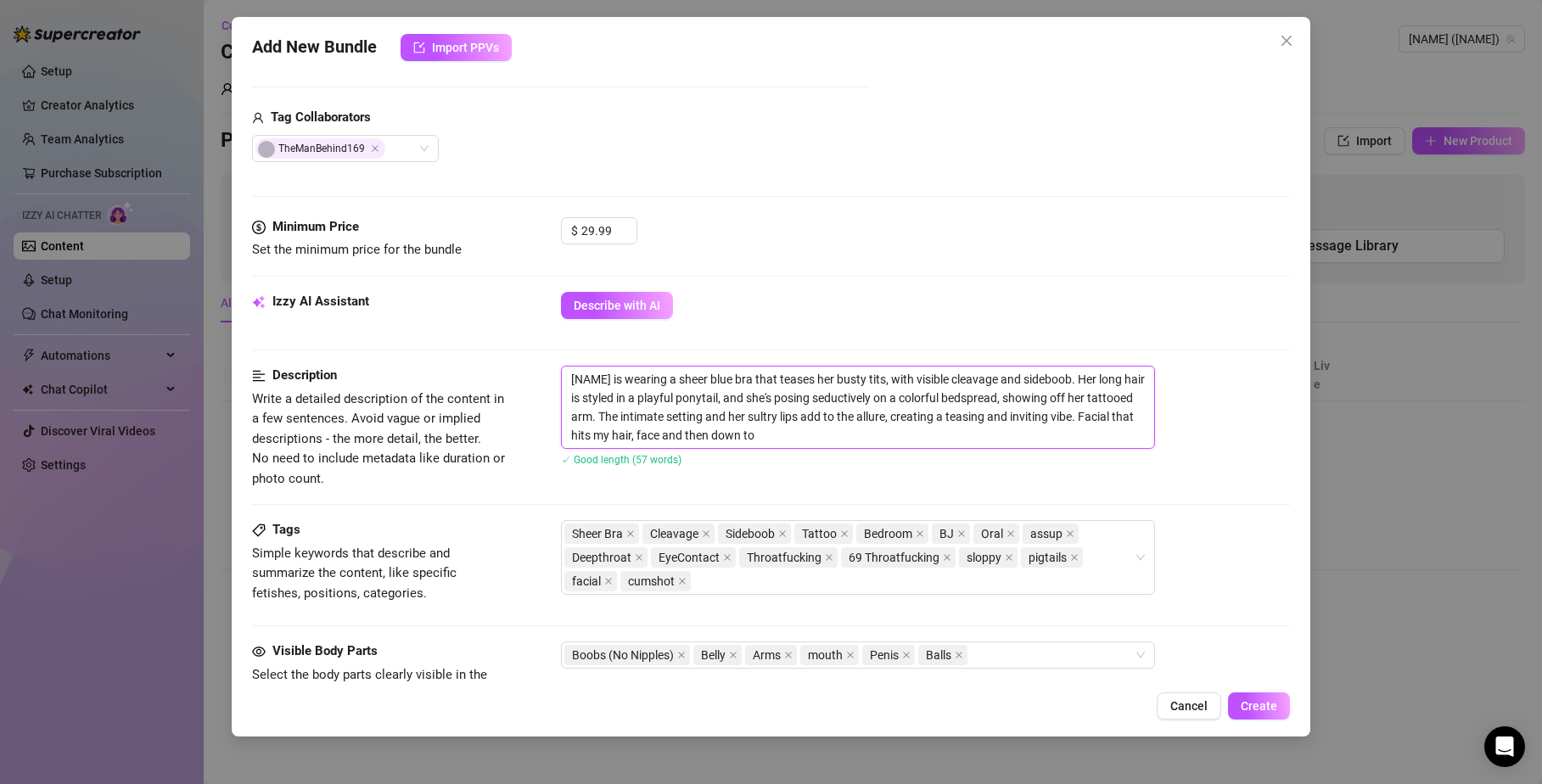 type on "[NAME] is wearing a sheer blue bra that teases her busty tits, with visible cleavage and sideboob. Her long hair is styled in a playful ponytail, and she's posing seductively on a colorful bedspread, showing off her tattooed arm. The intimate setting and her sultry lips add to the allure, creating a teasing and inviting vibe. Facial that hits my hair, face and then down to" 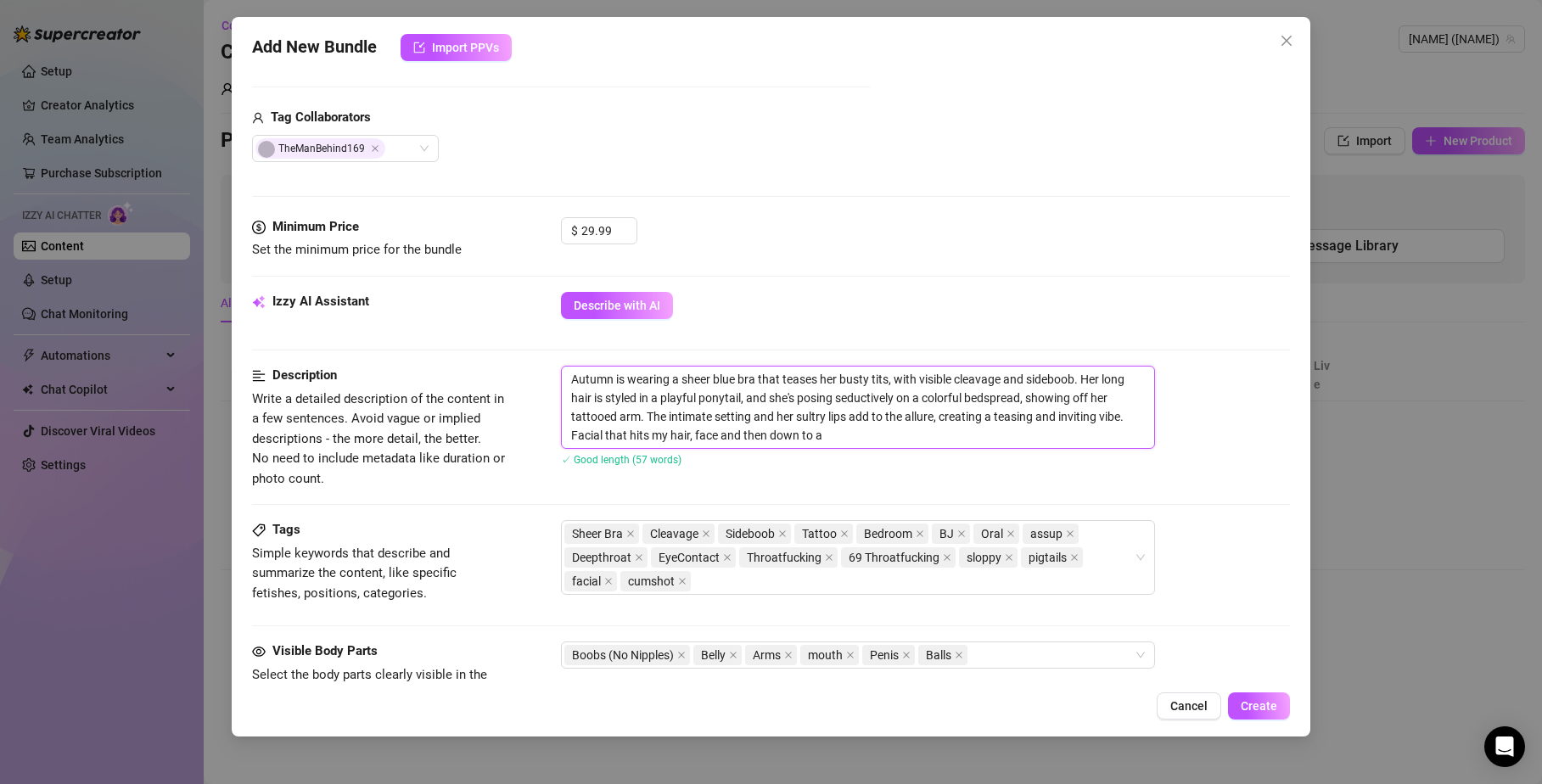 type on "Autumn is wearing a sheer blue bra that teases her busty tits, with visible cleavage and sideboob. Her long hair is styled in a playful ponytail, and she's posing seductively on a colorful bedspread, showing off her tattooed arm. The intimate setting and her sultry lips add to the allure, creating a teasing and inviting vibe. Facial that hits my hair, face and then down to a" 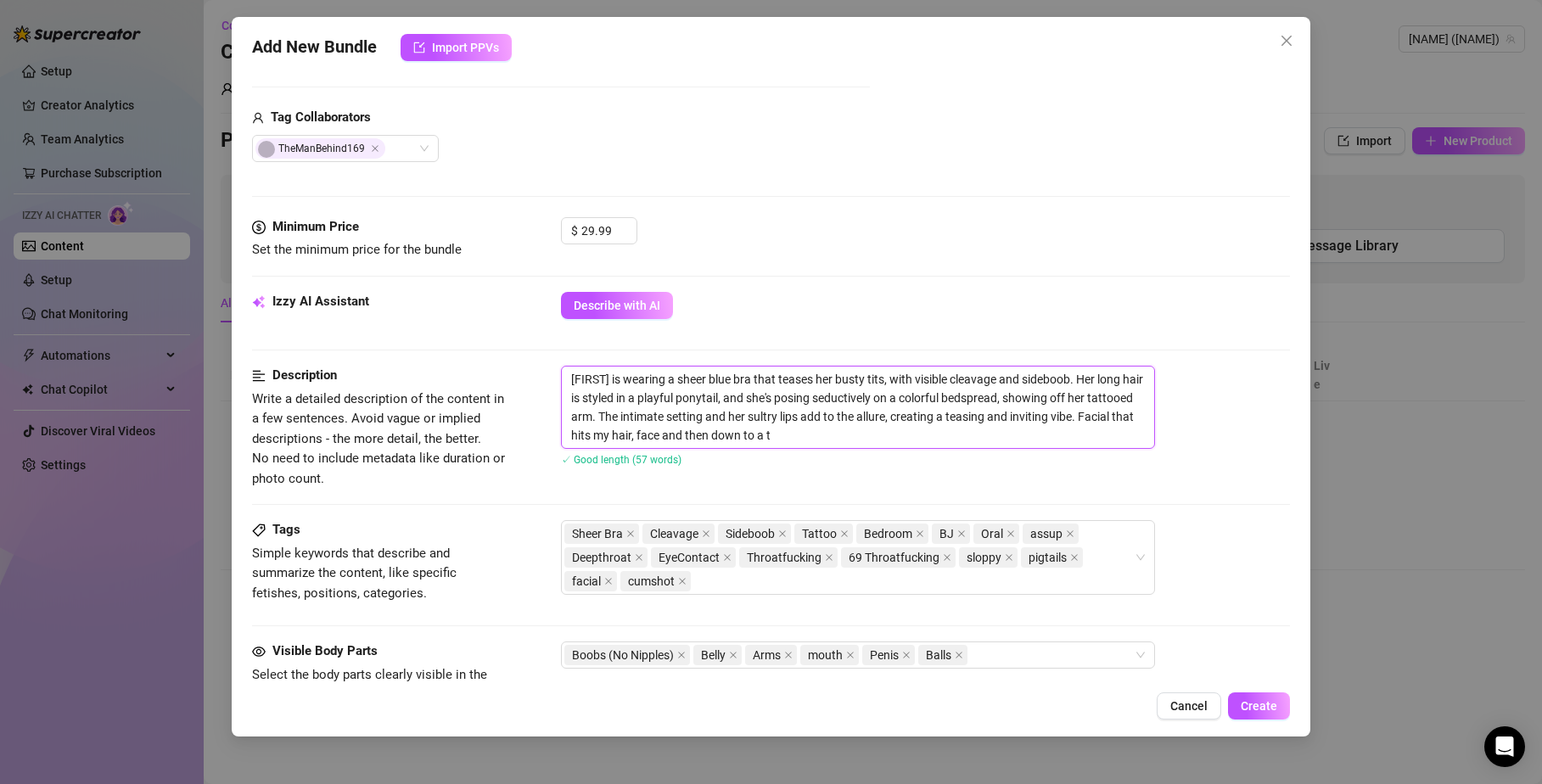 type on "Autumn is wearing a sheer blue bra that teases her busty tits, with visible cleavage and sideboob. Her long hair is styled in a playful ponytail, and she's posing seductively on a colorful bedspread, showing off her tattooed arm. The intimate setting and her sultry lips add to the allure, creating a teasing and inviting vibe. Facial that hits my hair, face and then down to a th" 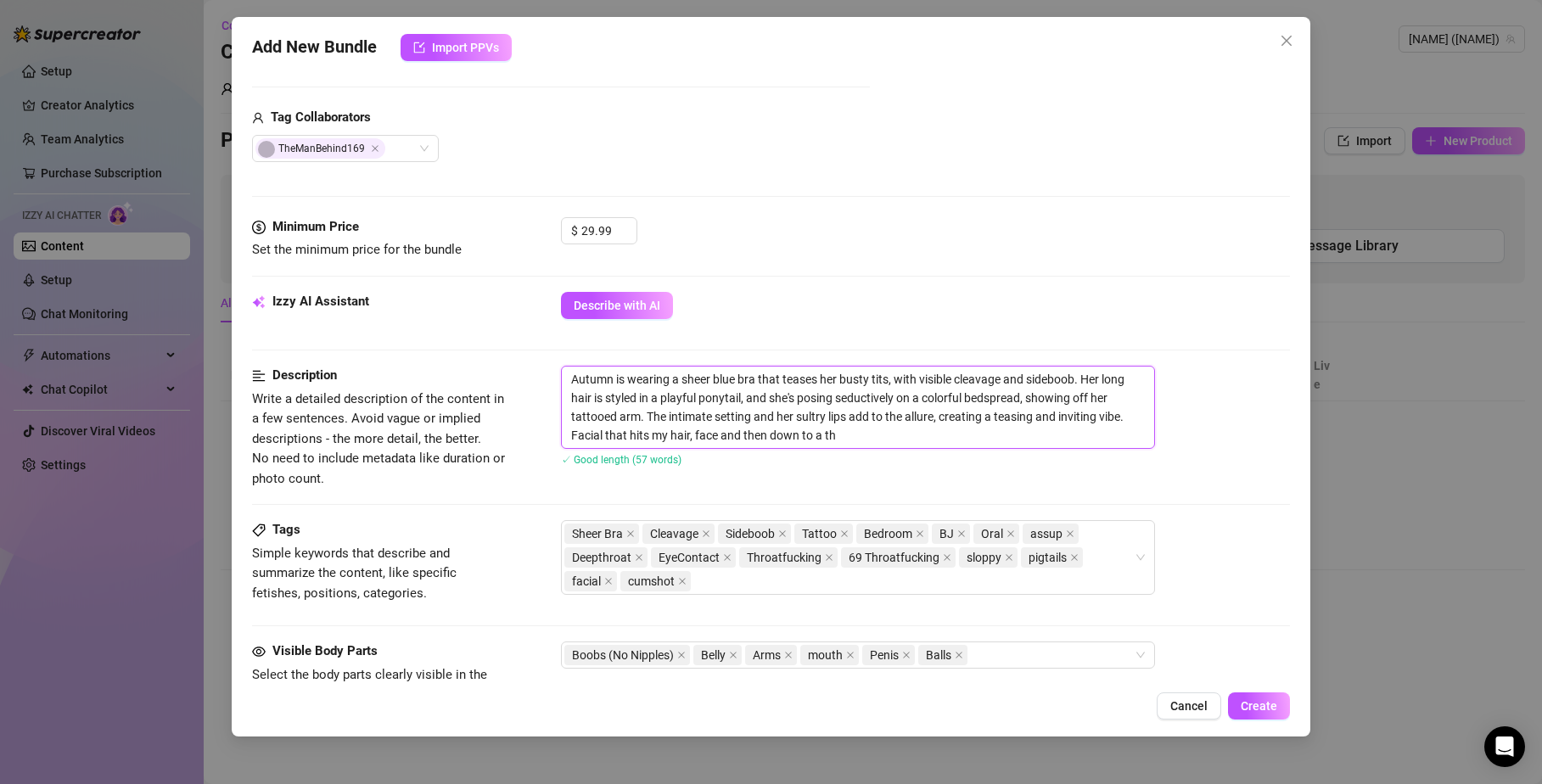 type on "[FIRST] is wearing a sheer blue bra that teases her busty tits, with visible cleavage and sideboob. Her long hair is styled in a playful ponytail, and she's posing seductively on a colorful bedspread, showing off her tattooed arm. The intimate setting and her sultry lips add to the allure, creating a teasing and inviting vibe. Facial that hits my hair, face and then down to a thr" 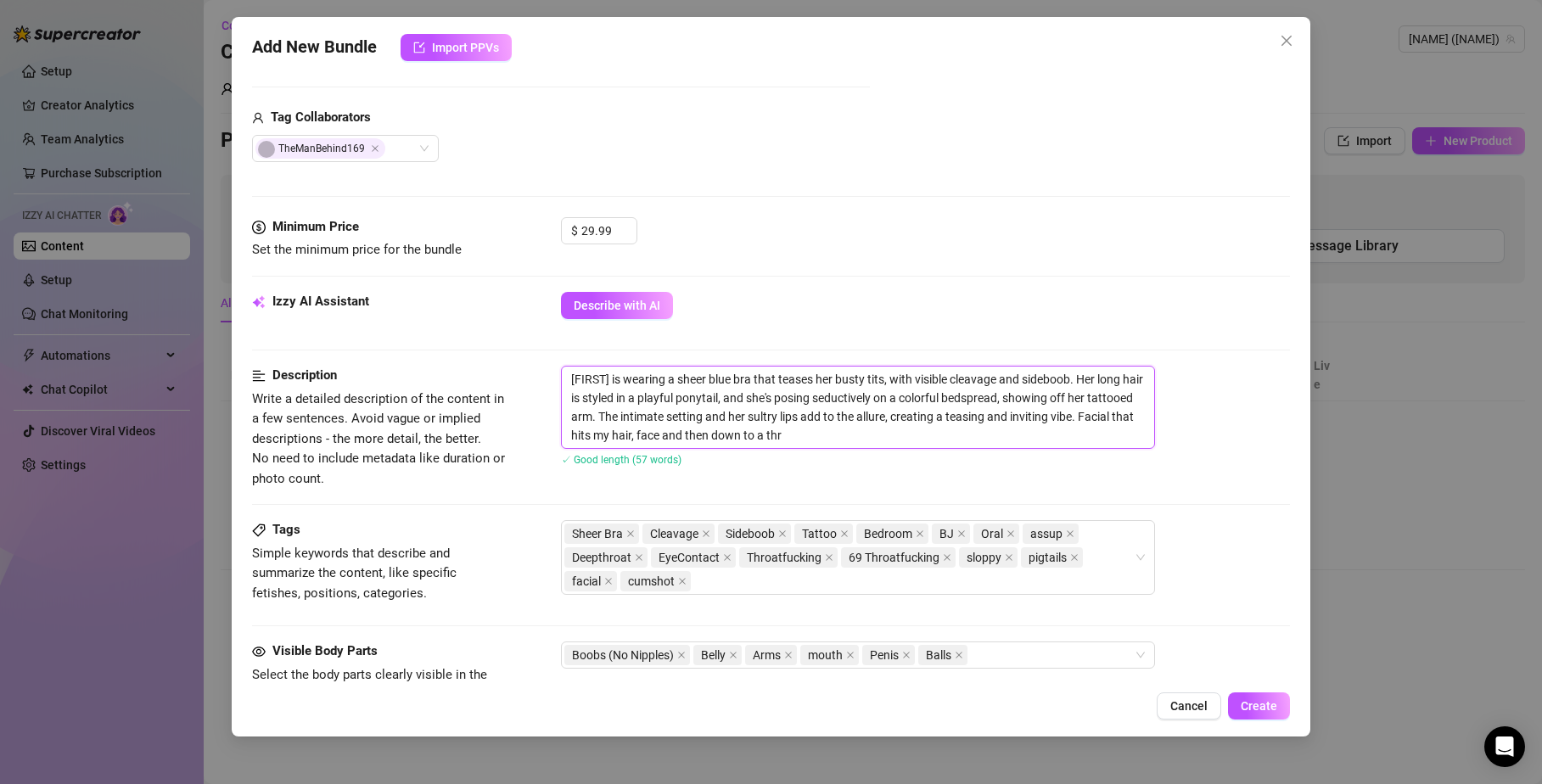 type on "[FIRST] is wearing a sheer blue bra that teases her busty tits, with visible cleavage and sideboob. Her long hair is styled in a playful ponytail, and she's posing seductively on a colorful bedspread, showing off her tattooed arm. The intimate setting and her sultry lips add to the allure, creating a teasing and inviting vibe. Facial that hits my hair, face and then down to a thro" 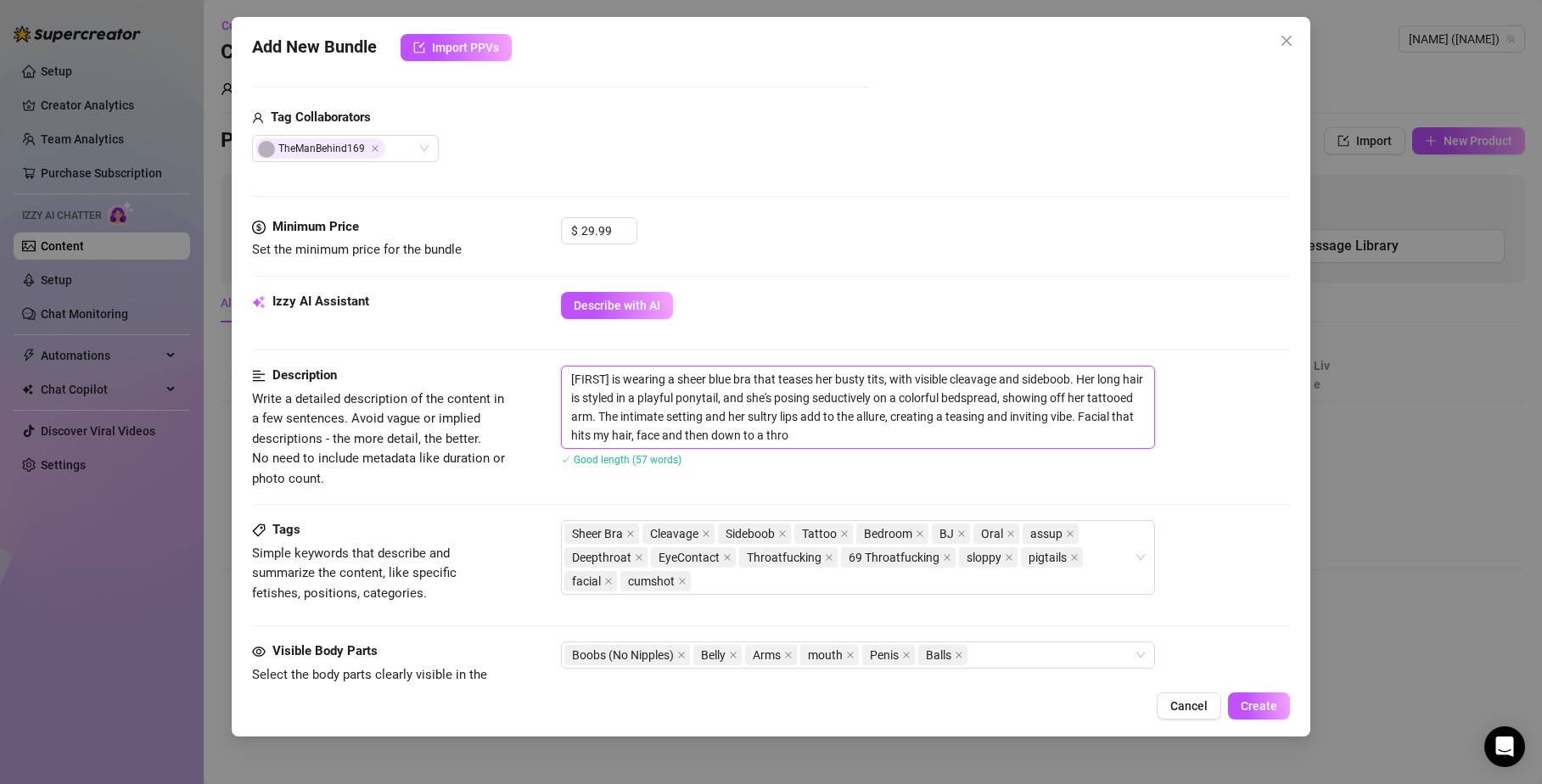 type on "[NAME] is wearing a sheer blue bra that teases her busty tits, with visible cleavage and sideboob. Her long hair is styled in a playful ponytail, and she's posing seductively on a colorful bedspread, showing off her tattooed arm. The intimate setting and her sultry lips add to the allure, creating a teasing and inviting vibe. Facial that hits my hair, face and then down to a throa" 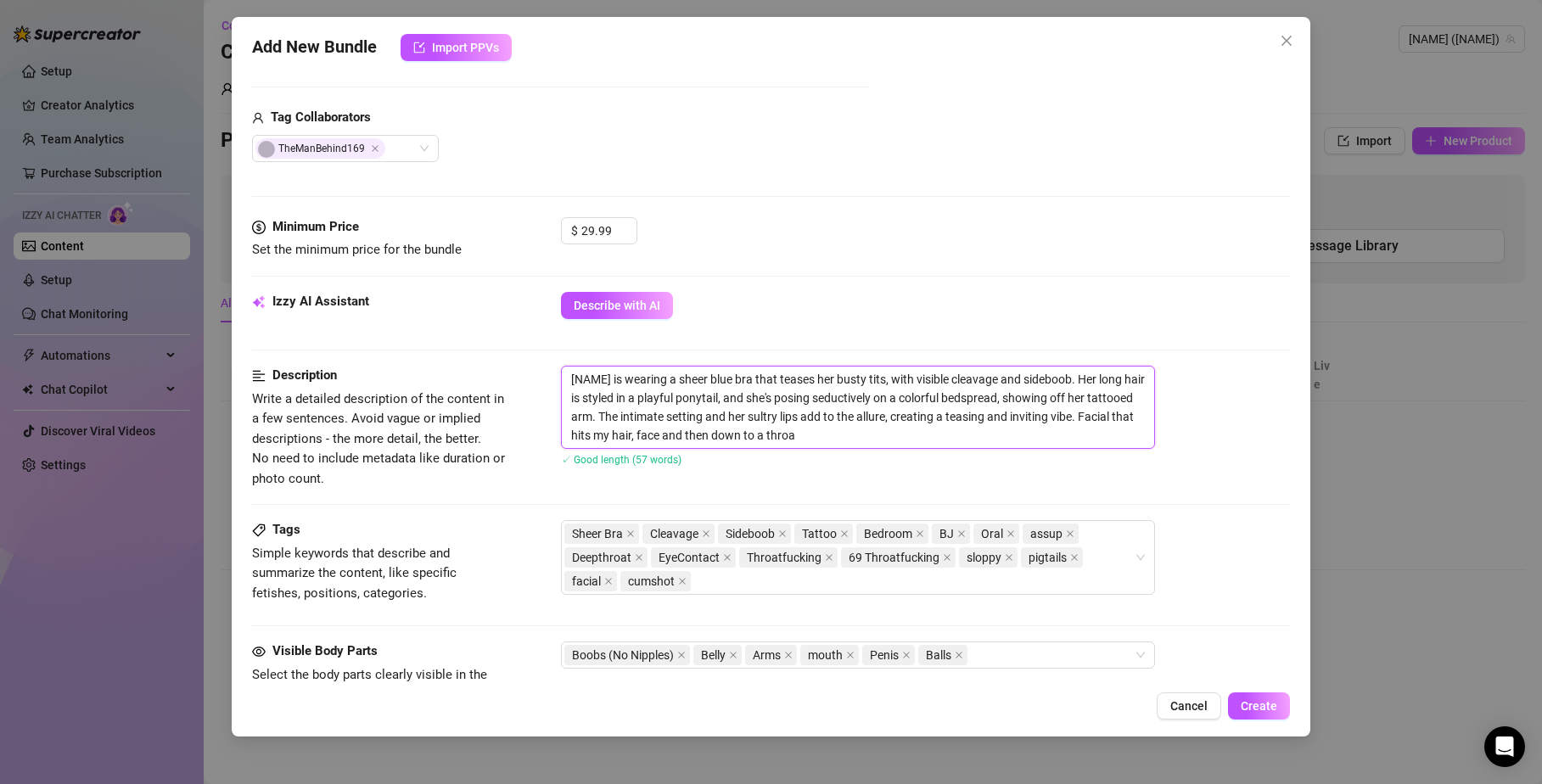 type on "[FIRST] is wearing a sheer blue bra that teases her busty tits, with visible cleavage and sideboob. Her long hair is styled in a playful ponytail, and she's posing seductively on a colorful bedspread, showing off her tattooed arm. The intimate setting and her sultry lips add to the allure, creating a teasing and inviting vibe. Facial that hits my hair, face and then down to a throat" 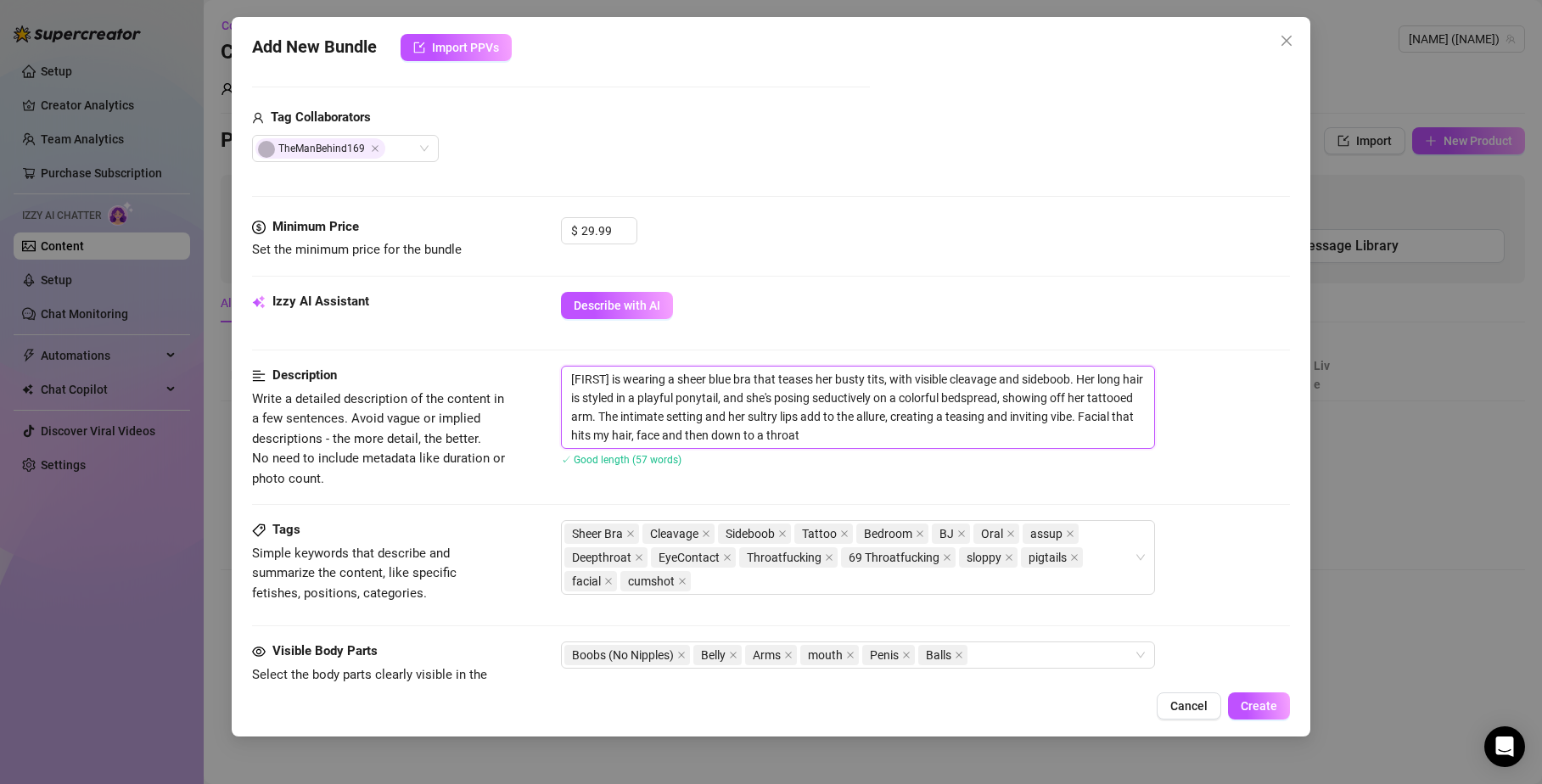 type on "[FIRST] is wearing a sheer blue bra that teases her busty tits, with visible cleavage and sideboob. Her long hair is styled in a playful ponytail, and she's posing seductively on a colorful bedspread, showing off her tattooed arm. The intimate setting and her sultry lips add to the allure, creating a teasing and inviting vibe. Facial that hits my hair, face and then down to a throatp" 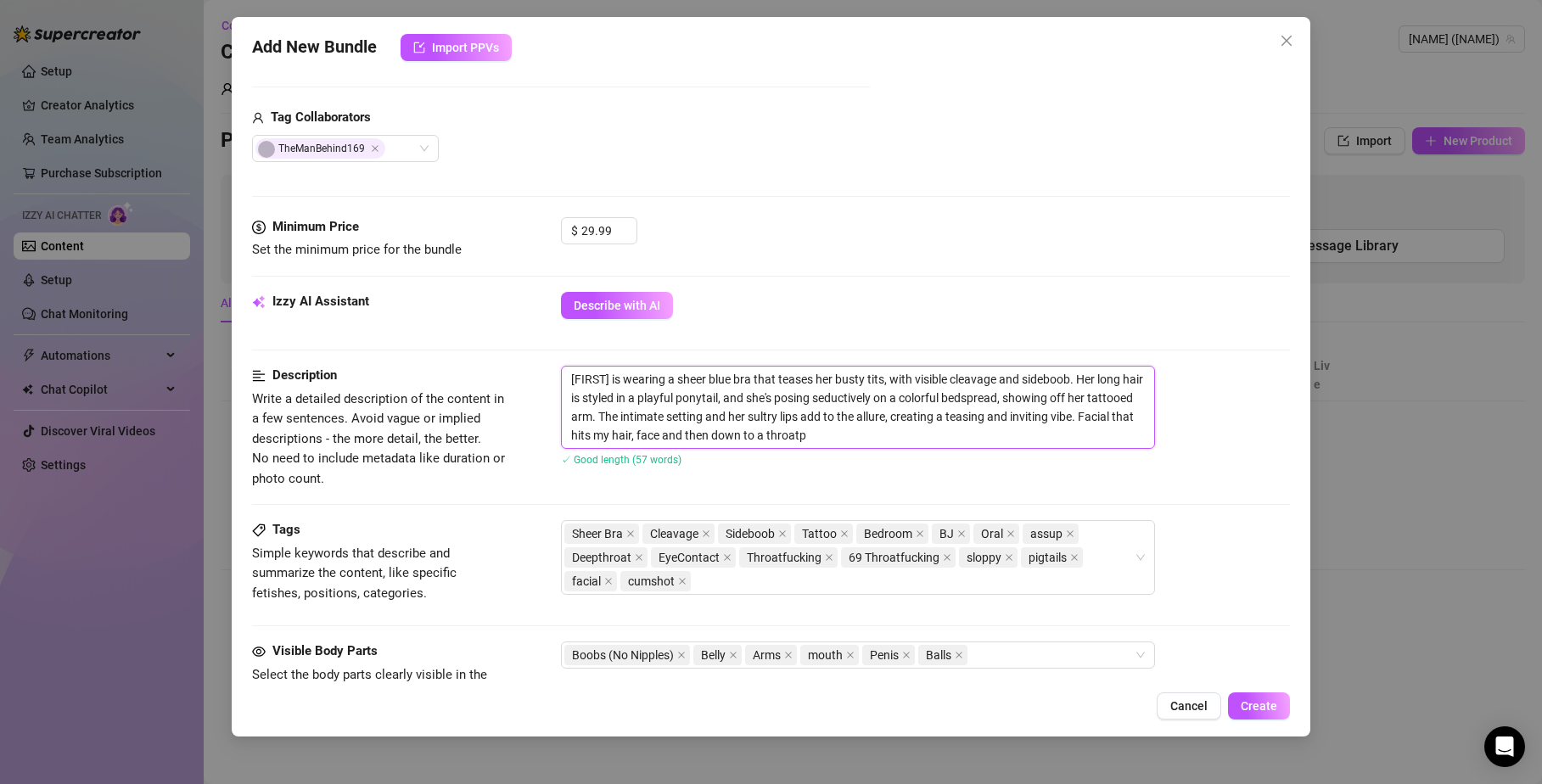 type on "[FIRST] is wearing a sheer blue bra that teases her busty tits, with visible cleavage and sideboob. Her long hair is styled in a playful ponytail, and she's posing seductively on a colorful bedspread, showing off her tattooed arm. The intimate setting and her sultry lips add to the allure, creating a teasing and inviting vibe. Facial that hits my hair, face and then down to a throatpi" 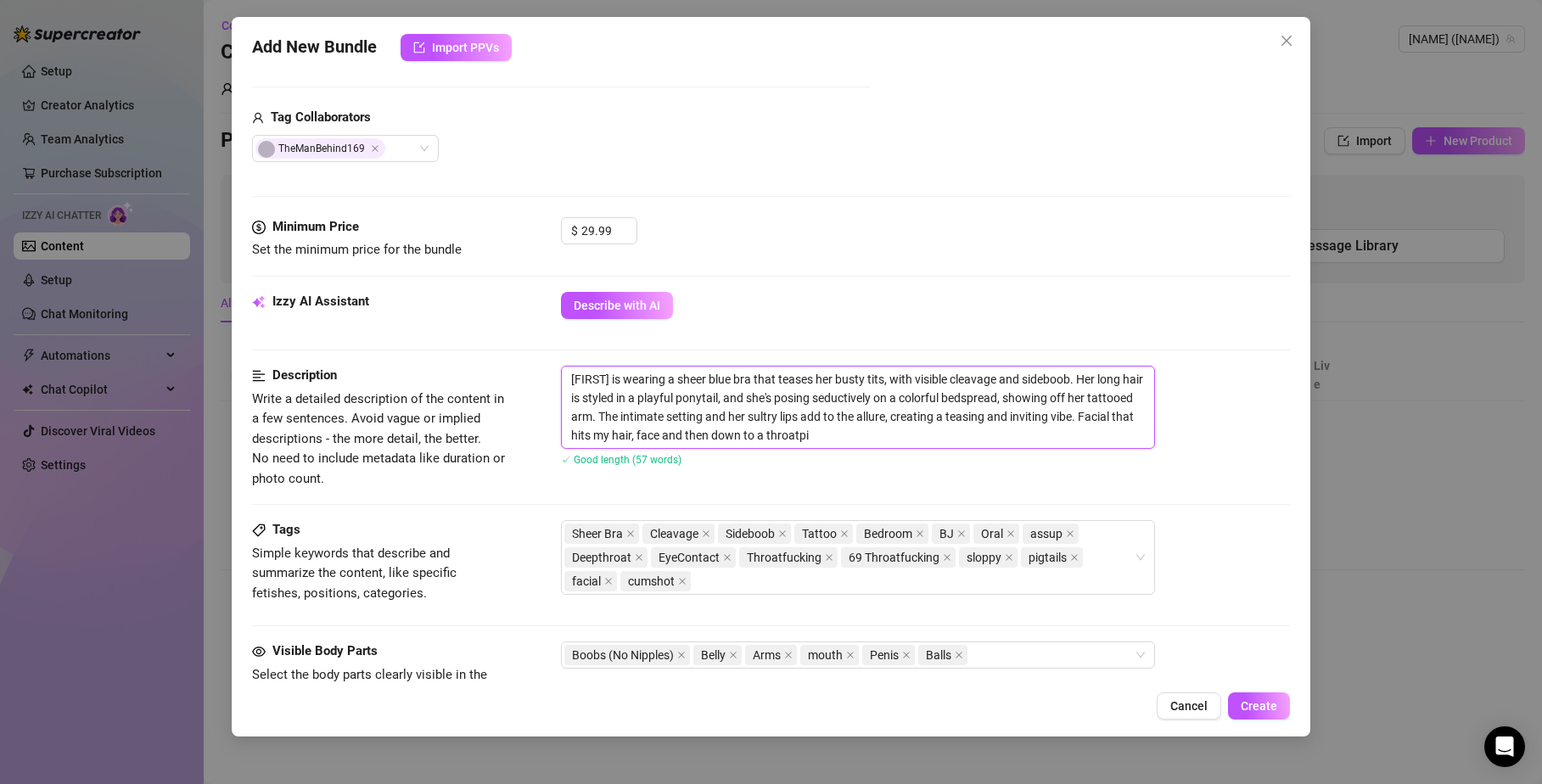type on "Autumn is wearing a sheer blue bra that teases her busty tits, with visible cleavage and sideboob. Her long hair is styled in a playful ponytail, and she's posing seductively on a colorful bedspread, showing off her tattooed arm. The intimate setting and her sultry lips add to the allure, creating a teasing and inviting vibe. Facial that hits my hair, face and then down to a throatpie" 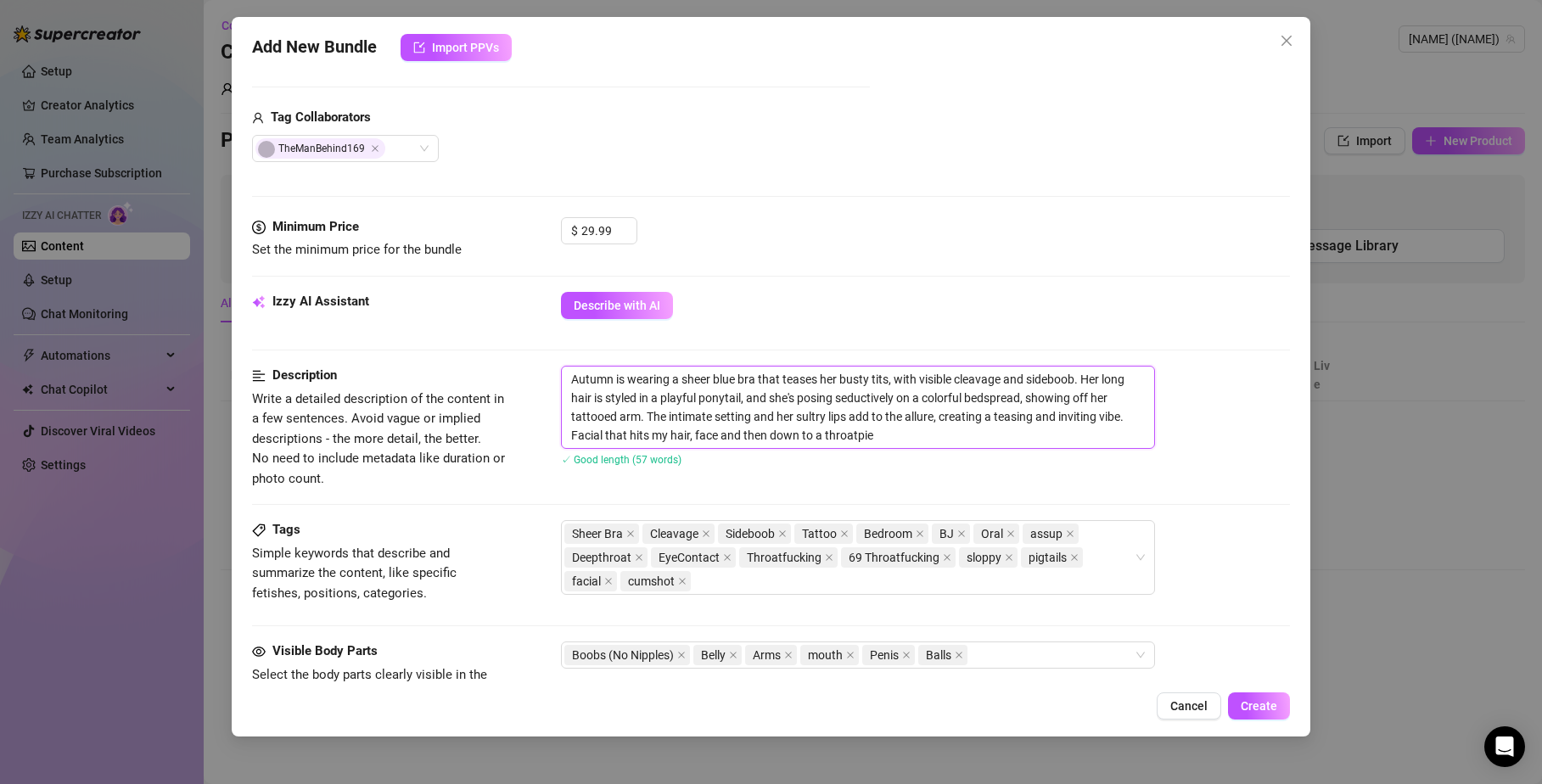 type on "Autumn is wearing a sheer blue bra that teases her busty tits, with visible cleavage and sideboob. Her long hair is styled in a playful ponytail, and she's posing seductively on a colorful bedspread, showing off her tattooed arm. The intimate setting and her sultry lips add to the allure, creating a teasing and inviting vibe. Facial that hits my hair, face and then down to a throatpie." 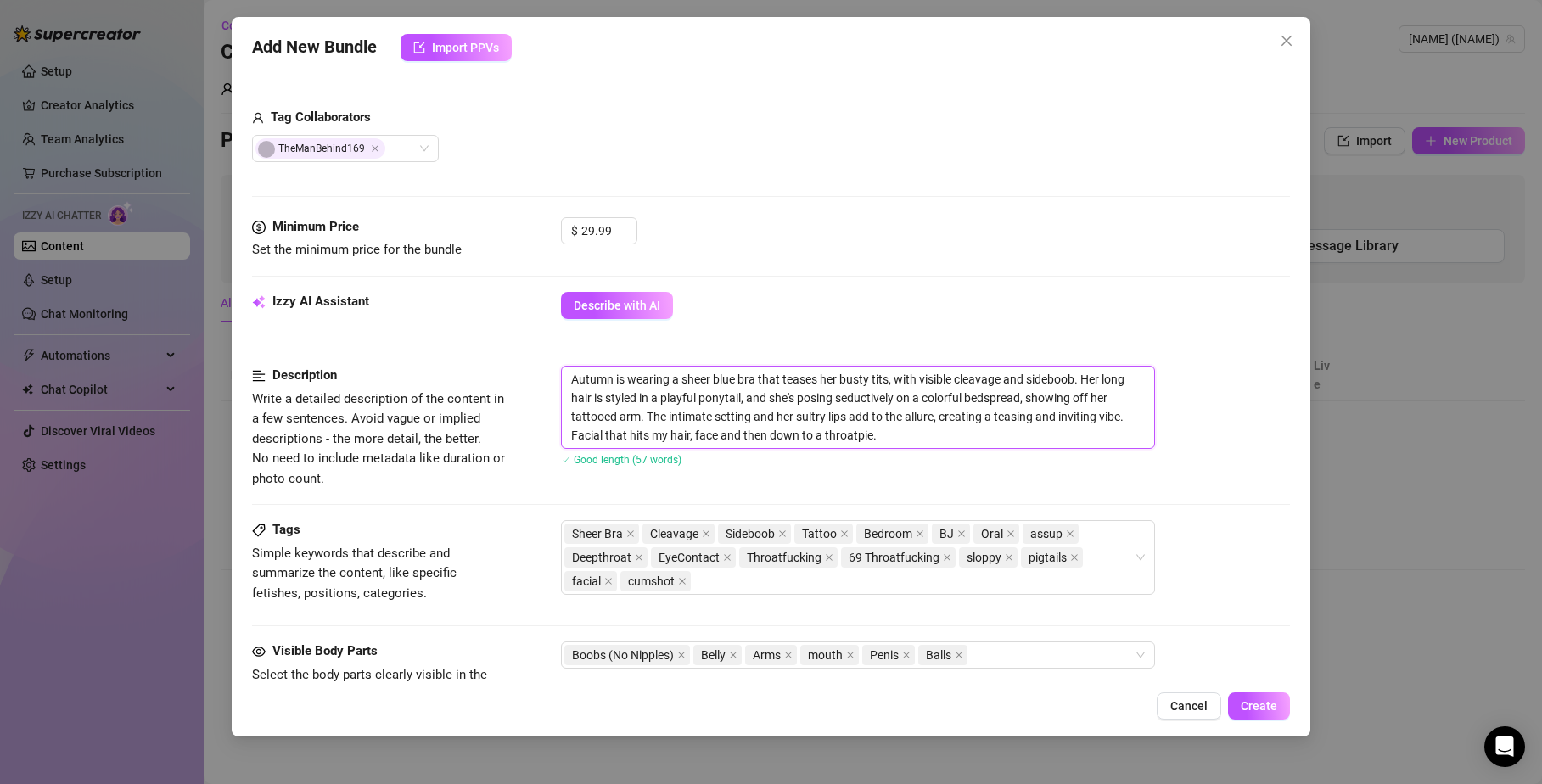 type on "Autumn is wearing a sheer blue bra that teases her busty tits, with visible cleavage and sideboob. Her long hair is styled in a playful ponytail, and she's posing seductively on a colorful bedspread, showing off her tattooed arm. The intimate setting and her sultry lips add to the allure, creating a teasing and inviting vibe. Facial that hits my hair, face and then down to a throatpie." 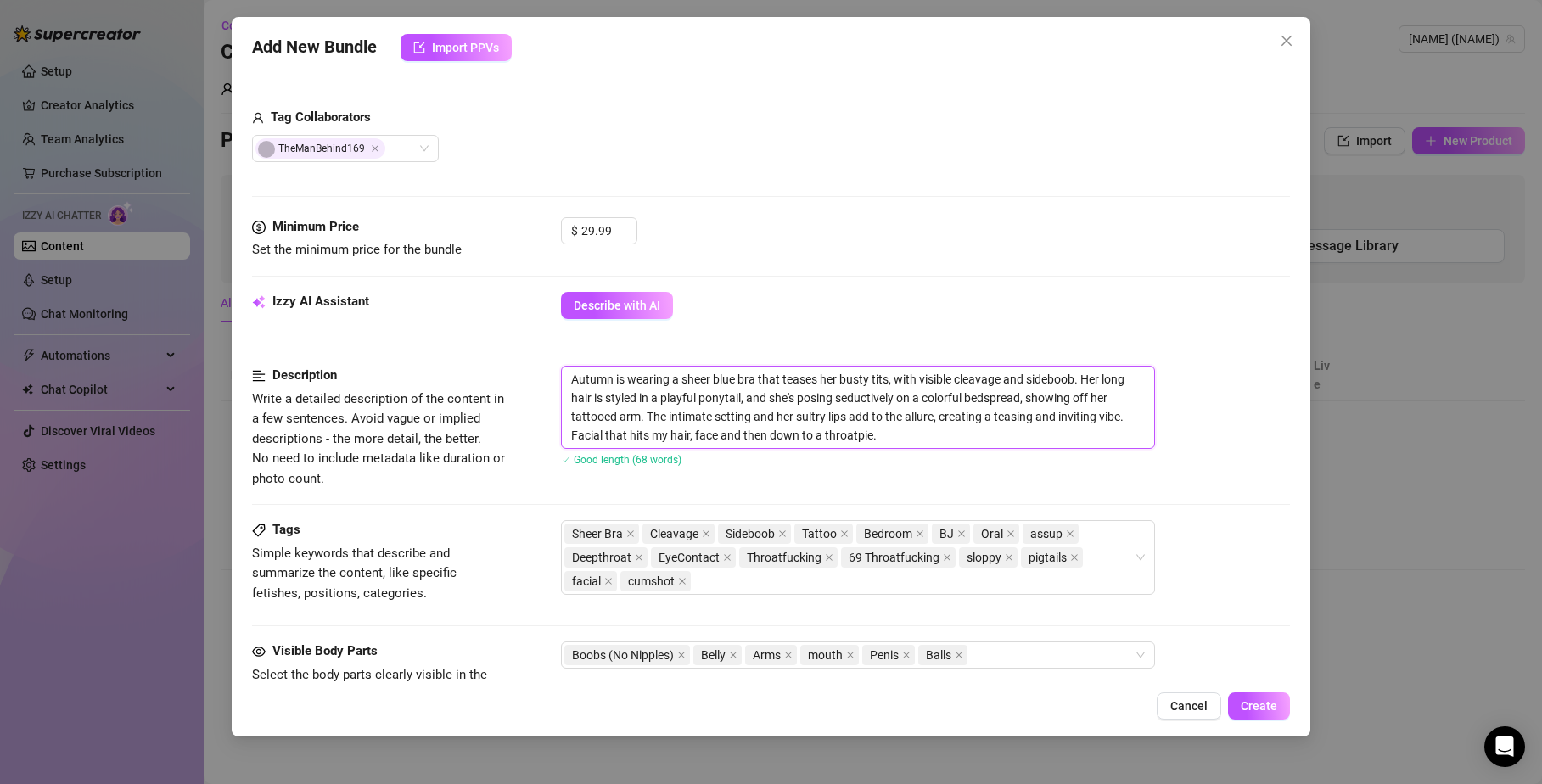 click on "Autumn is wearing a sheer blue bra that teases her busty tits, with visible cleavage and sideboob. Her long hair is styled in a playful ponytail, and she's posing seductively on a colorful bedspread, showing off her tattooed arm. The intimate setting and her sultry lips add to the allure, creating a teasing and inviting vibe. Facial that hits my hair, face and then down to a throatpie." at bounding box center (858, 407) 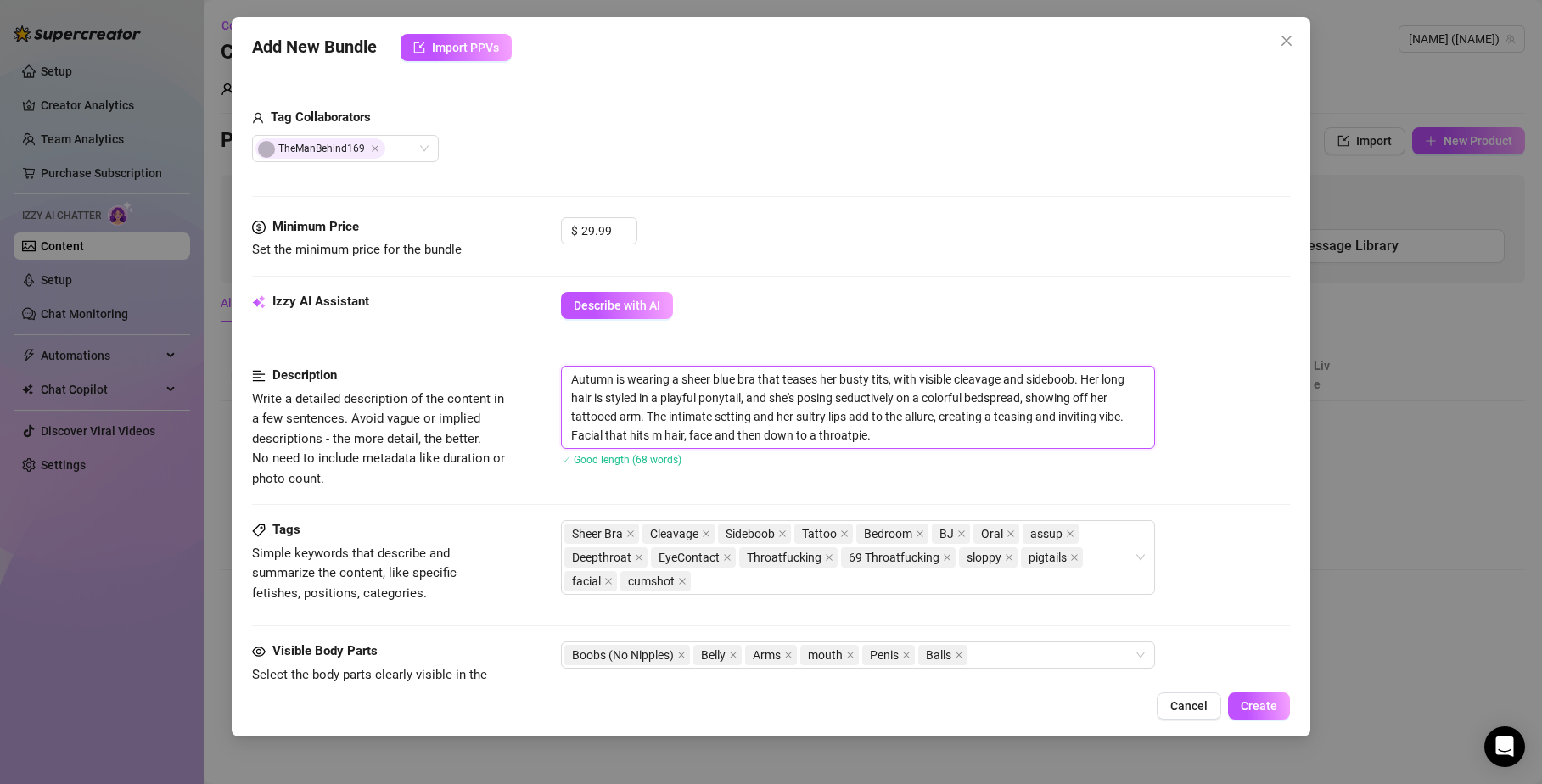 type on "Autumn is wearing a sheer blue bra that teases her busty tits, with visible cleavage and sideboob. Her long hair is styled in a playful ponytail, and she's posing seductively on a colorful bedspread, showing off her tattooed arm. The intimate setting and her sultry lips add to the allure, creating a teasing and inviting vibe. Facial that hits  hair, face and then down to a throatpie." 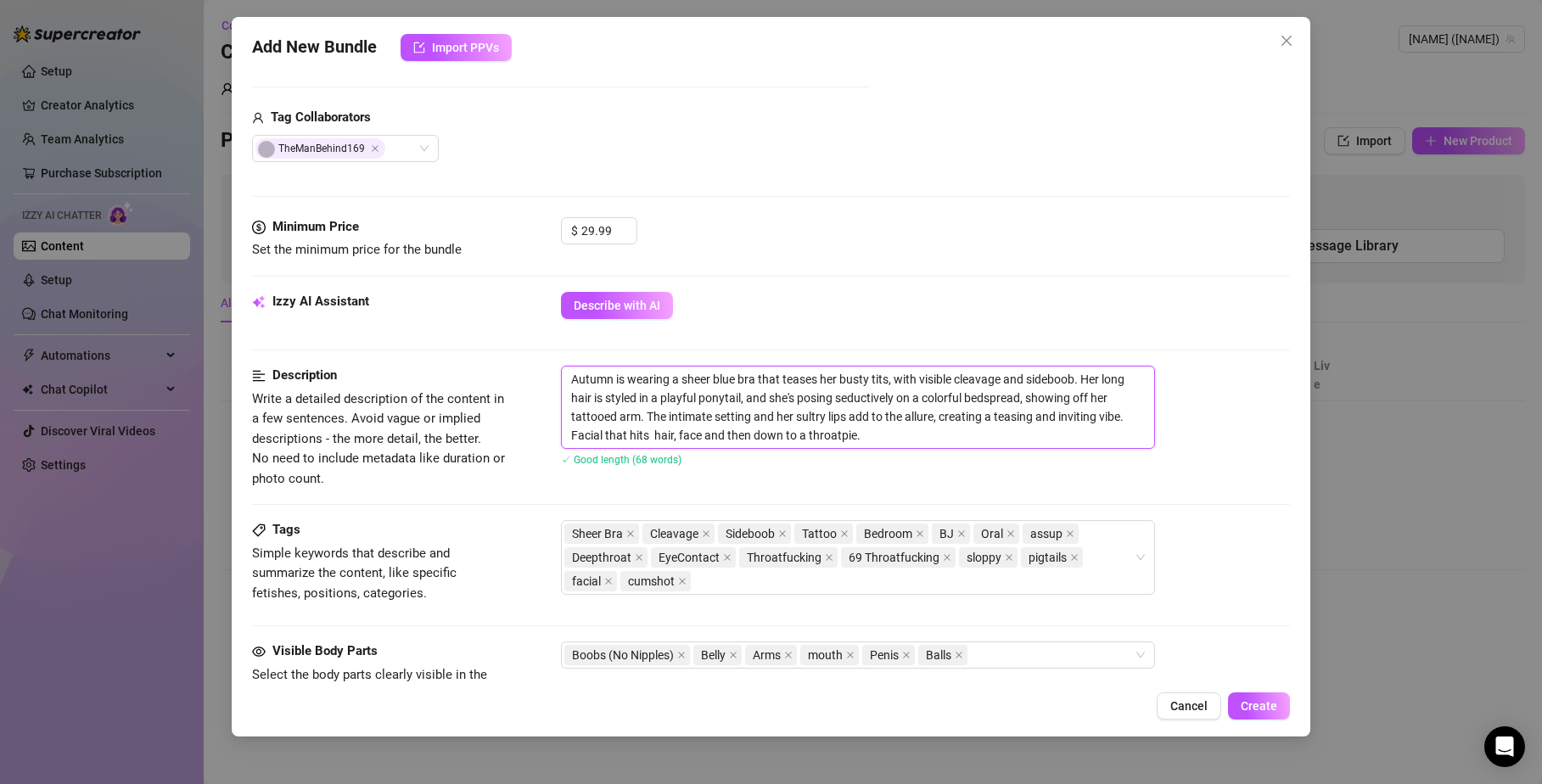 type on "[NAME] is wearing a sheer blue bra that teases her busty tits, with visible cleavage and sideboob. Her long hair is styled in a playful ponytail, and she's posing seductively on a colorful bedspread, showing off her tattooed arm. The intimate setting and her sultry lips add to the allure, creating a teasing and inviting vibe. Facial that hits h hair, face and then down to a throatpie." 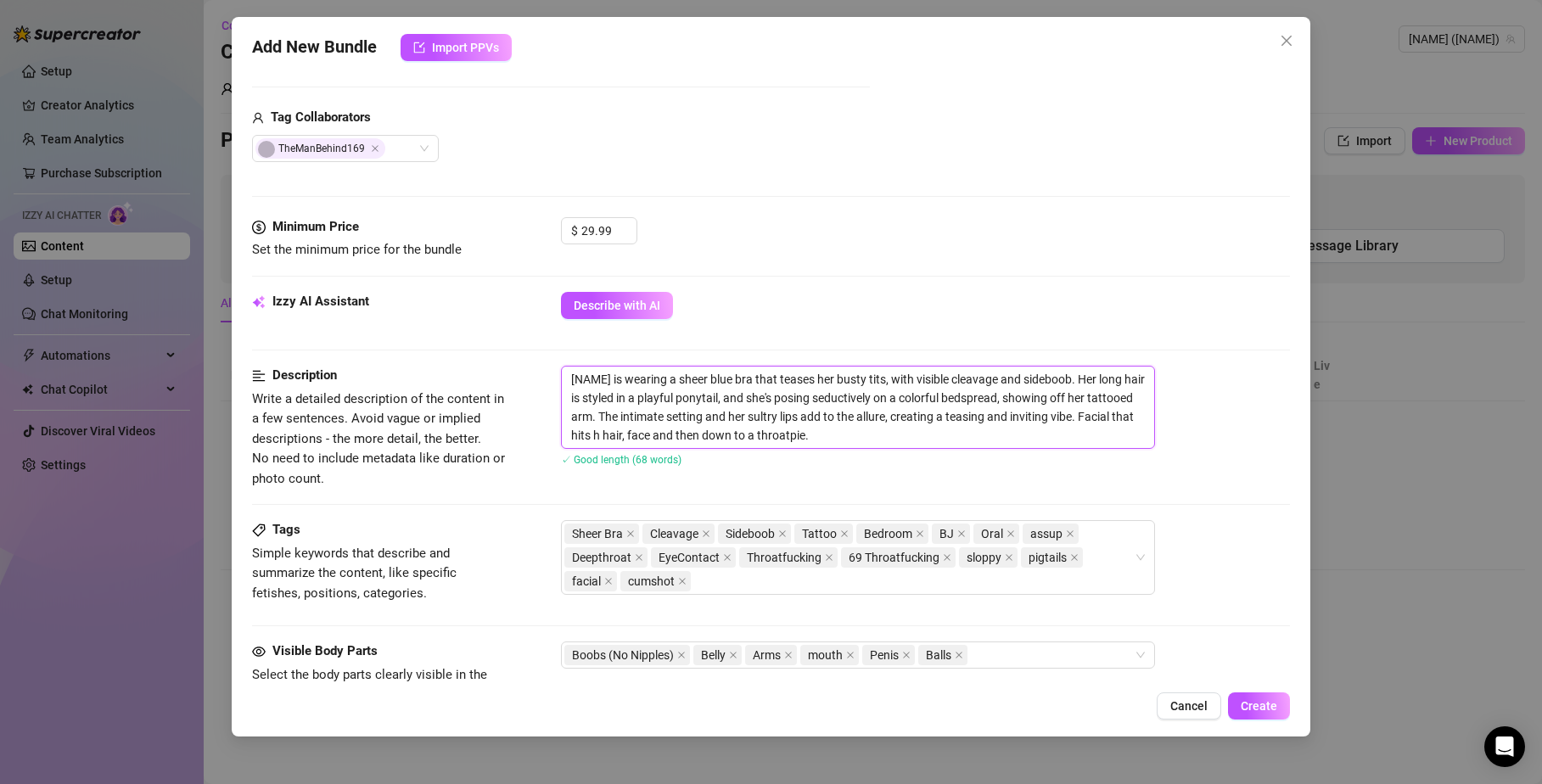 type on "[NAME] is wearing a sheer blue bra that teases her busty tits, with visible cleavage and sideboob. Her long hair is styled in a playful ponytail, and she's posing seductively on a colorful bedspread, showing off her tattooed arm. The intimate setting and her sultry lips add to the allure, creating a teasing and inviting vibe. Facial that hits my hair, face and then down to a throatpie." 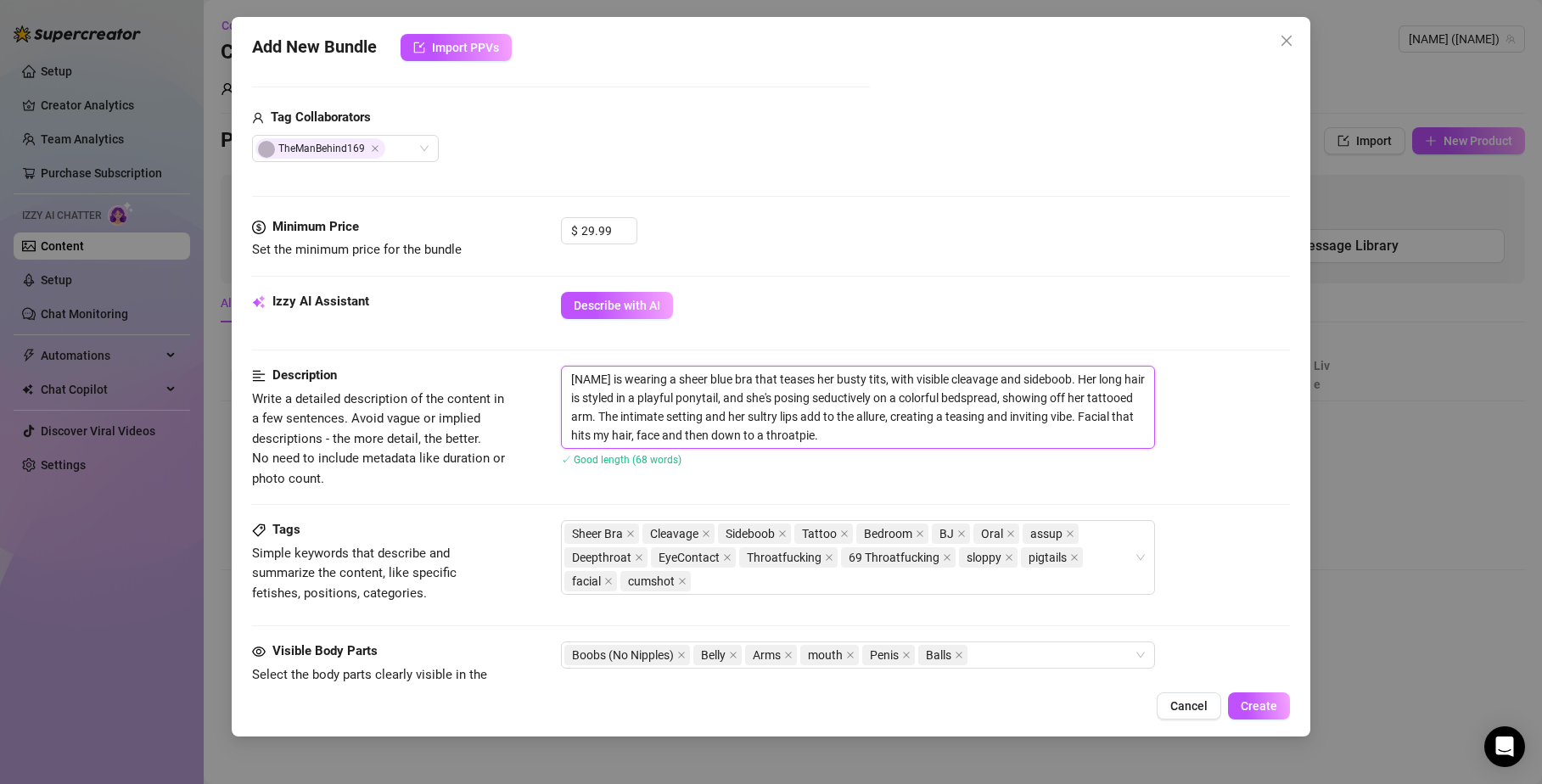 type on "Autumn is wearing a sheer blue bra that teases her busty tits, with visible cleavage and sideboob. Her long hair is styled in a playful ponytail, and she's posing seductively on a colorful bedspread, showing off her tattooed arm. The intimate setting and her sultry lips add to the allure, creating a teasing and inviting vibe. Facial that hits her hair, face and then down to a throatpie." 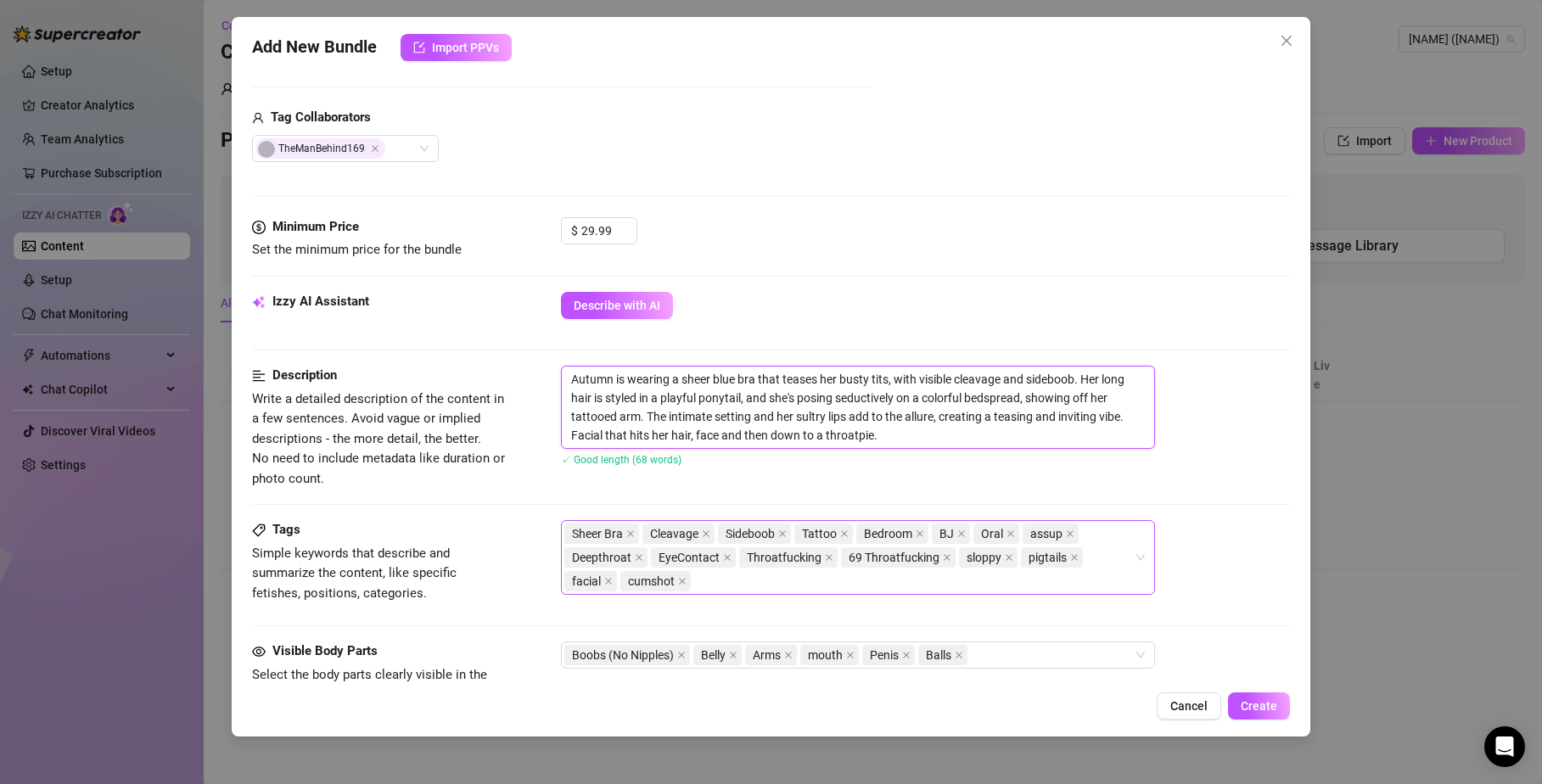 click on "Sheer Bra Cleavage Sideboob Tattoo Bedroom BJ Oral assup Deepthroat EyeContact Throatfucking 69 Throatfucking sloppy pigtails facial cumshot" at bounding box center (849, 557) 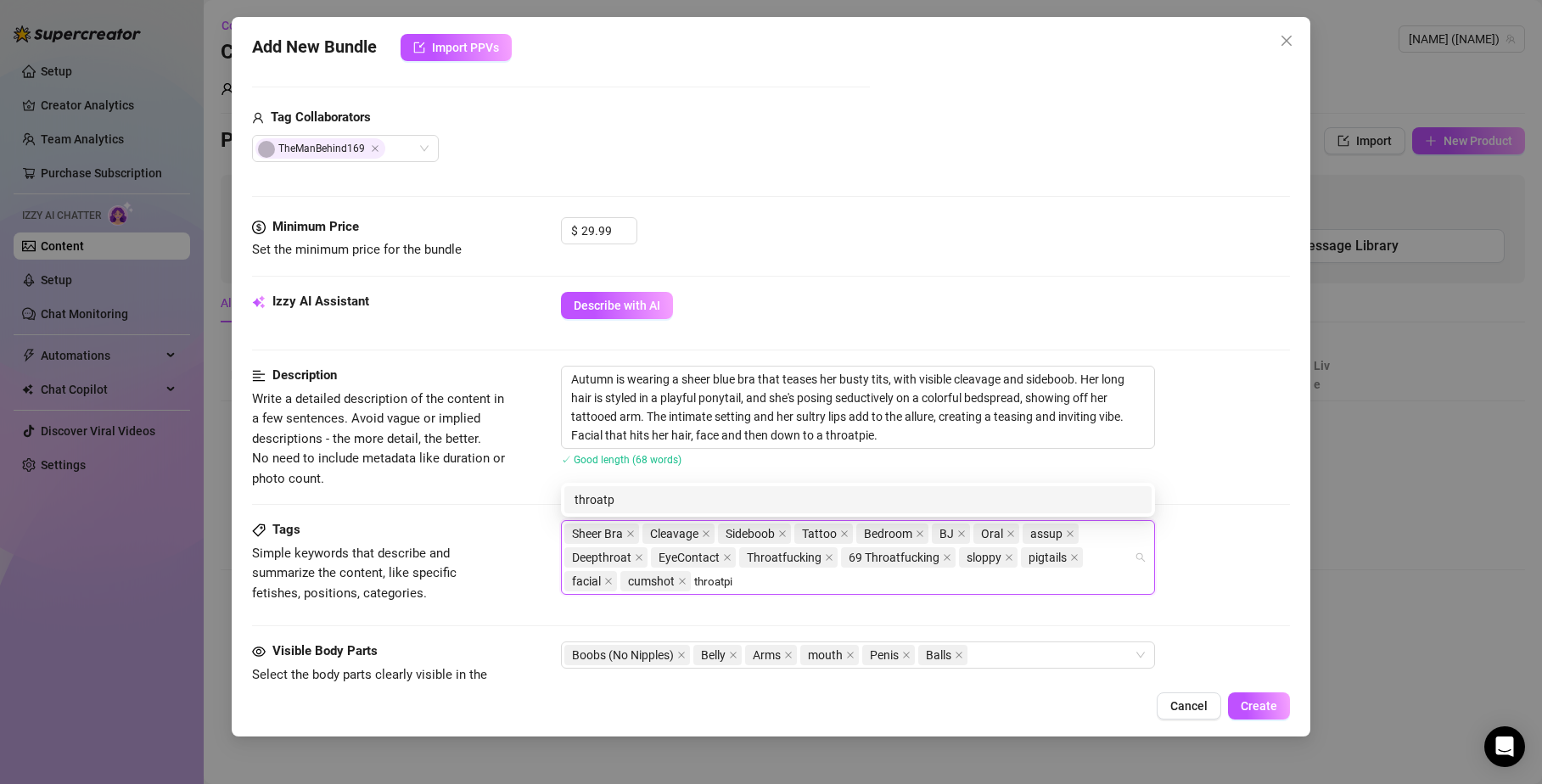 type on "throatpie" 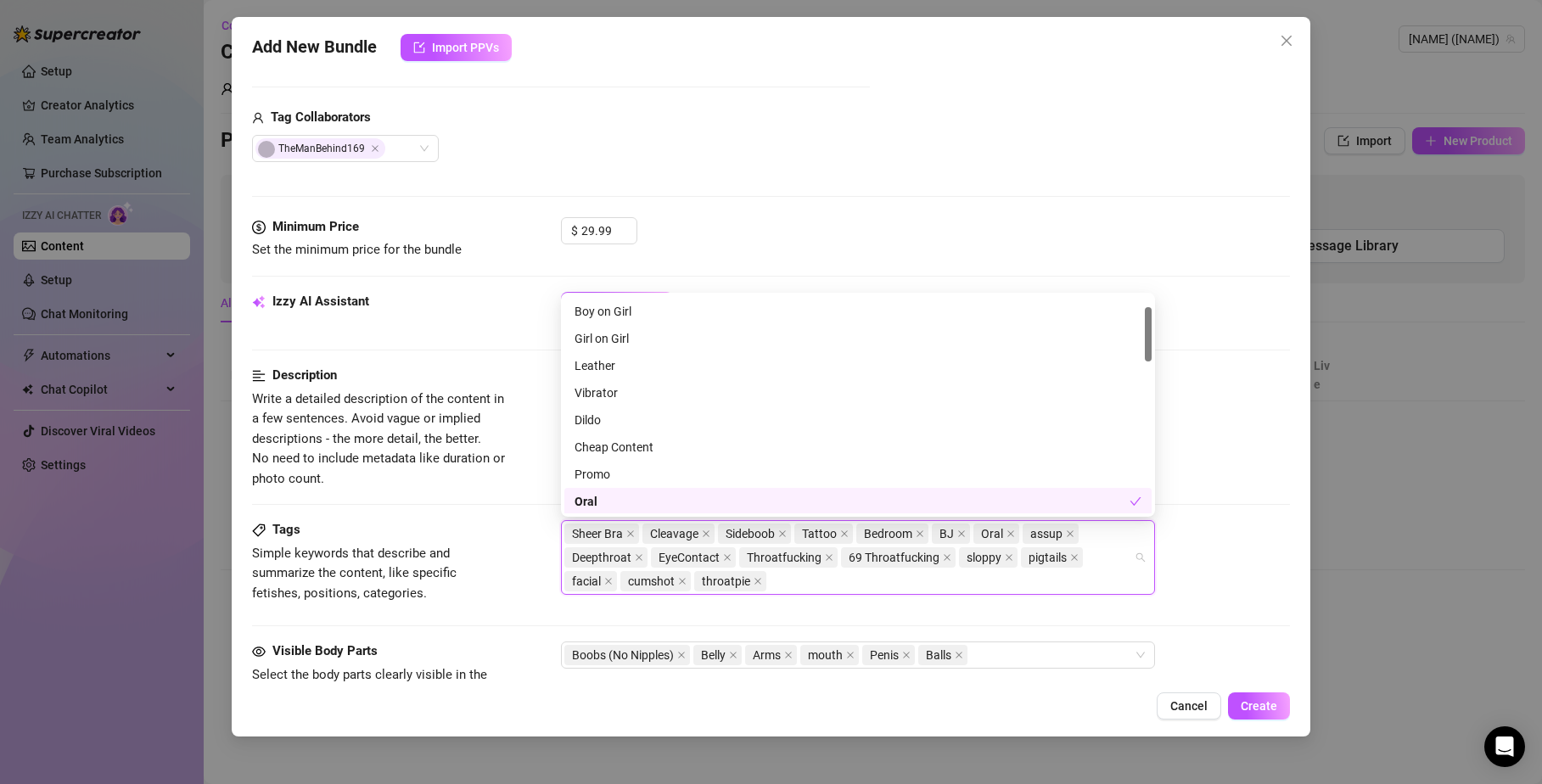 scroll, scrollTop: 0, scrollLeft: 0, axis: both 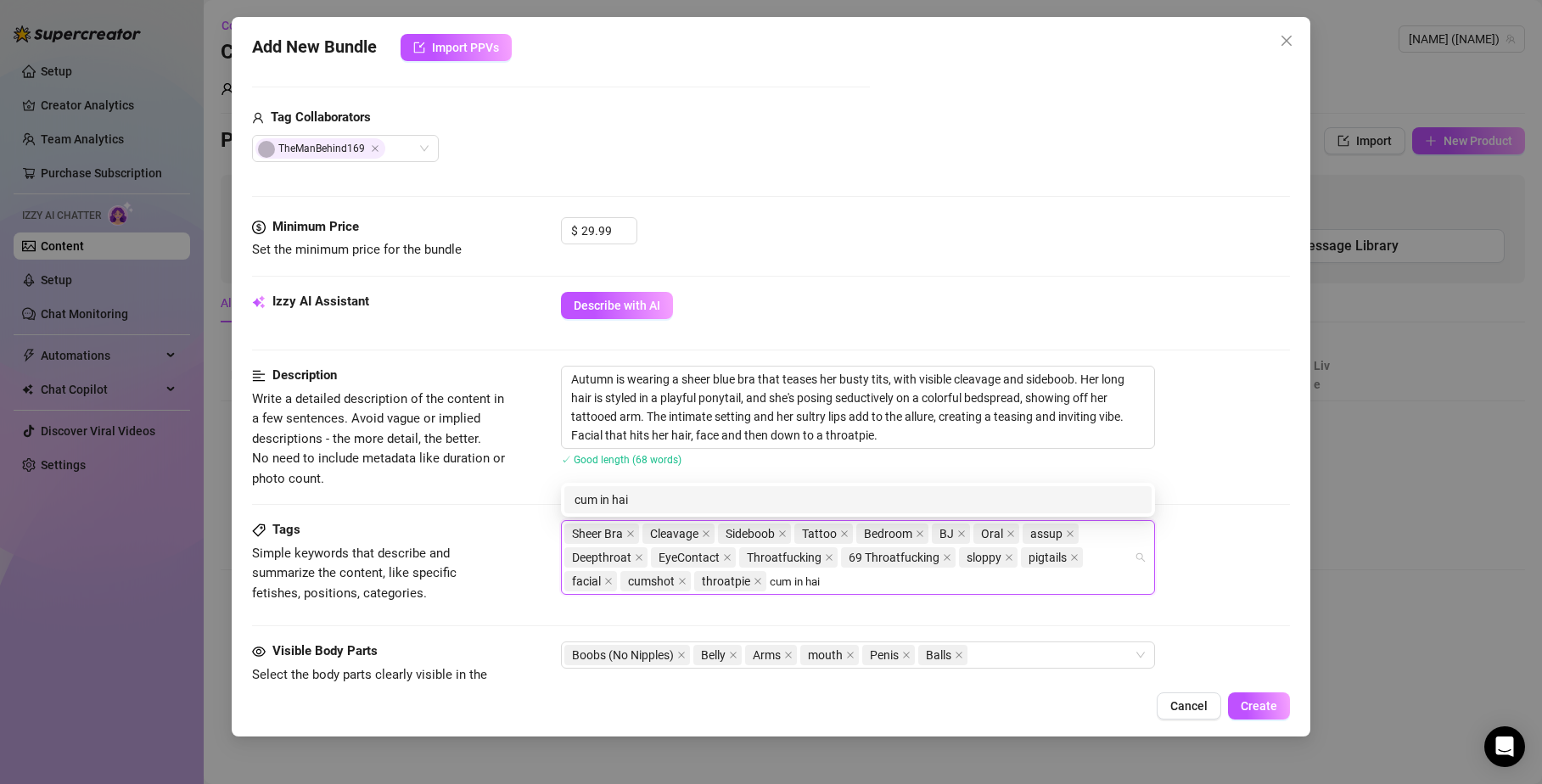 type on "cum in hair" 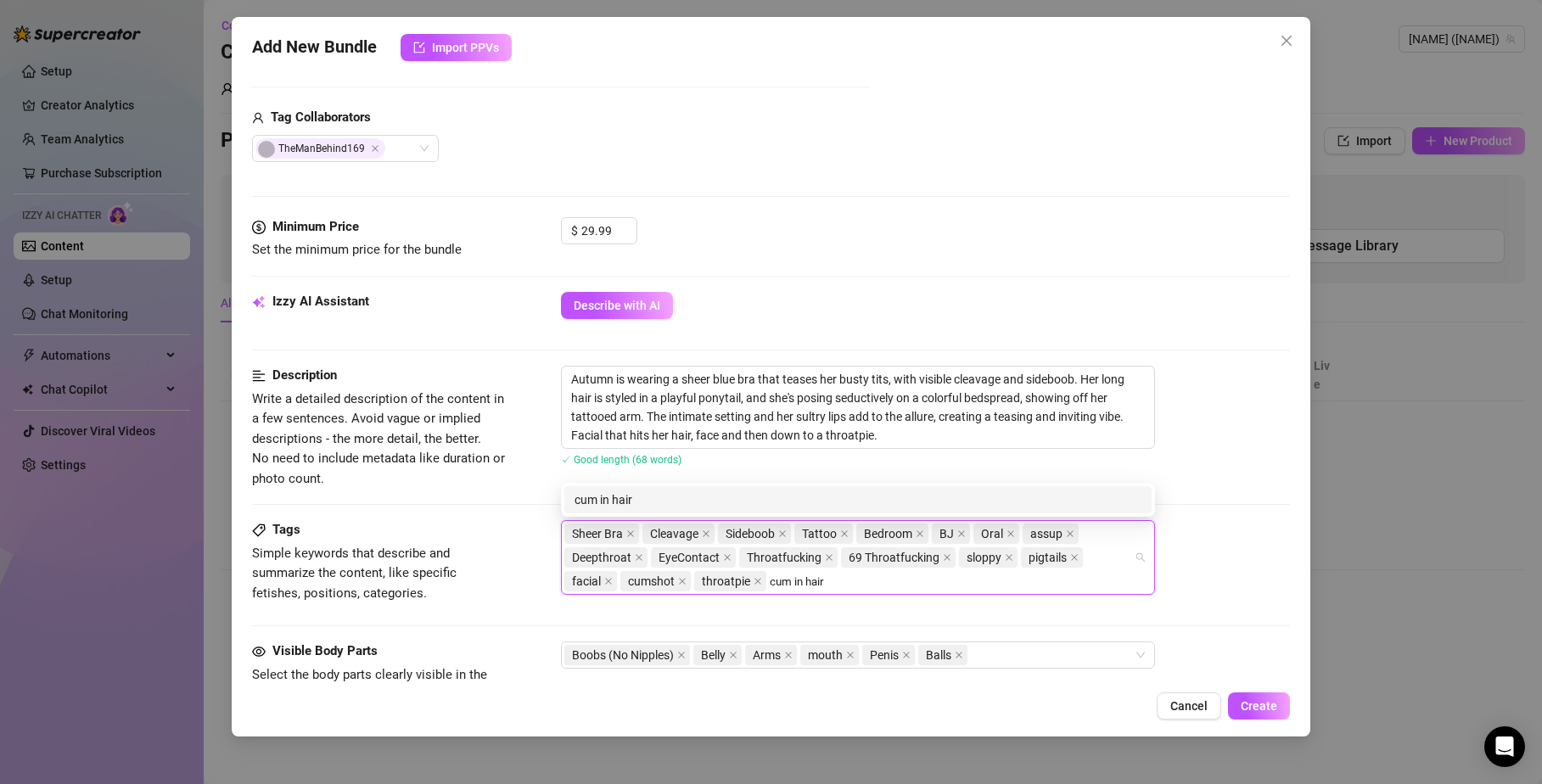 type 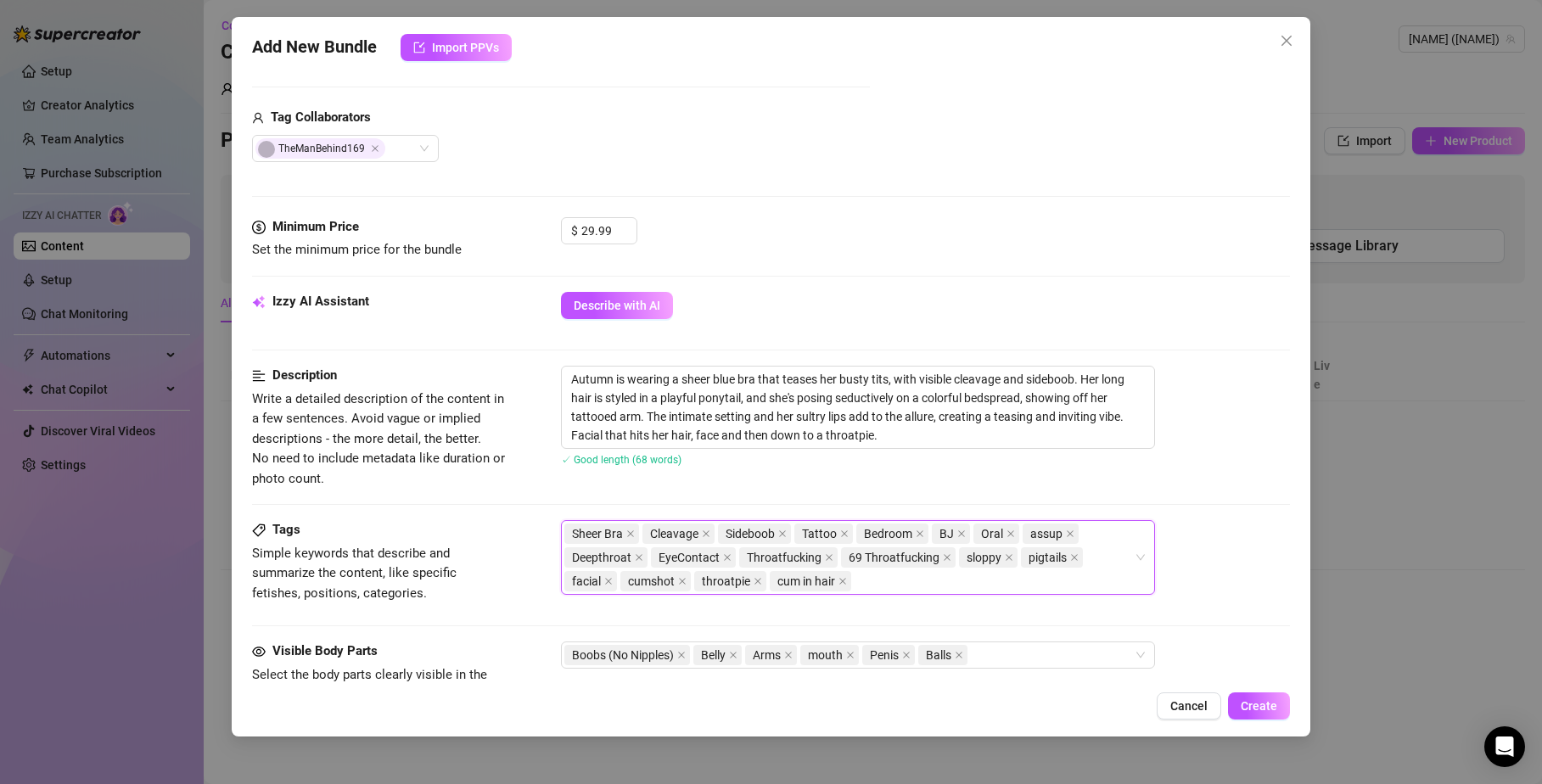 click on "Write a detailed description of the content in a few sentences. Avoid vague or implied descriptions - the more detail, the better.  No need to include metadata like duration or photo count." at bounding box center [378, 439] 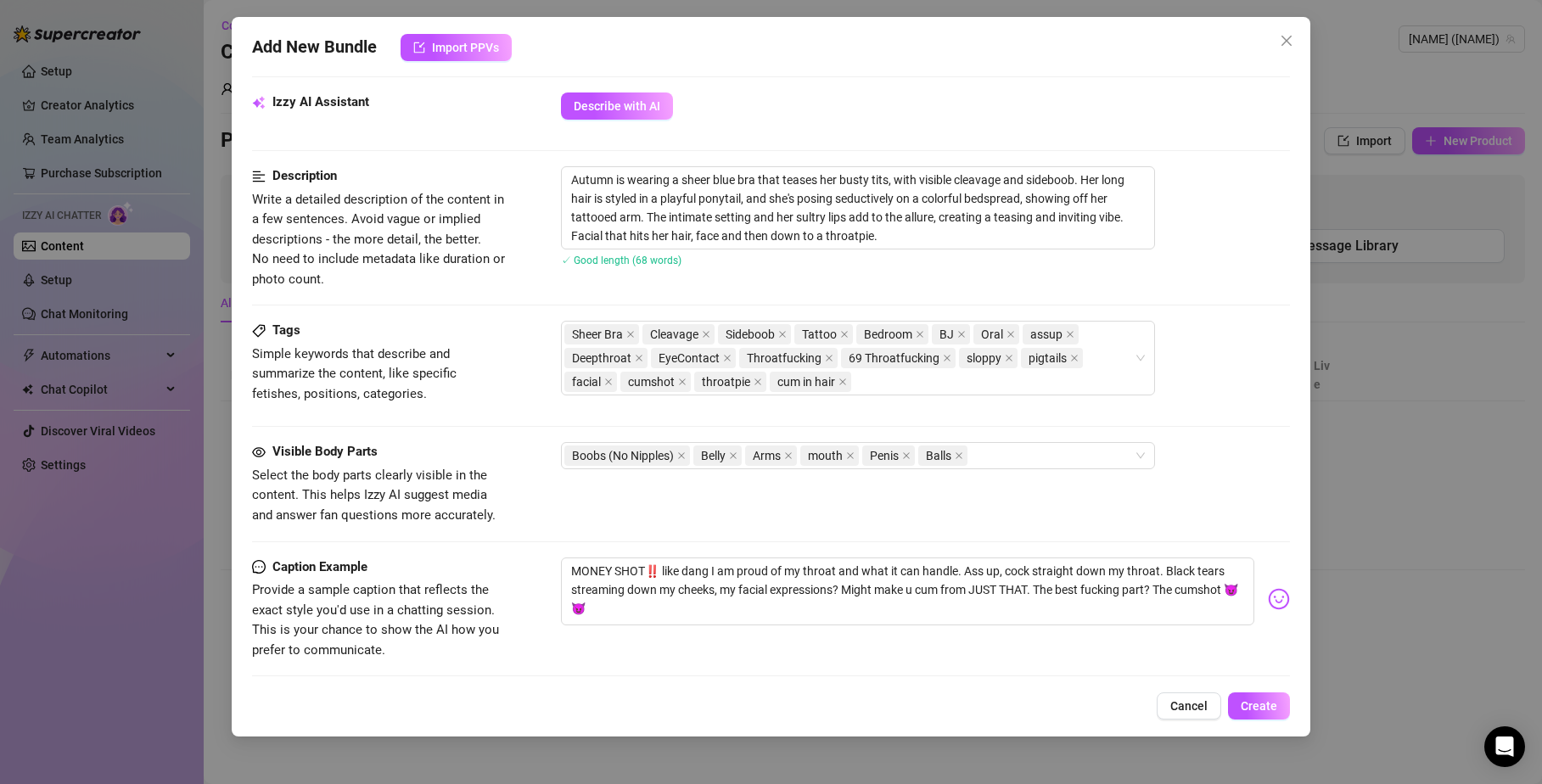 scroll, scrollTop: 907, scrollLeft: 0, axis: vertical 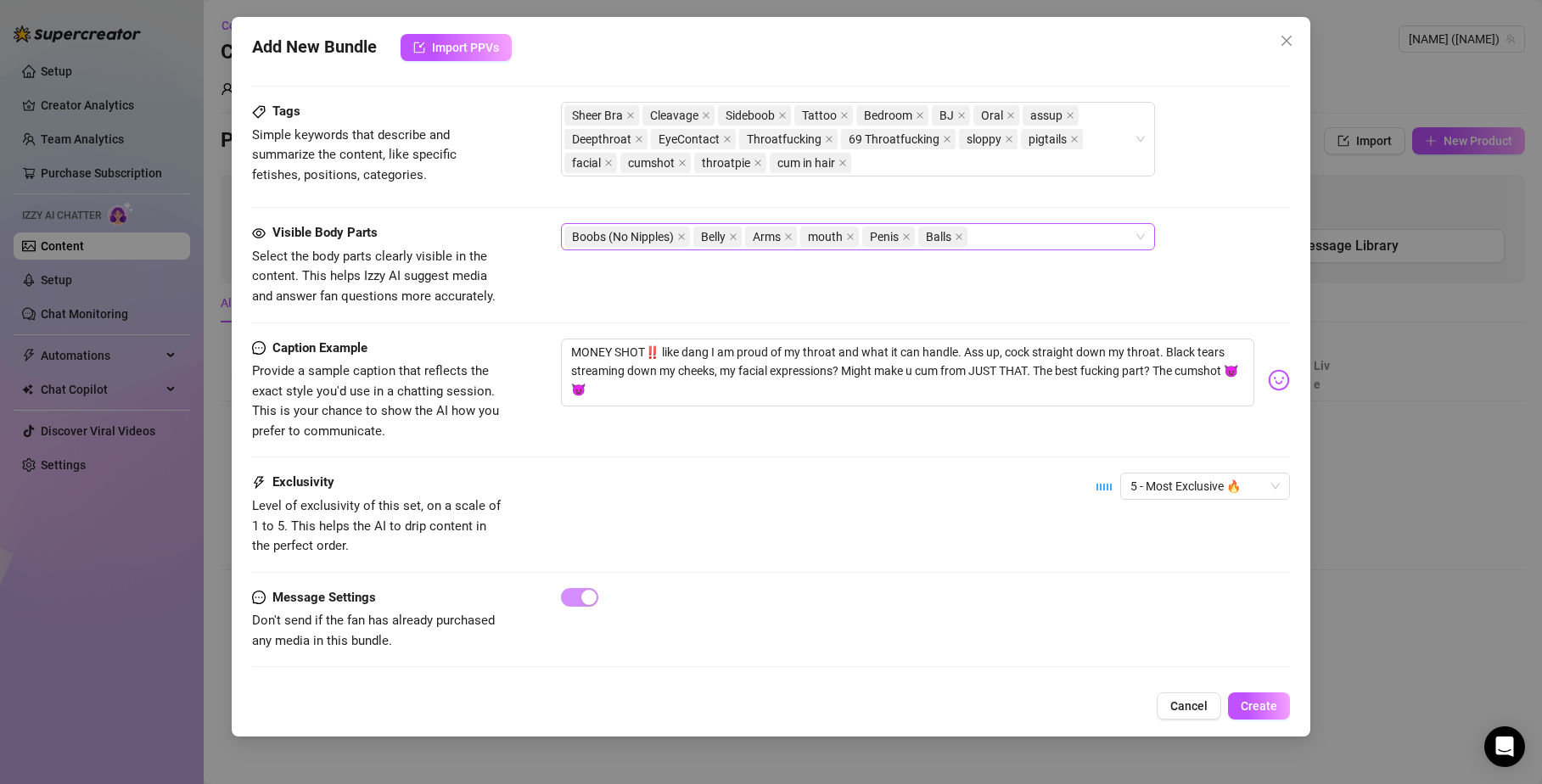click on "Boobs (No Nipples) Belly Arms mouth Penis Balls" at bounding box center [849, 237] 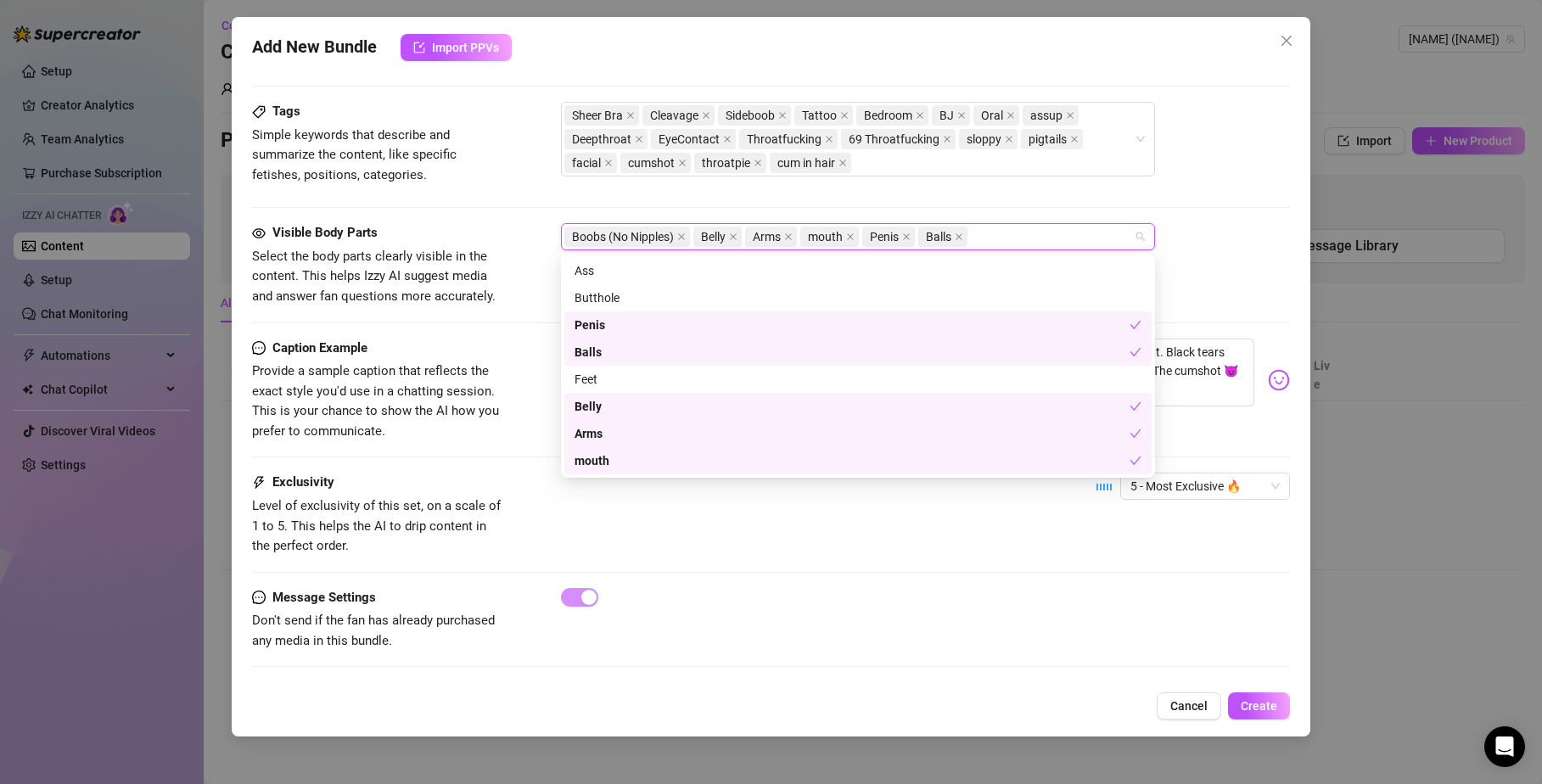 click on "Caption Example" at bounding box center [379, 349] 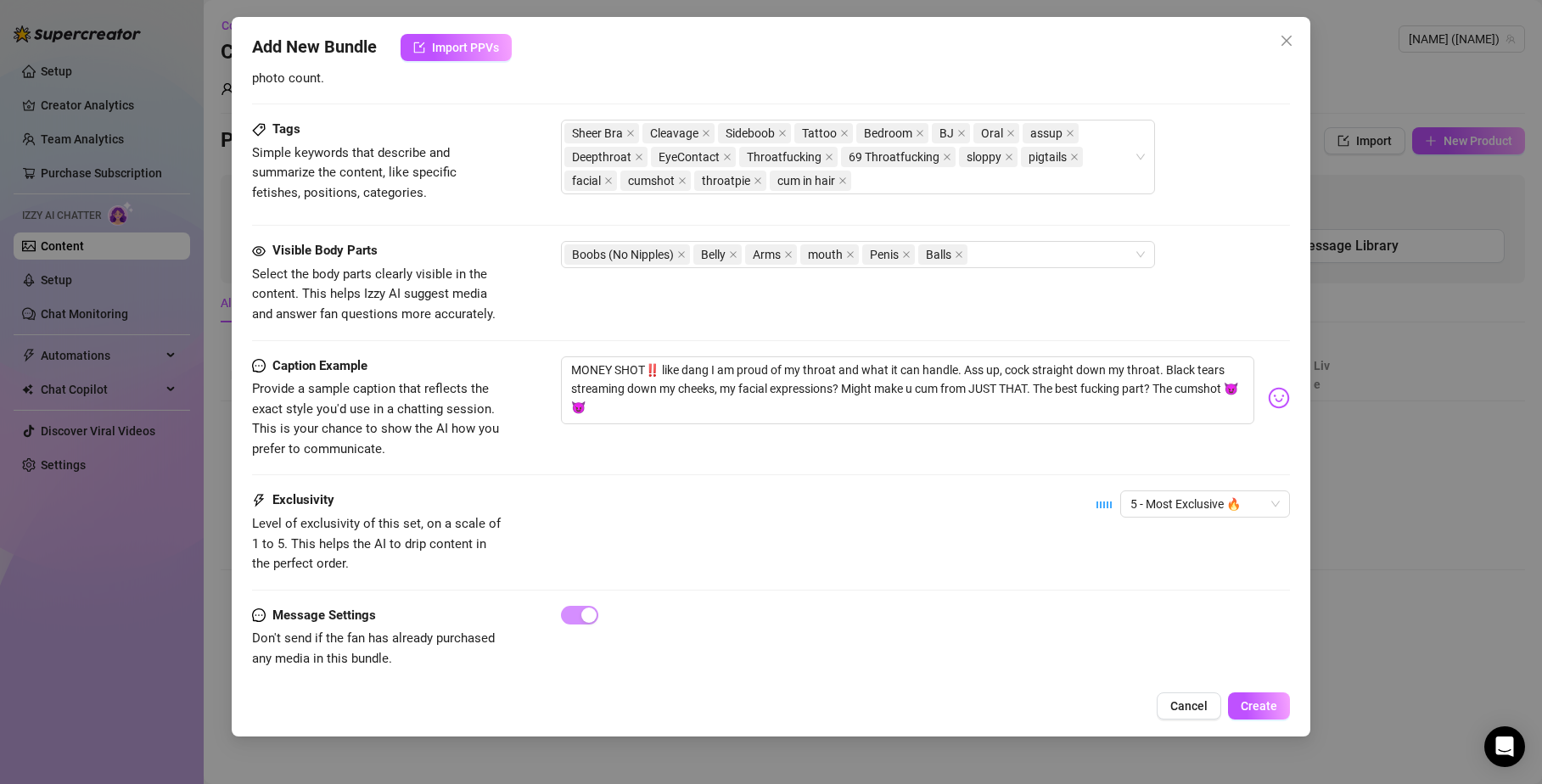 scroll, scrollTop: 907, scrollLeft: 0, axis: vertical 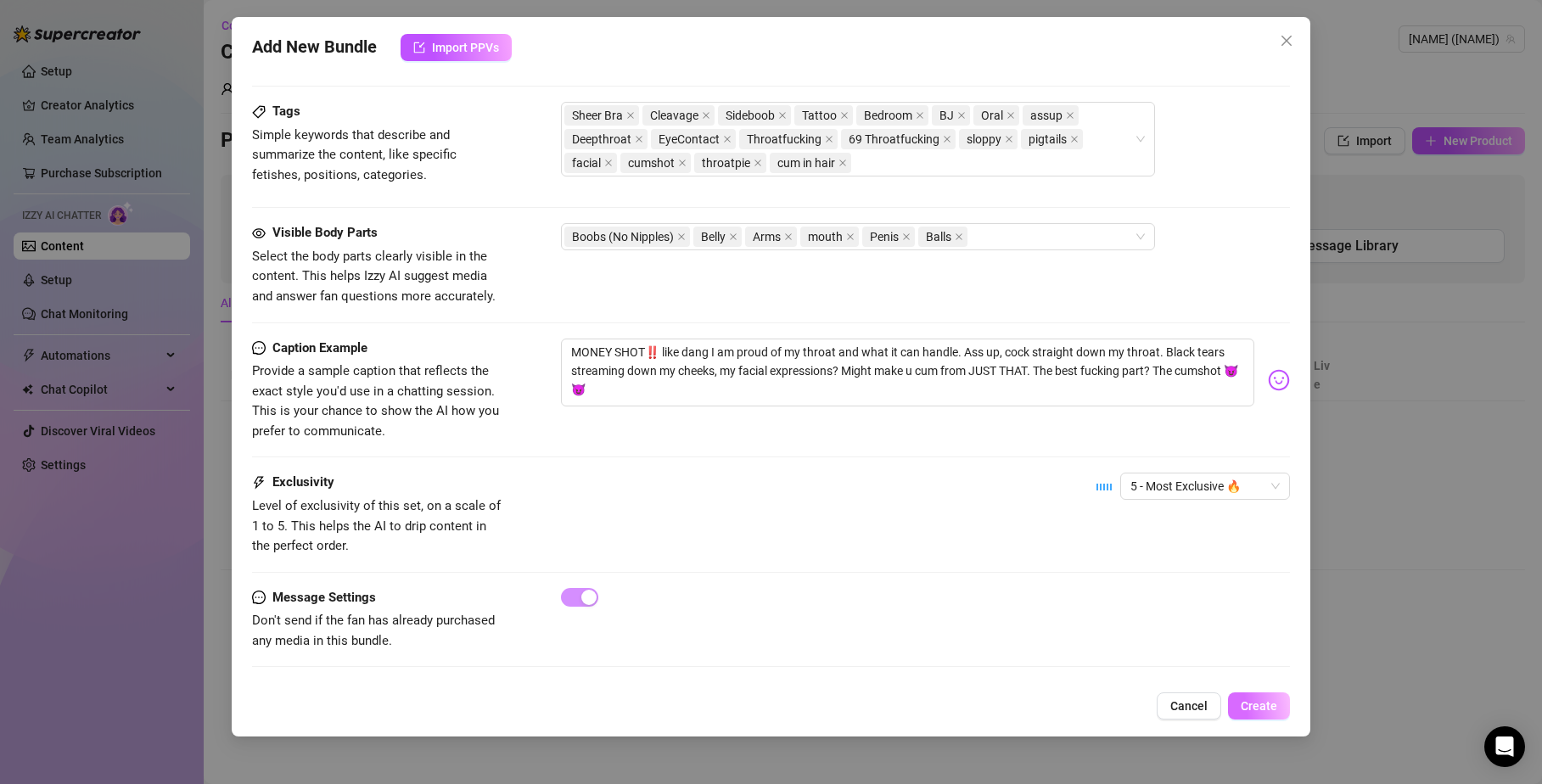 click on "Create" at bounding box center [1259, 706] 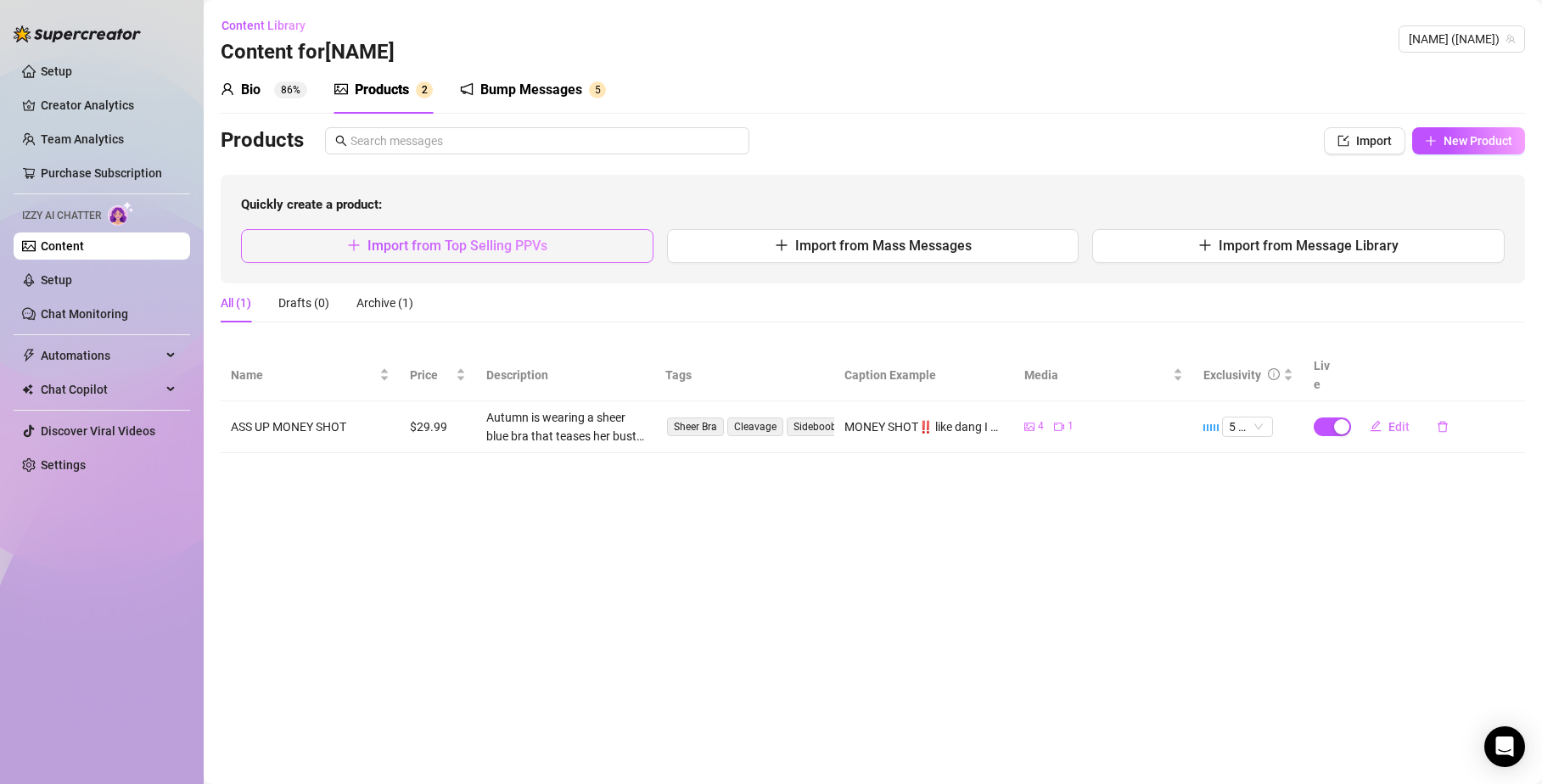 click on "Import from Top Selling PPVs" at bounding box center [447, 246] 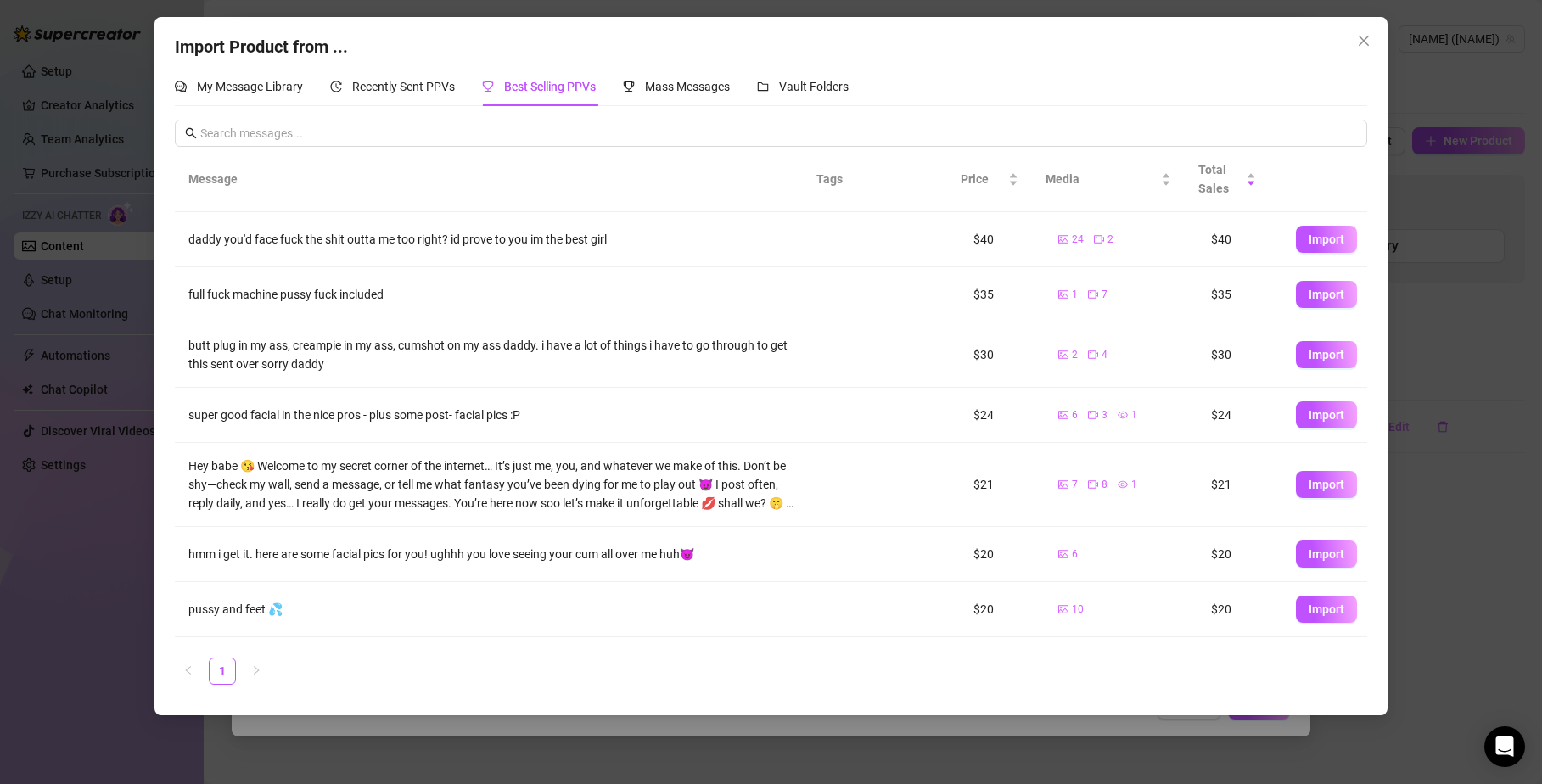 click on "daddy you'd face fuck the shit outta me too right? id prove to you im the best girl" at bounding box center (496, 239) 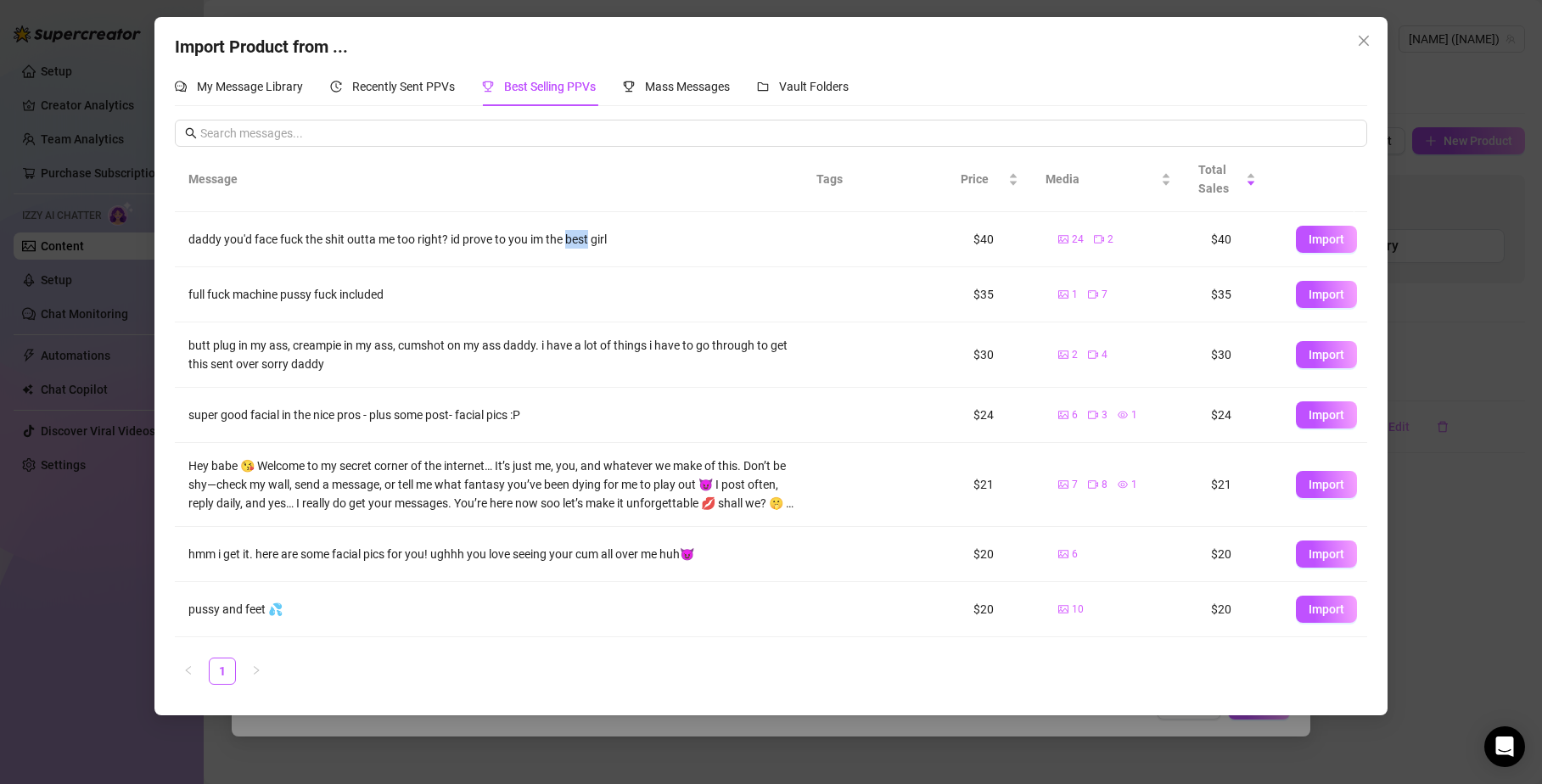 click on "daddy you'd face fuck the shit outta me too right? id prove to you im the best girl" at bounding box center [496, 239] 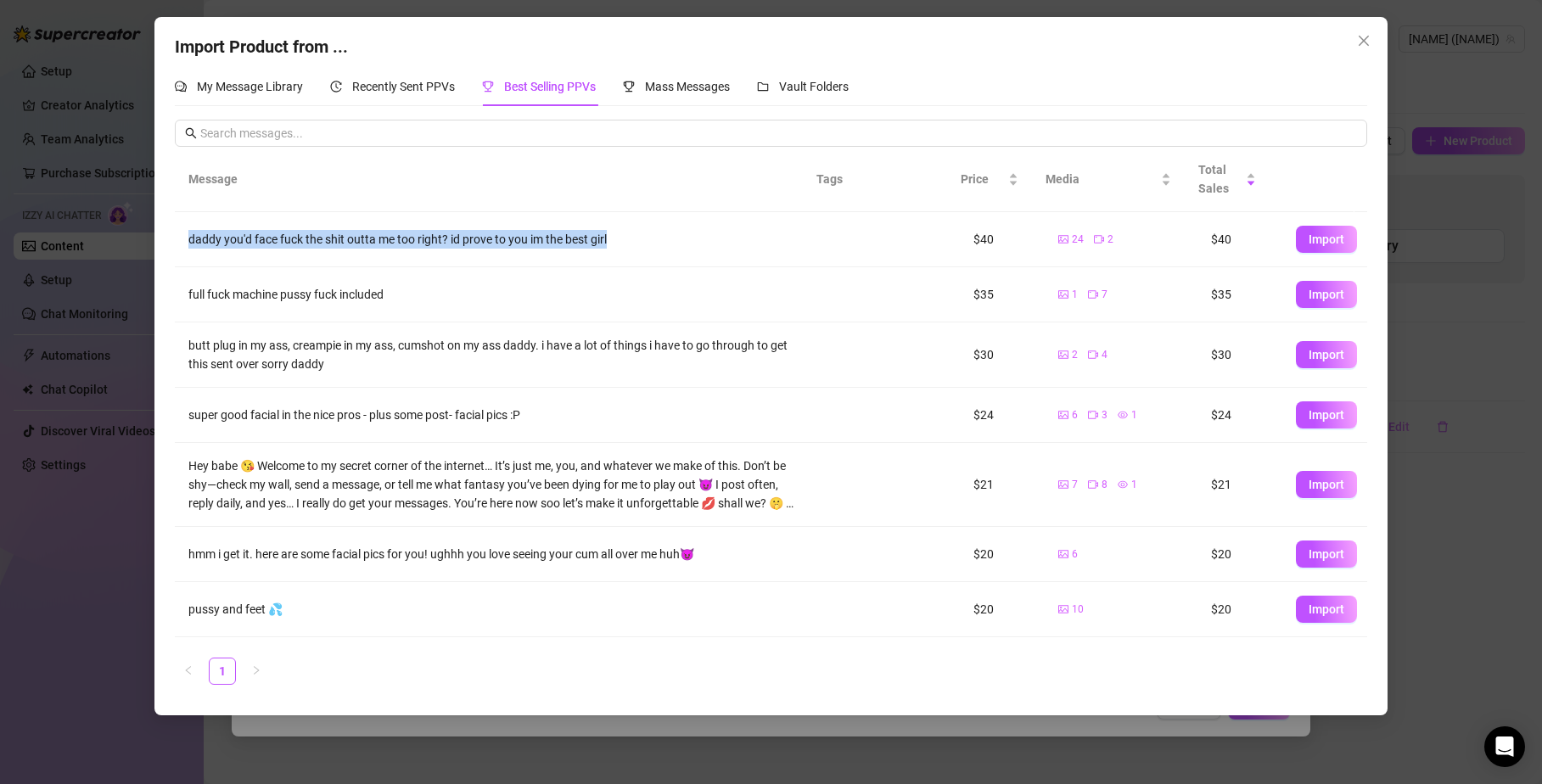 click on "daddy you'd face fuck the shit outta me too right? id prove to you im the best girl" at bounding box center (496, 239) 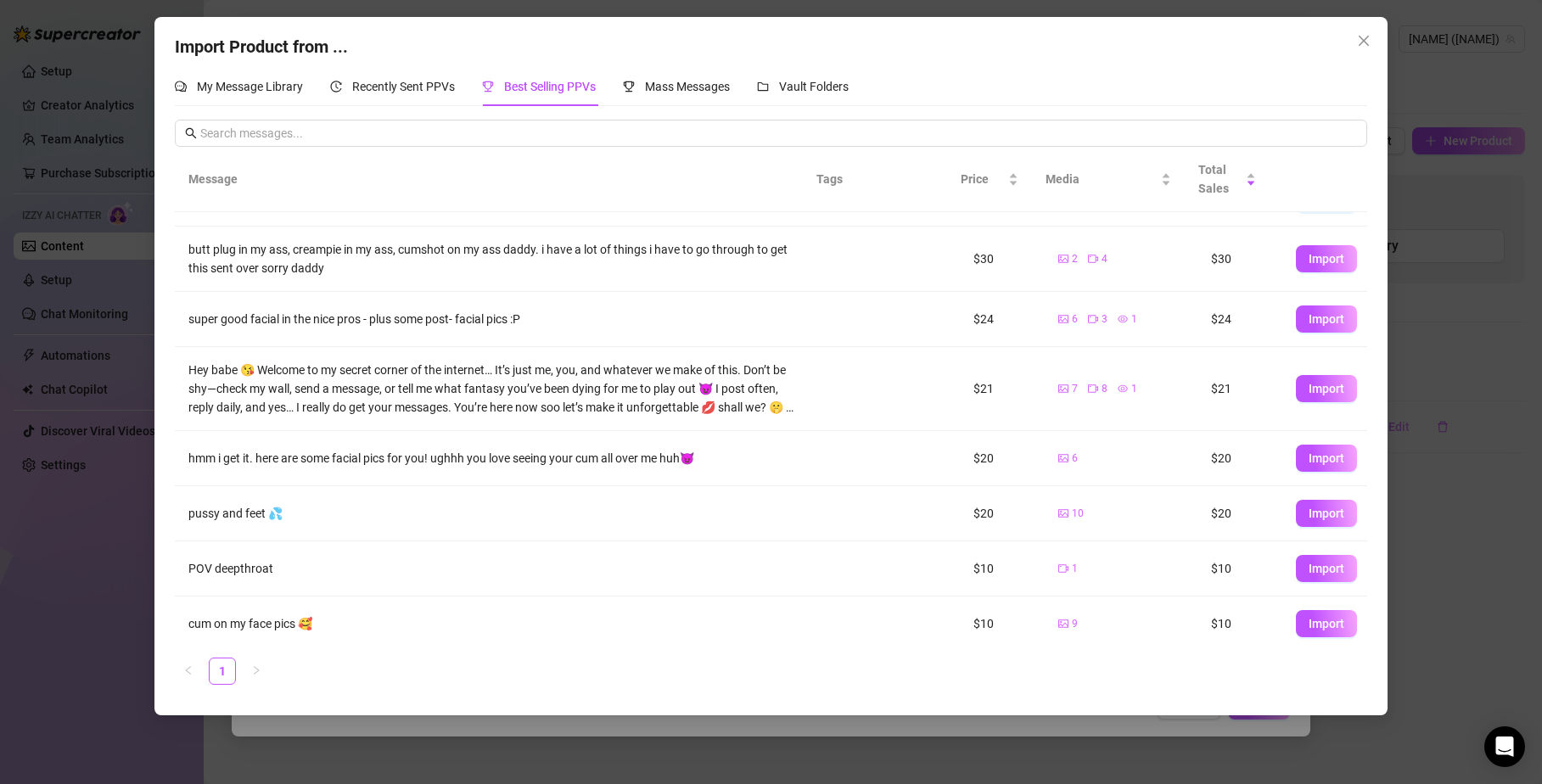 scroll, scrollTop: 104, scrollLeft: 0, axis: vertical 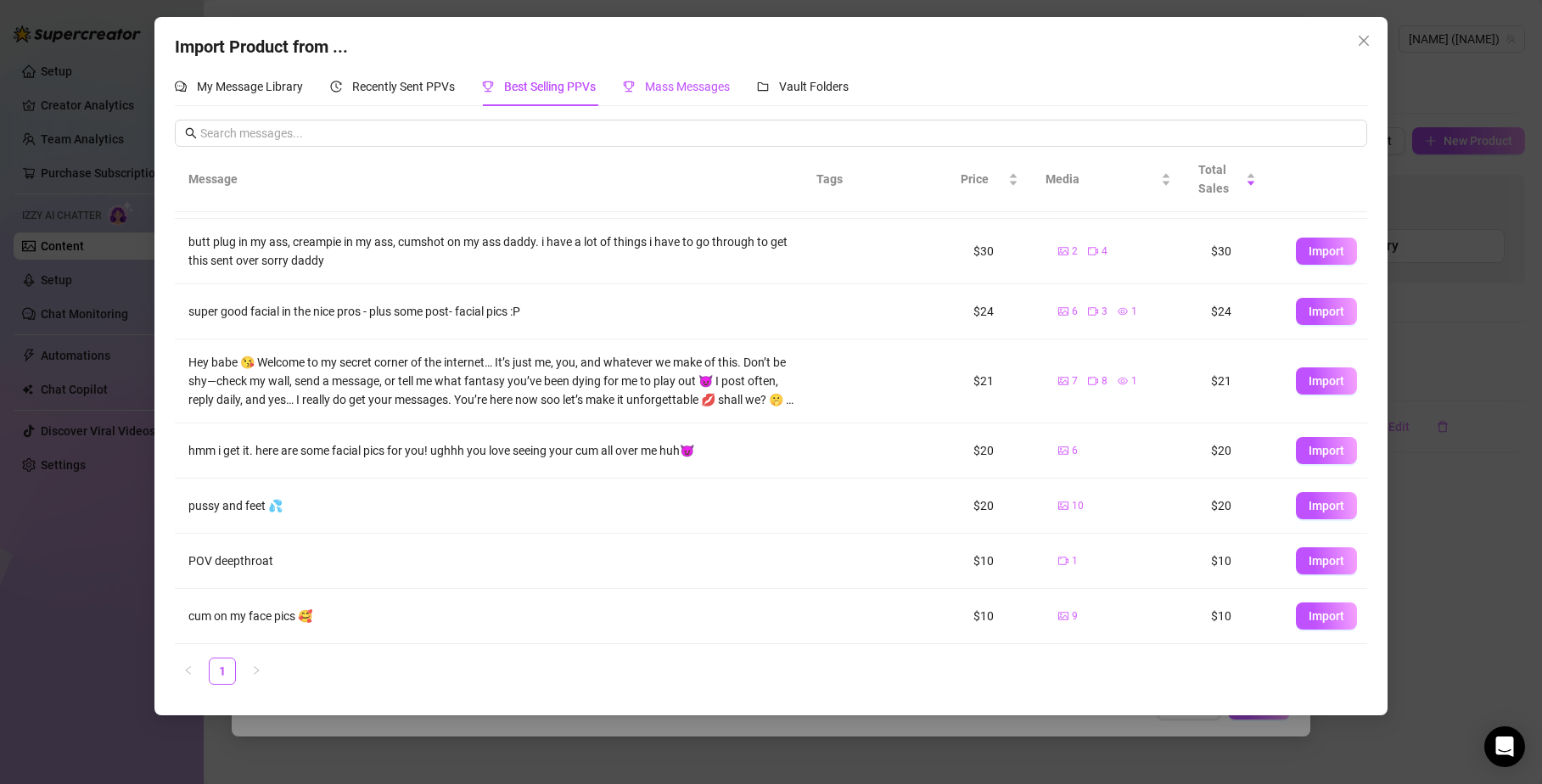 click on "Mass Messages" at bounding box center (687, 87) 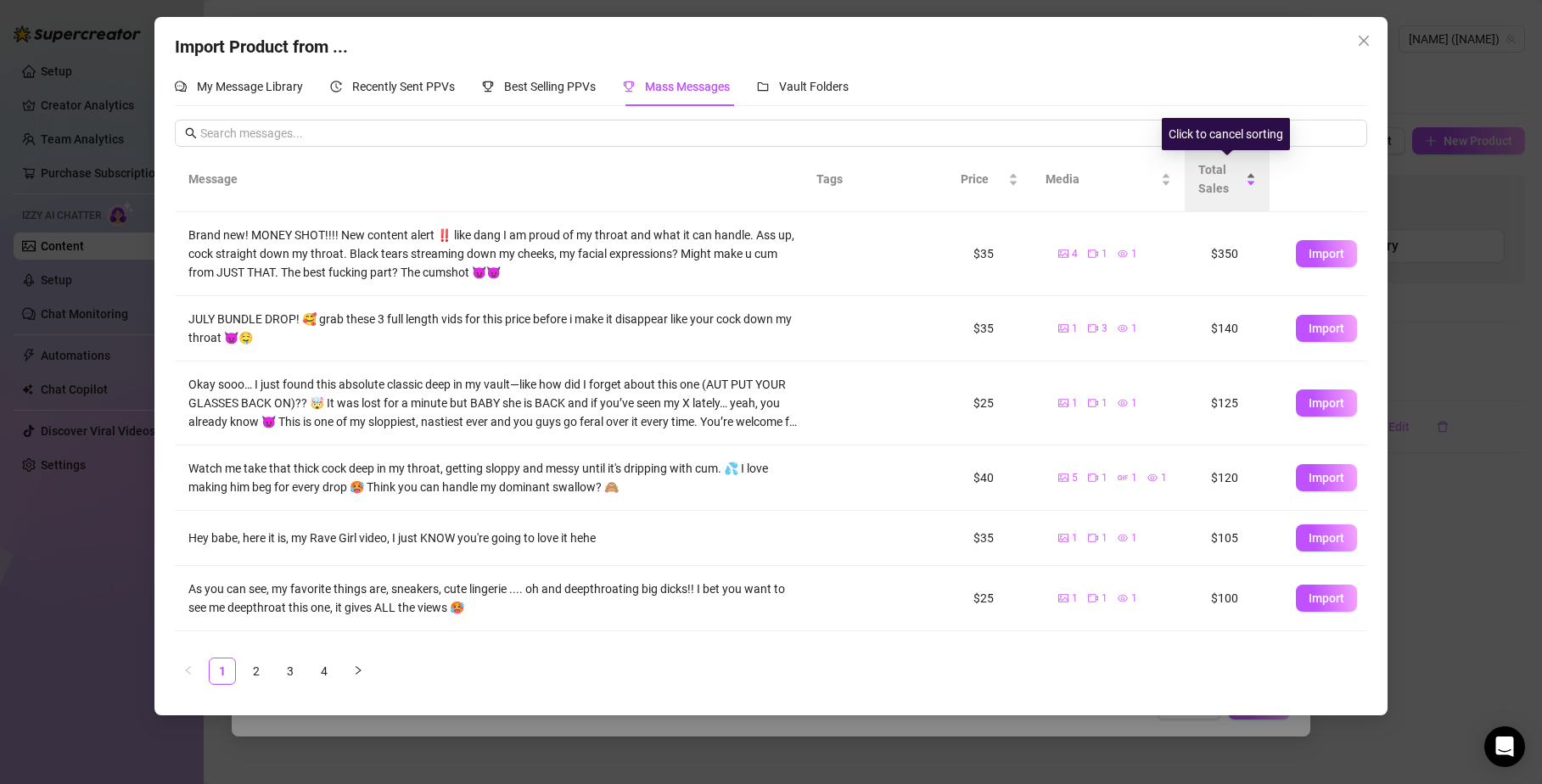 click on "Total Sales" at bounding box center (1227, 179) 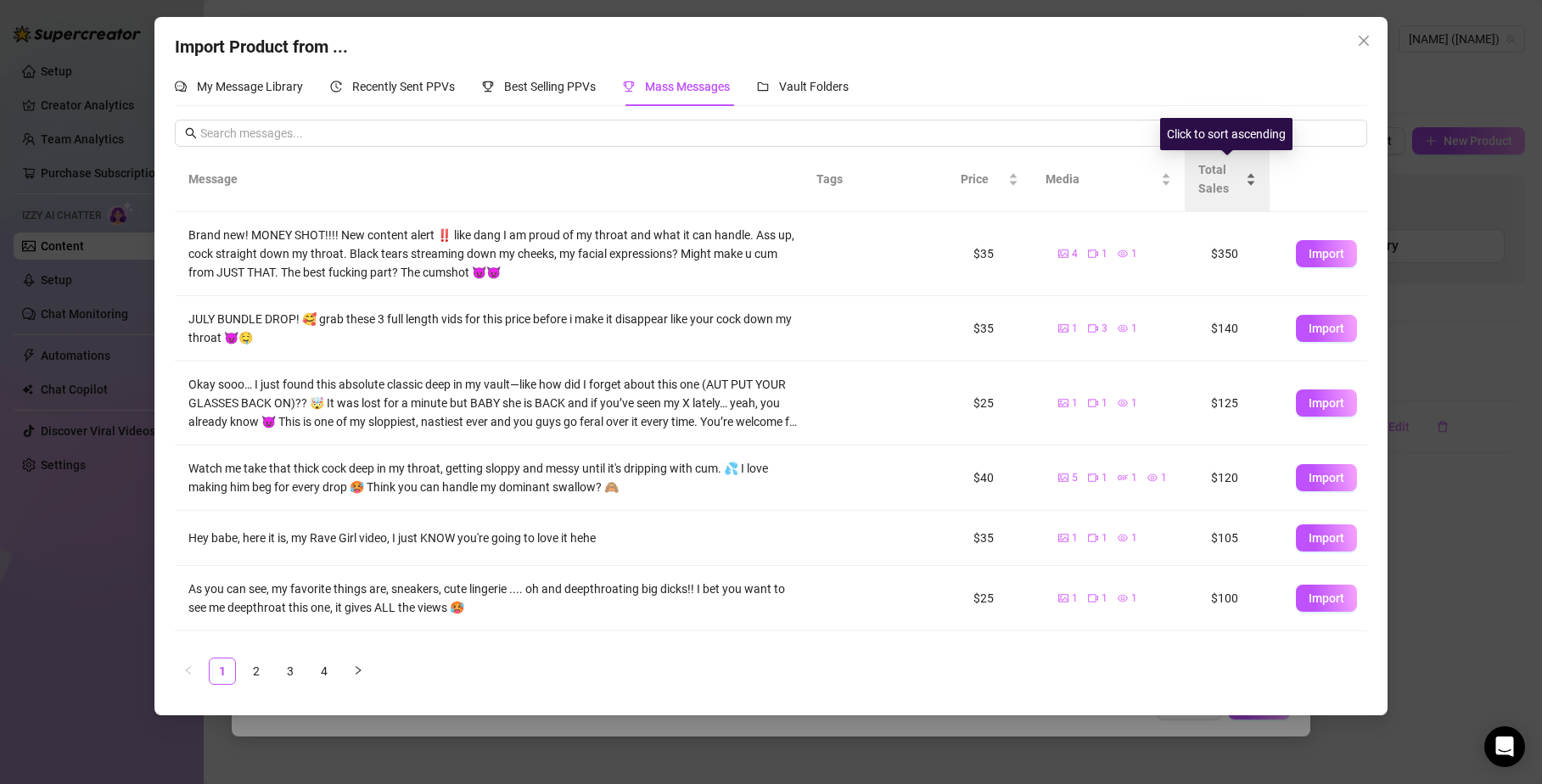 click on "Total Sales" at bounding box center [1227, 179] 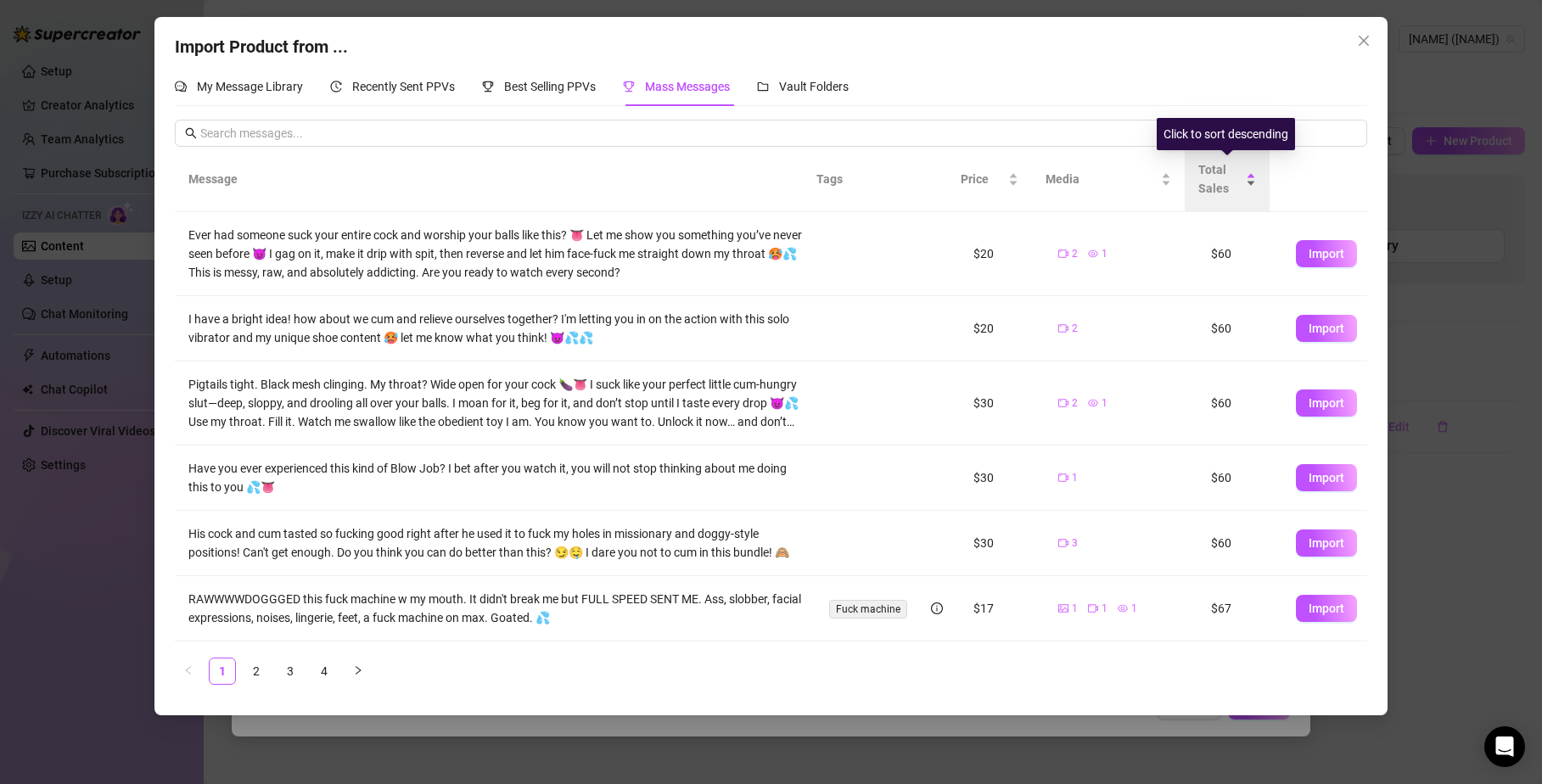 click on "Total Sales" at bounding box center [1227, 179] 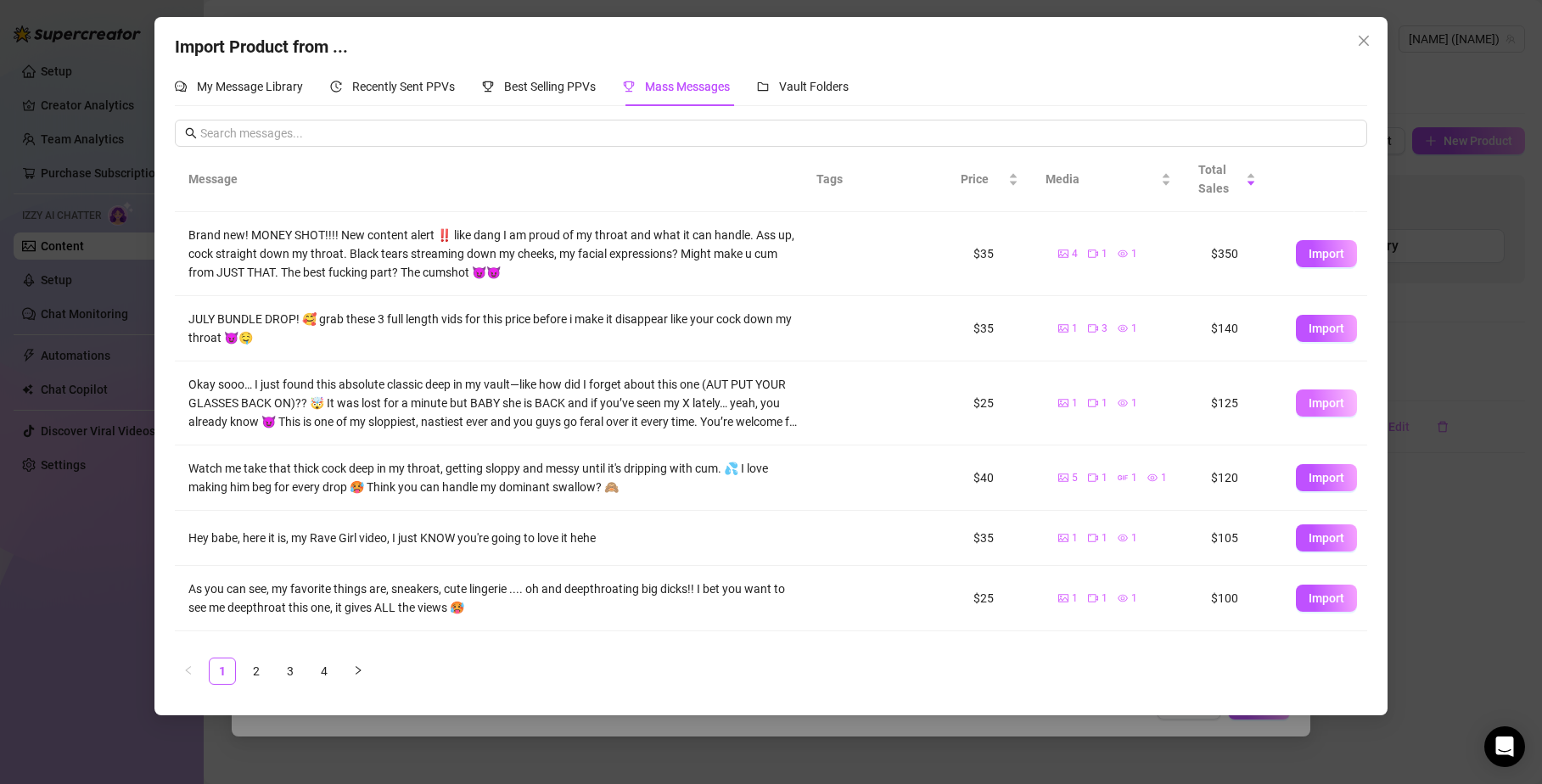 click on "Import" at bounding box center (1326, 403) 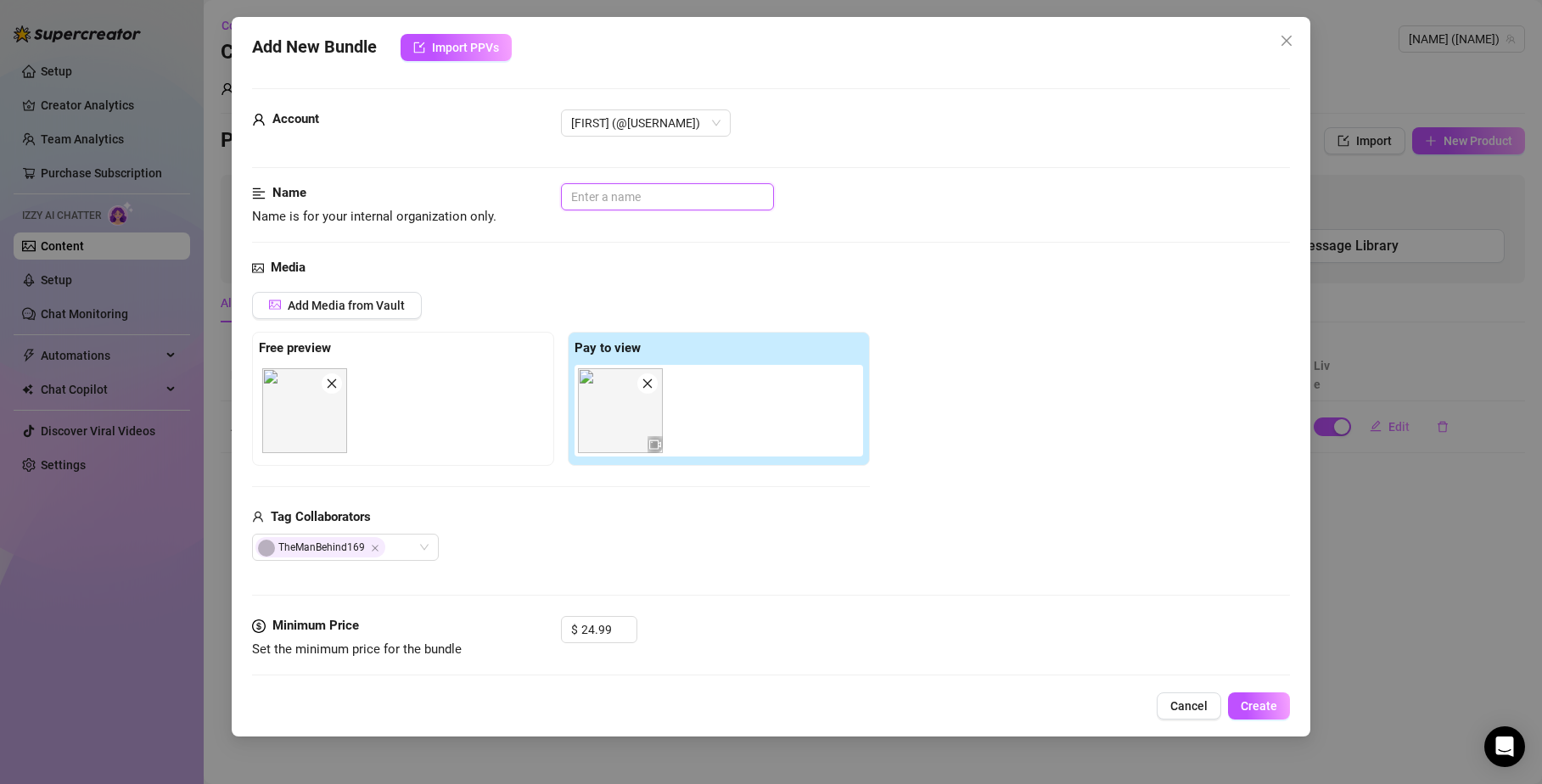 click at bounding box center [667, 197] 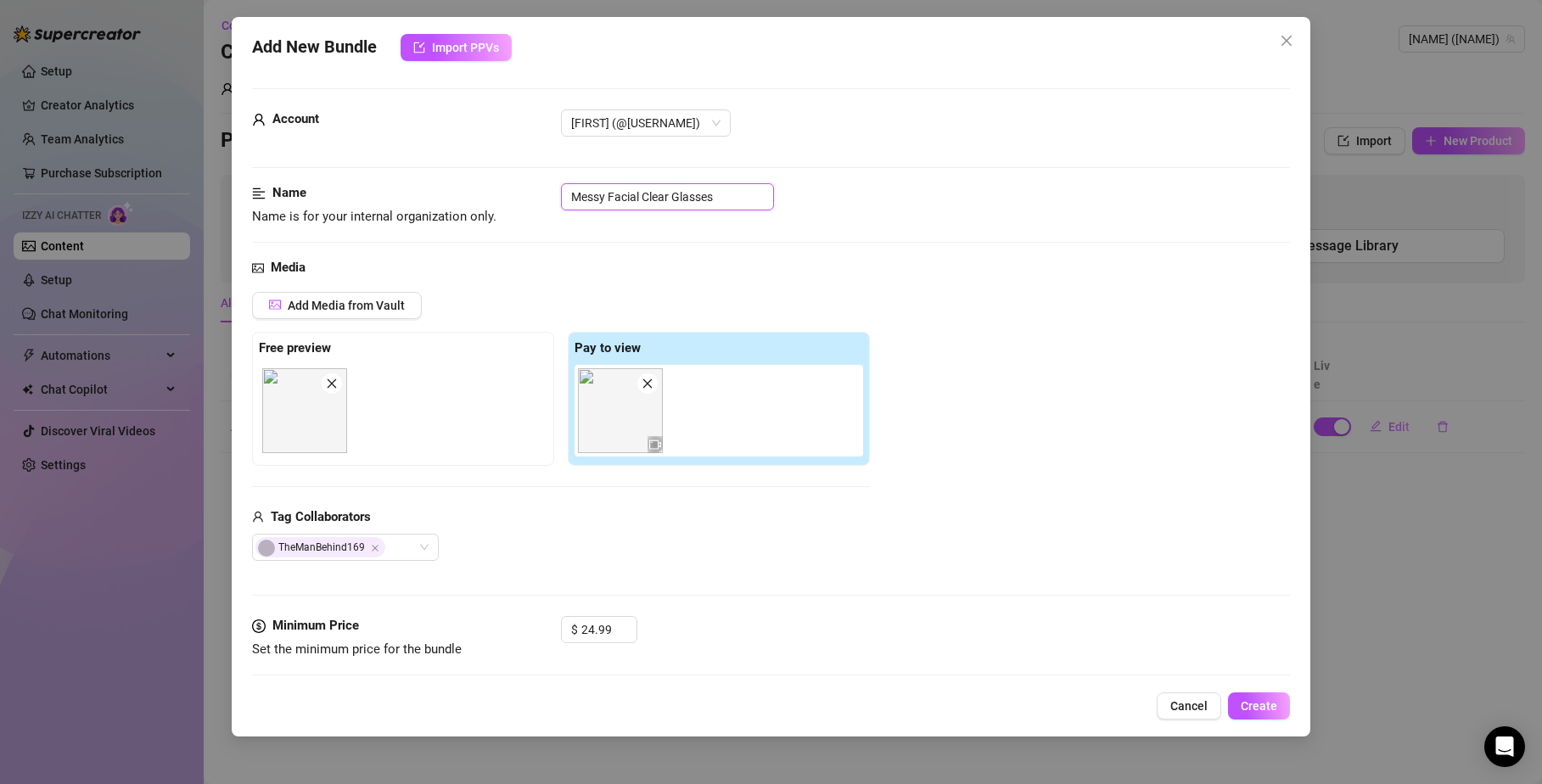type on "Messy Facial Clear Glasses" 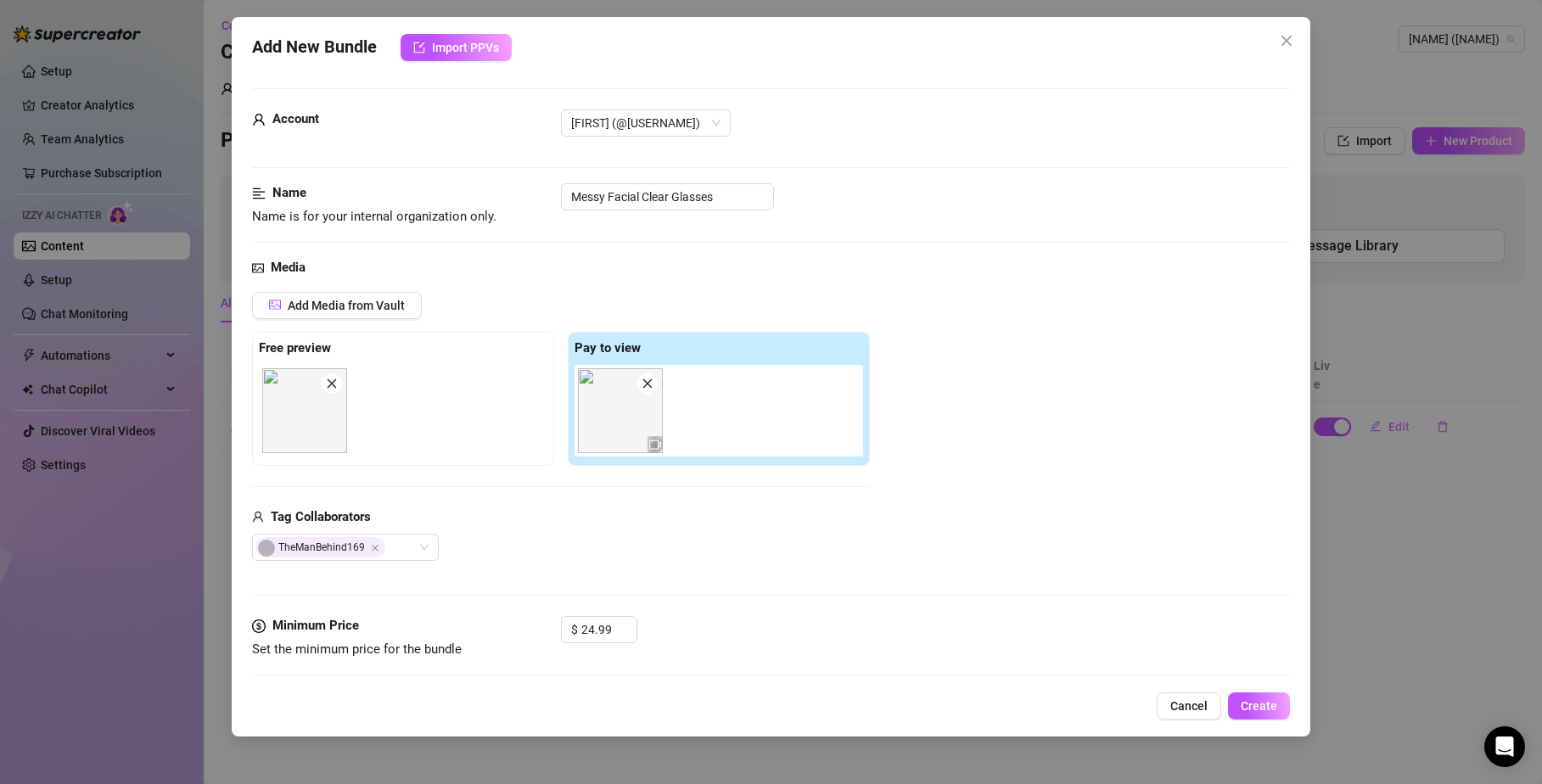 click on "Media Add Media from Vault Free preview Pay to view Tag Collaborators TheManBehind169" at bounding box center [771, 437] 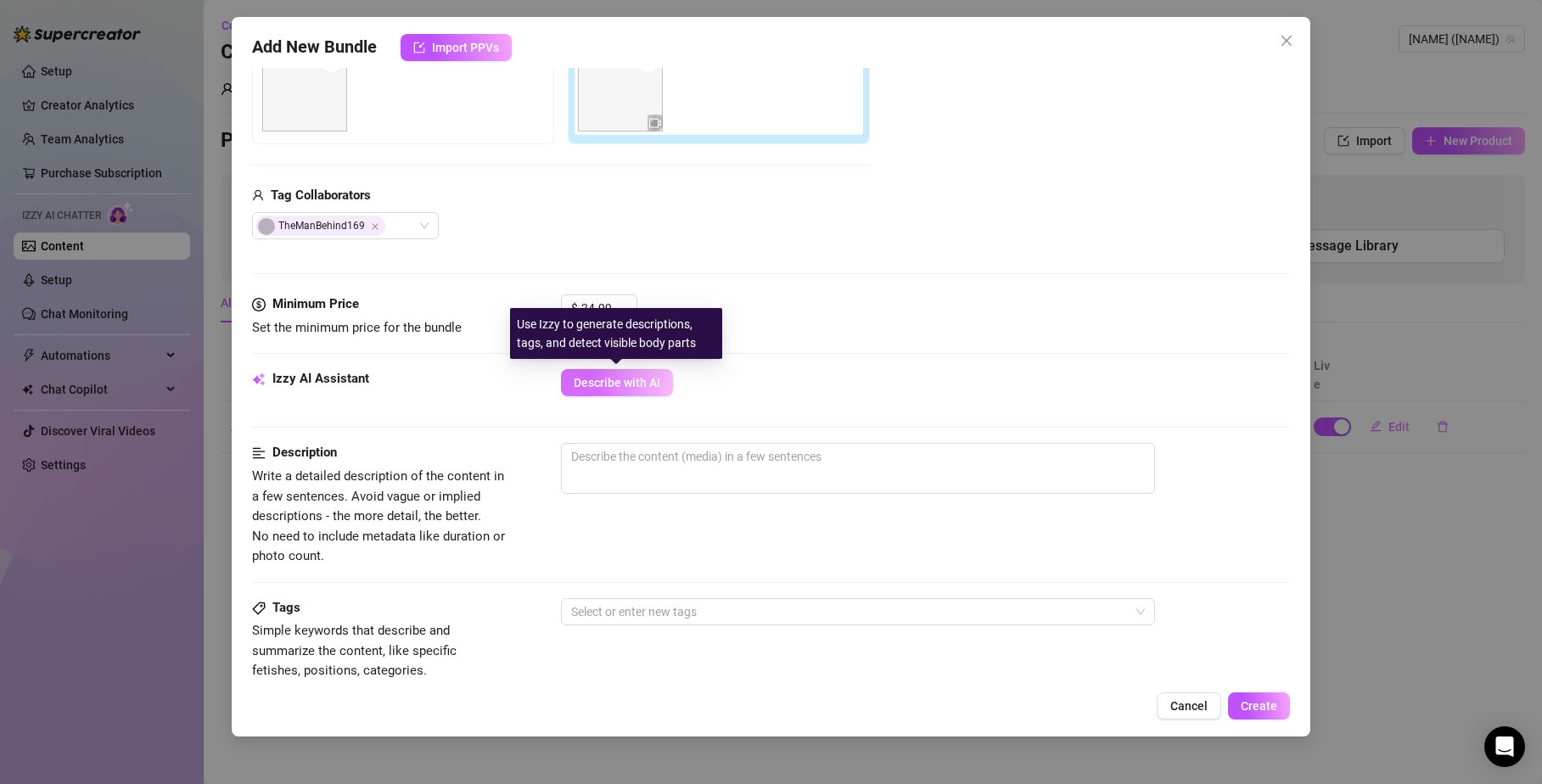 click on "Describe with AI" at bounding box center (617, 383) 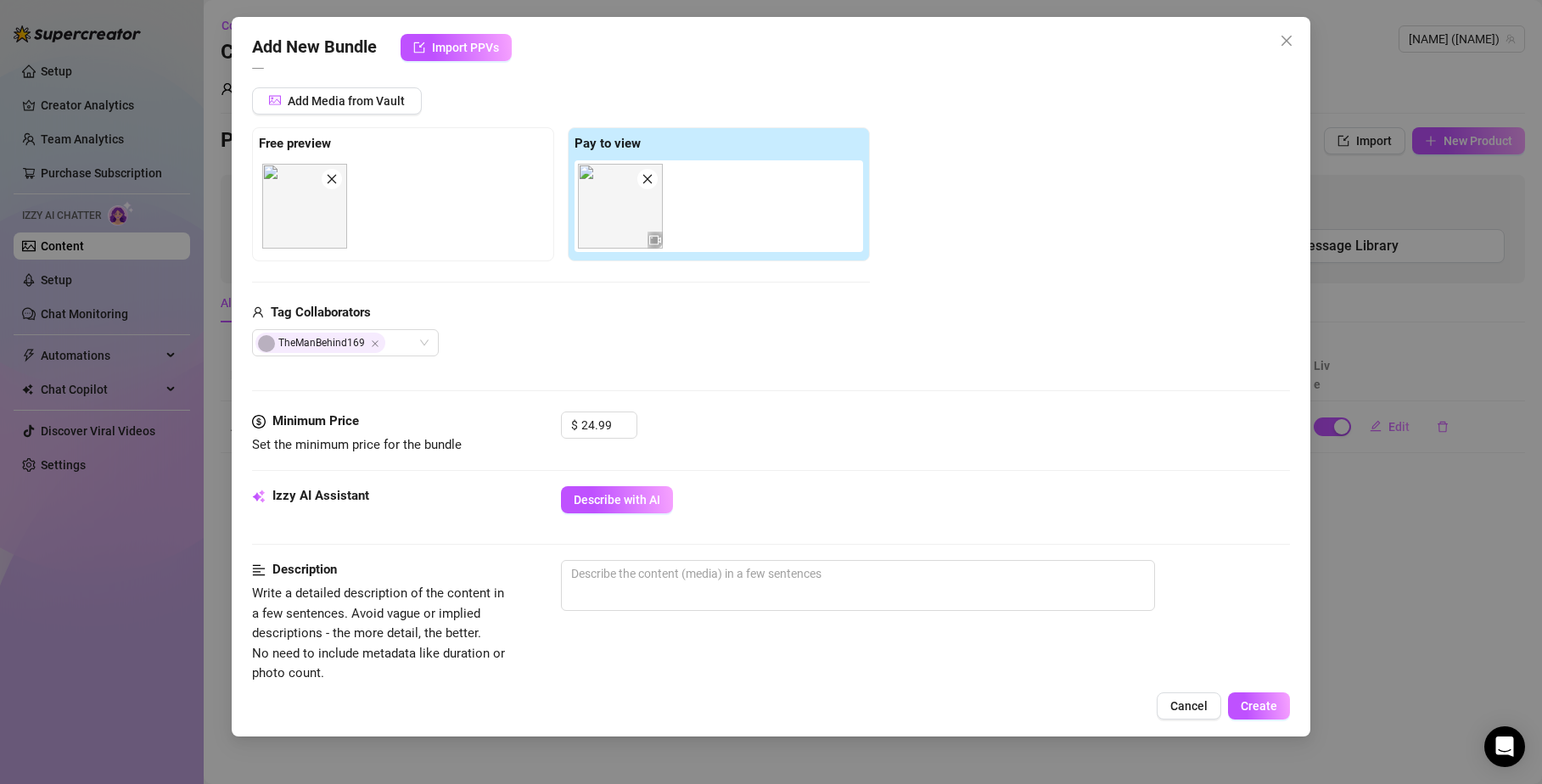 scroll, scrollTop: 565, scrollLeft: 0, axis: vertical 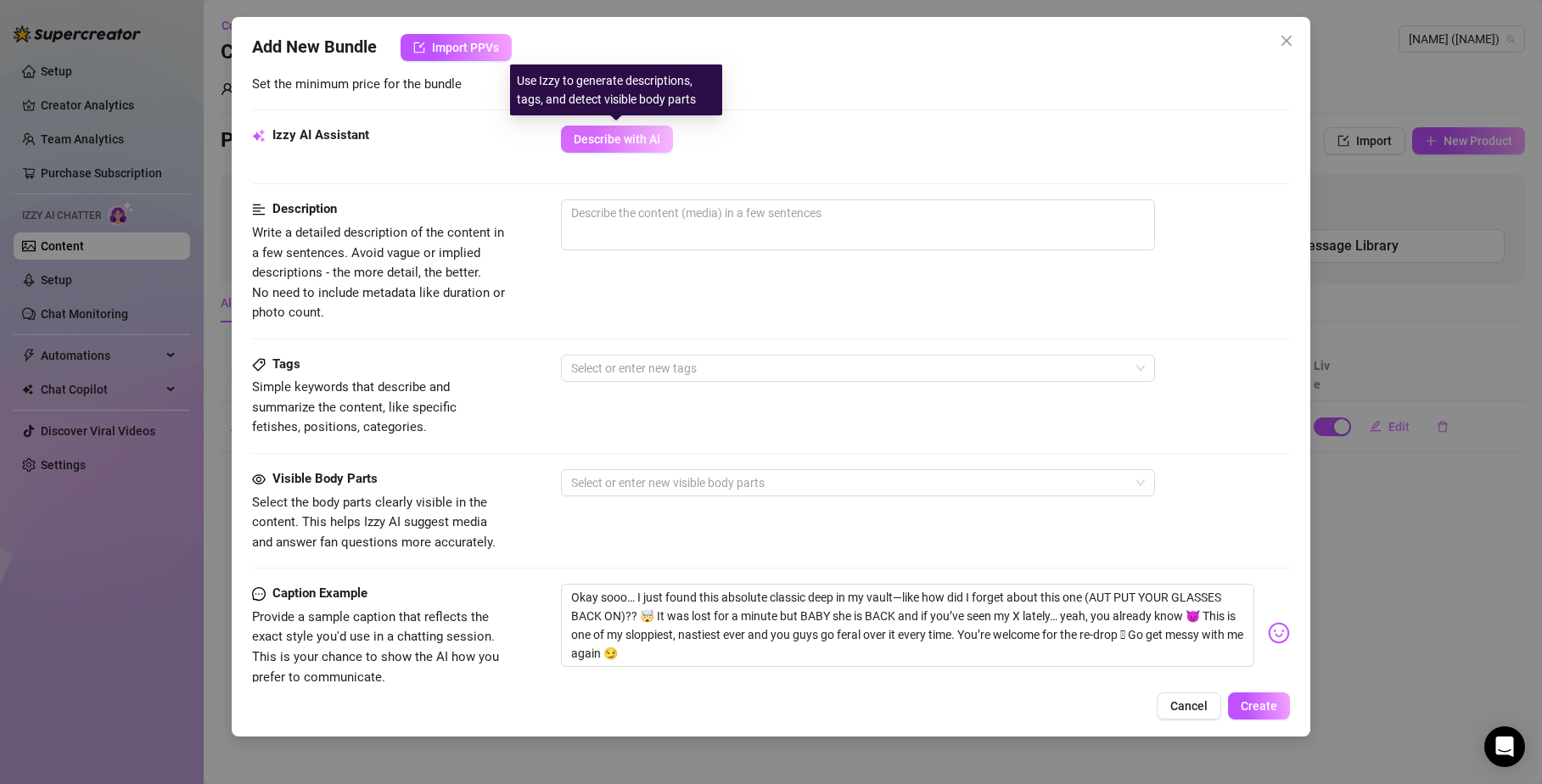 click on "Describe with AI" at bounding box center [617, 139] 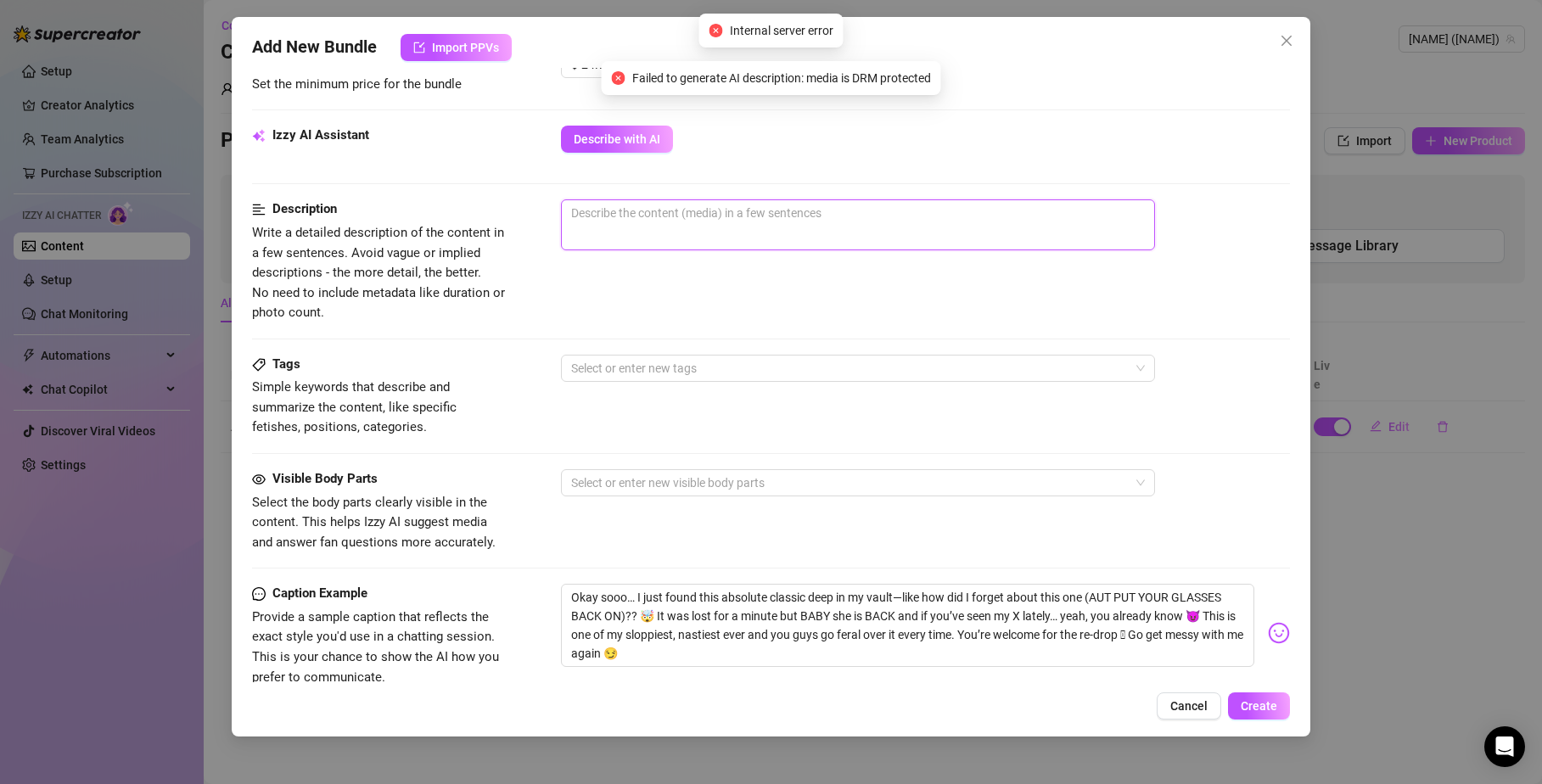 click at bounding box center [858, 225] 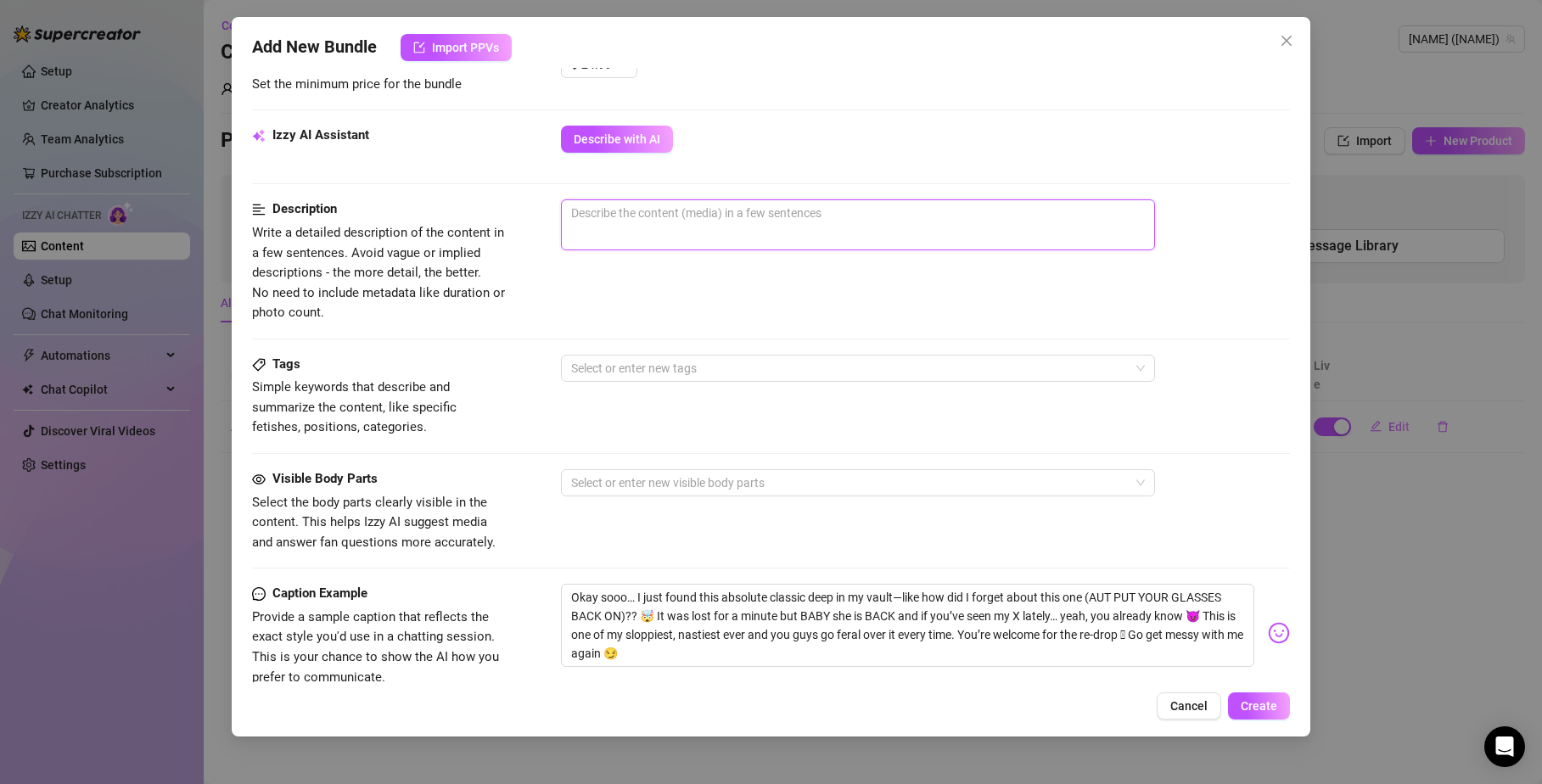 type on "O" 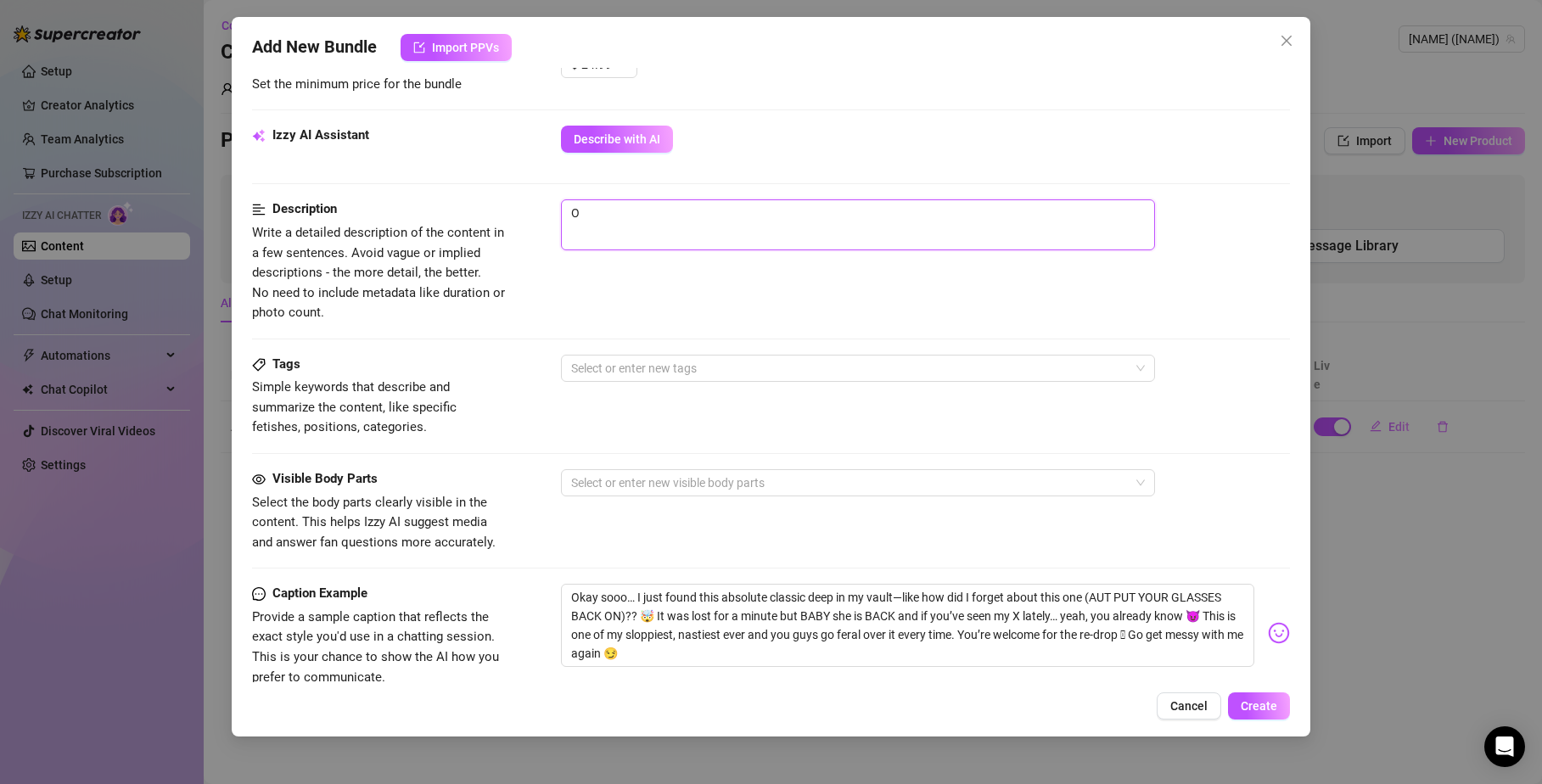 type on "Describe the content (media) in a few sentences" 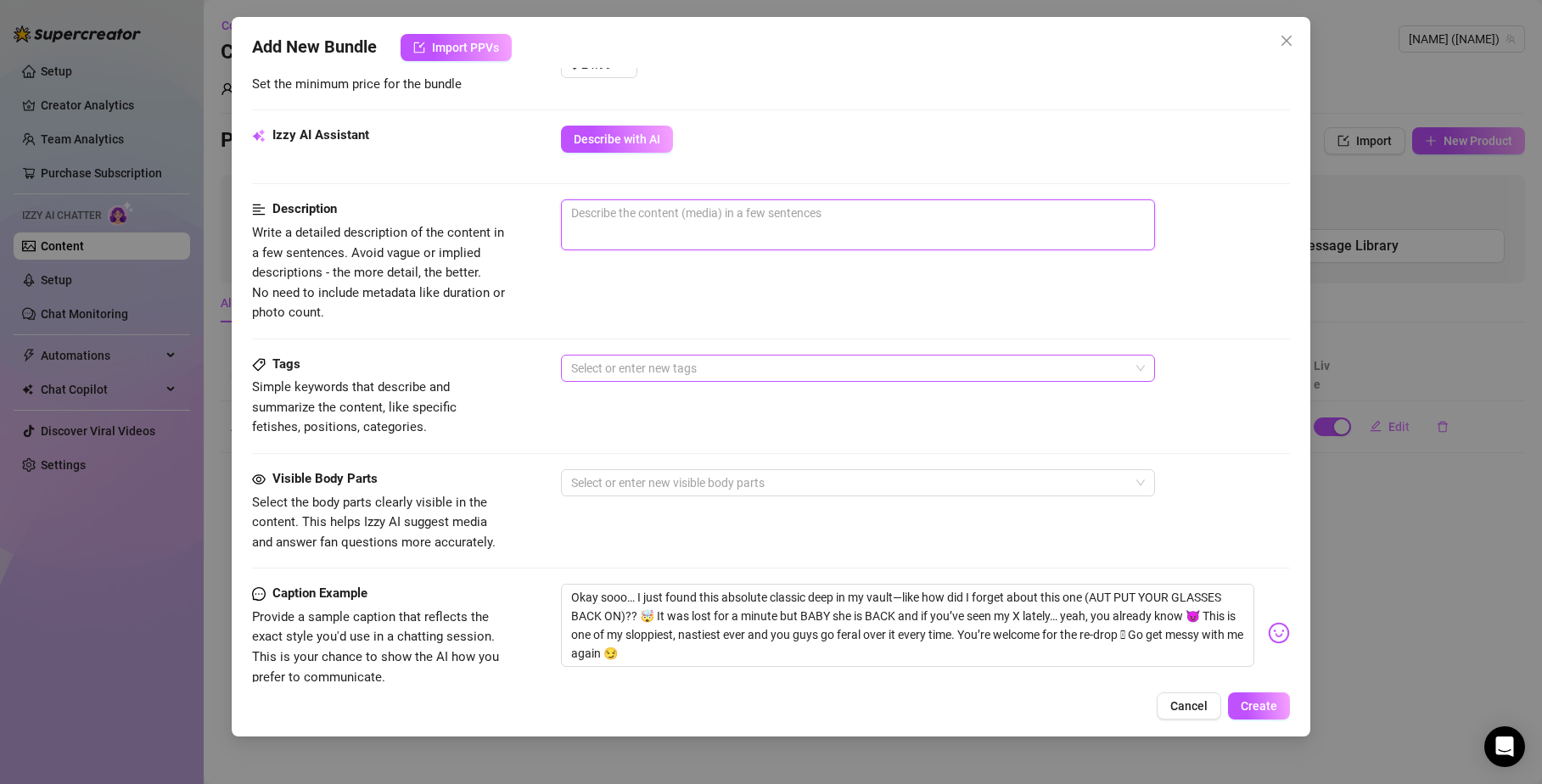click at bounding box center (849, 368) 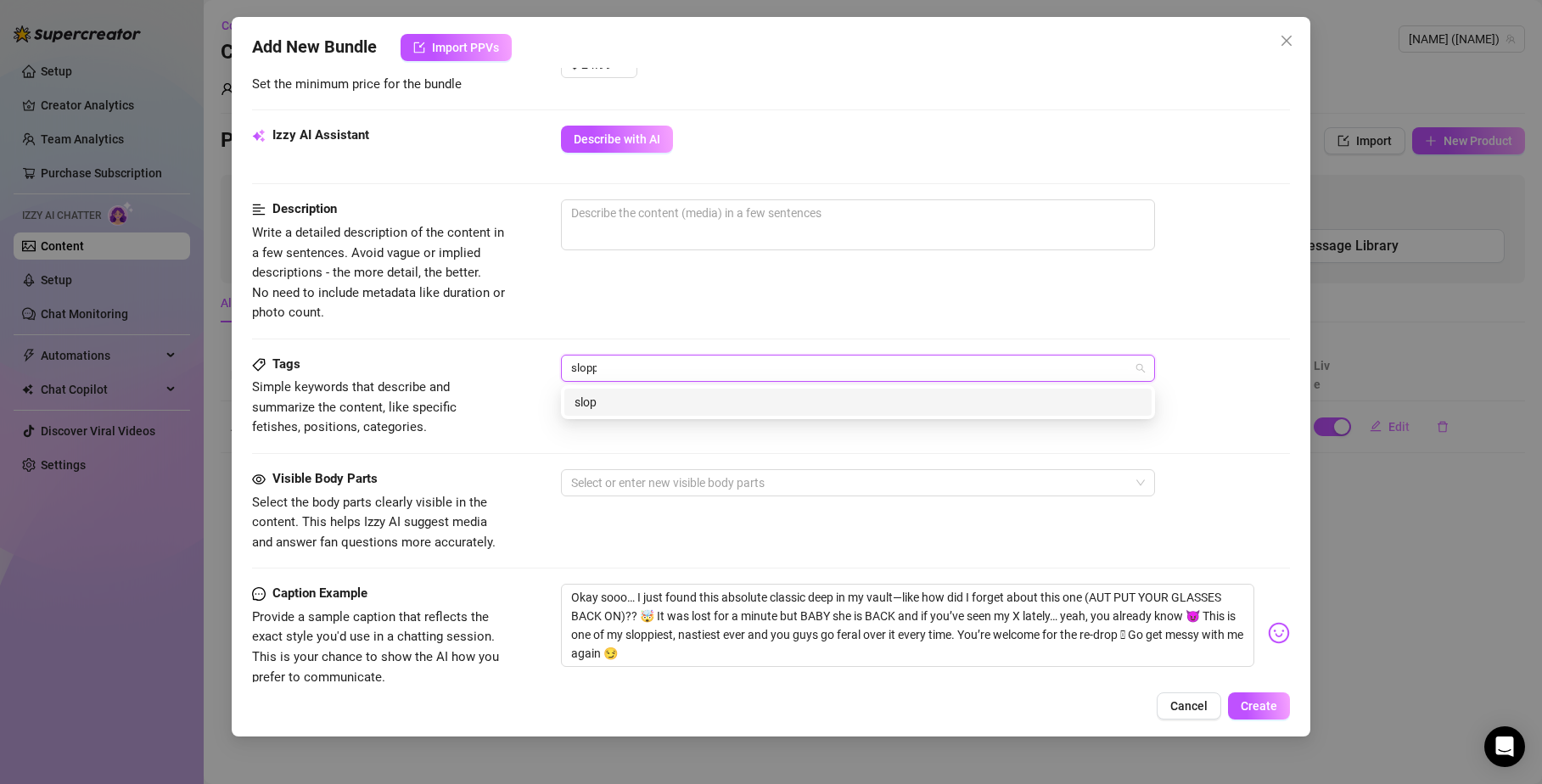 type 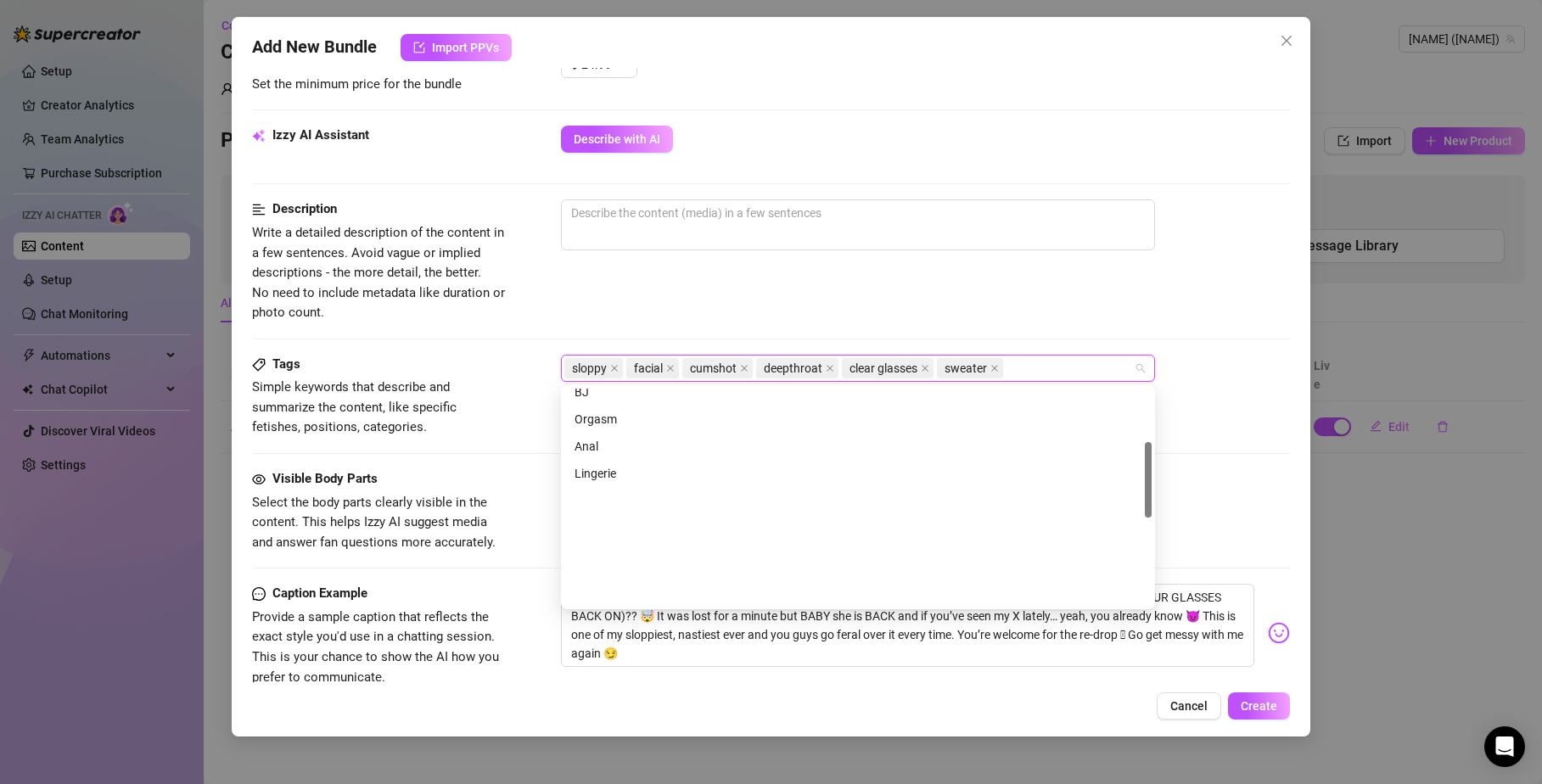 scroll, scrollTop: 153, scrollLeft: 0, axis: vertical 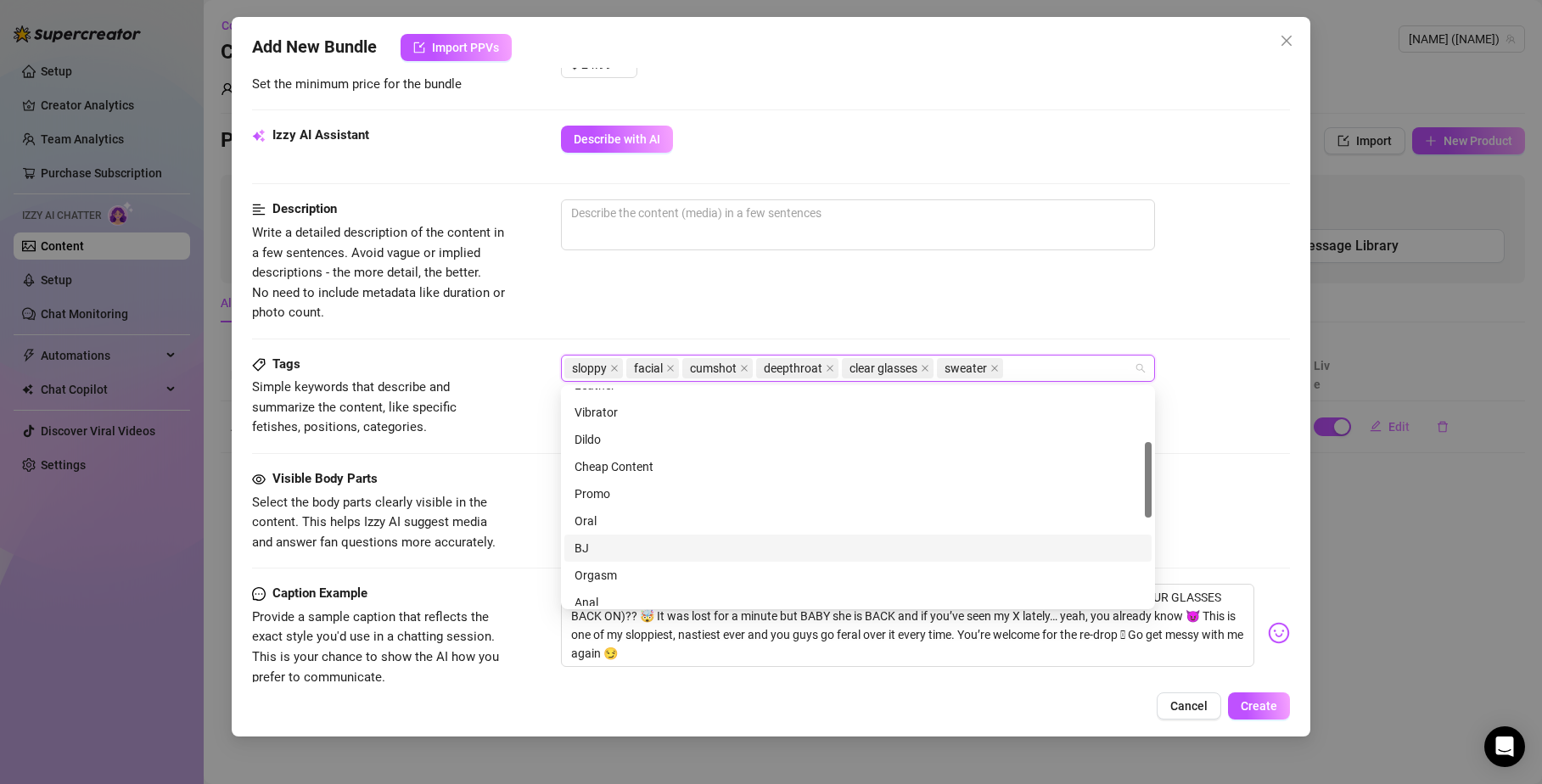 click on "BJ" at bounding box center [858, 548] 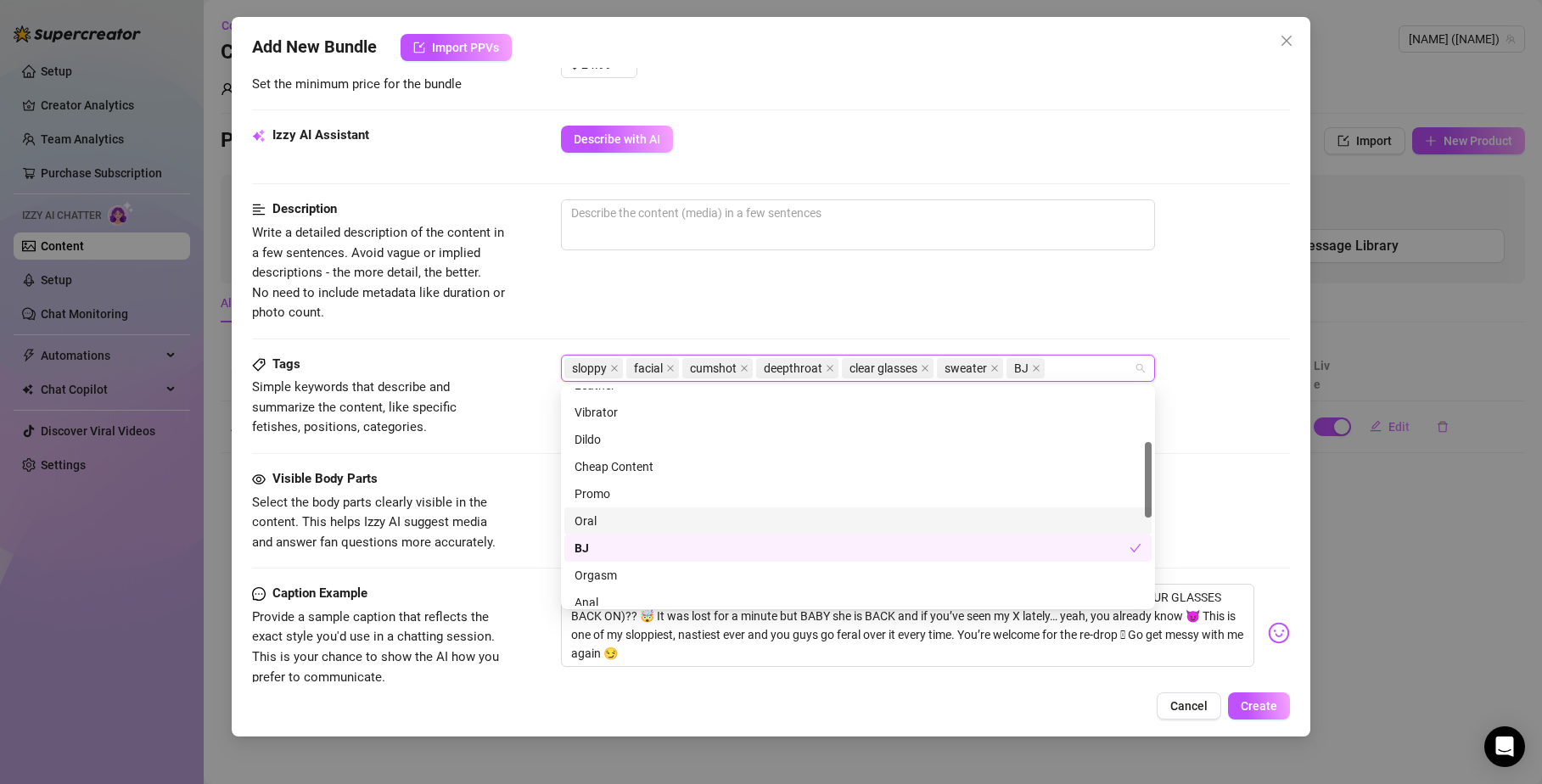 click on "Oral" at bounding box center (858, 521) 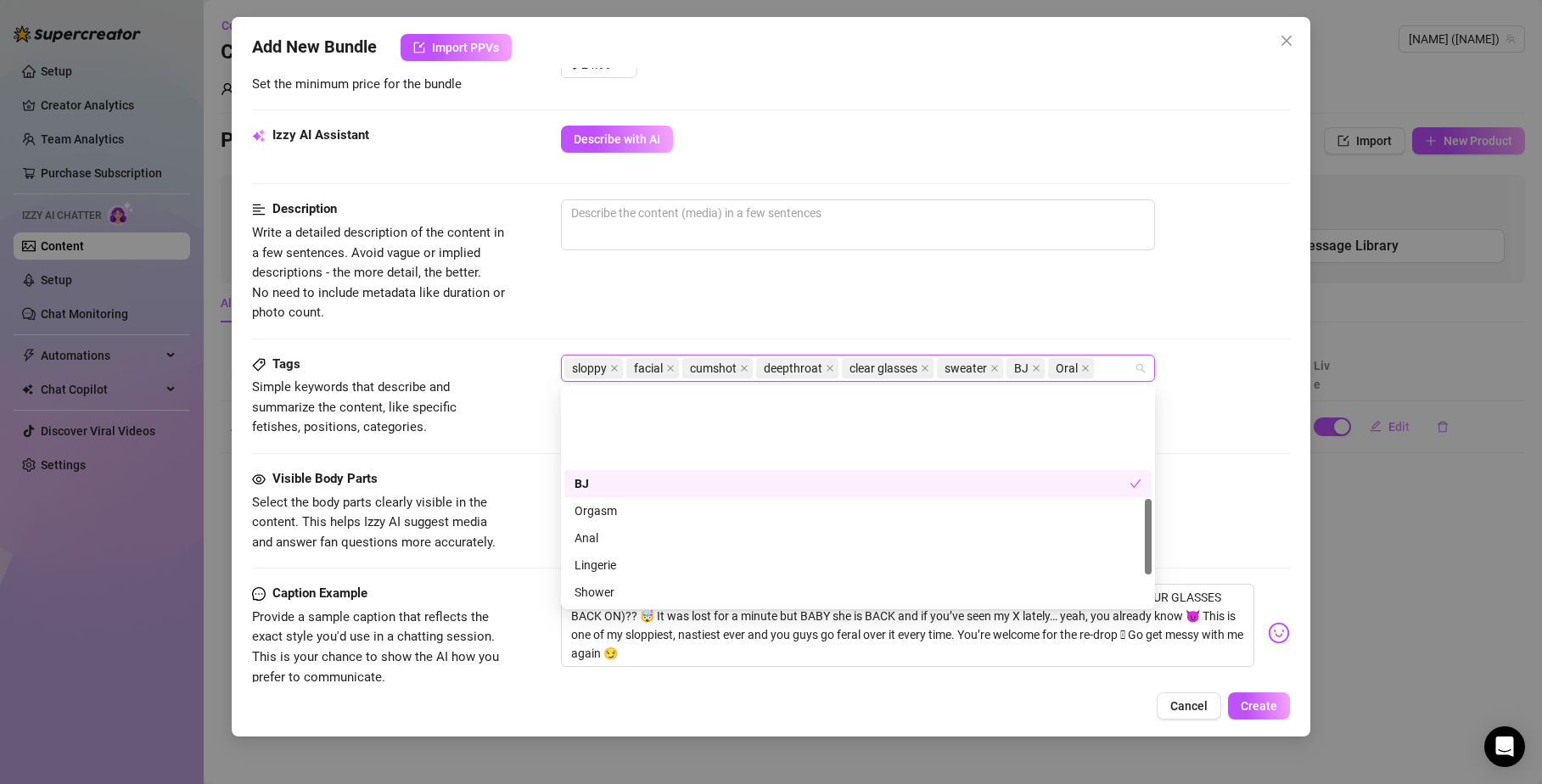 scroll, scrollTop: 0, scrollLeft: 0, axis: both 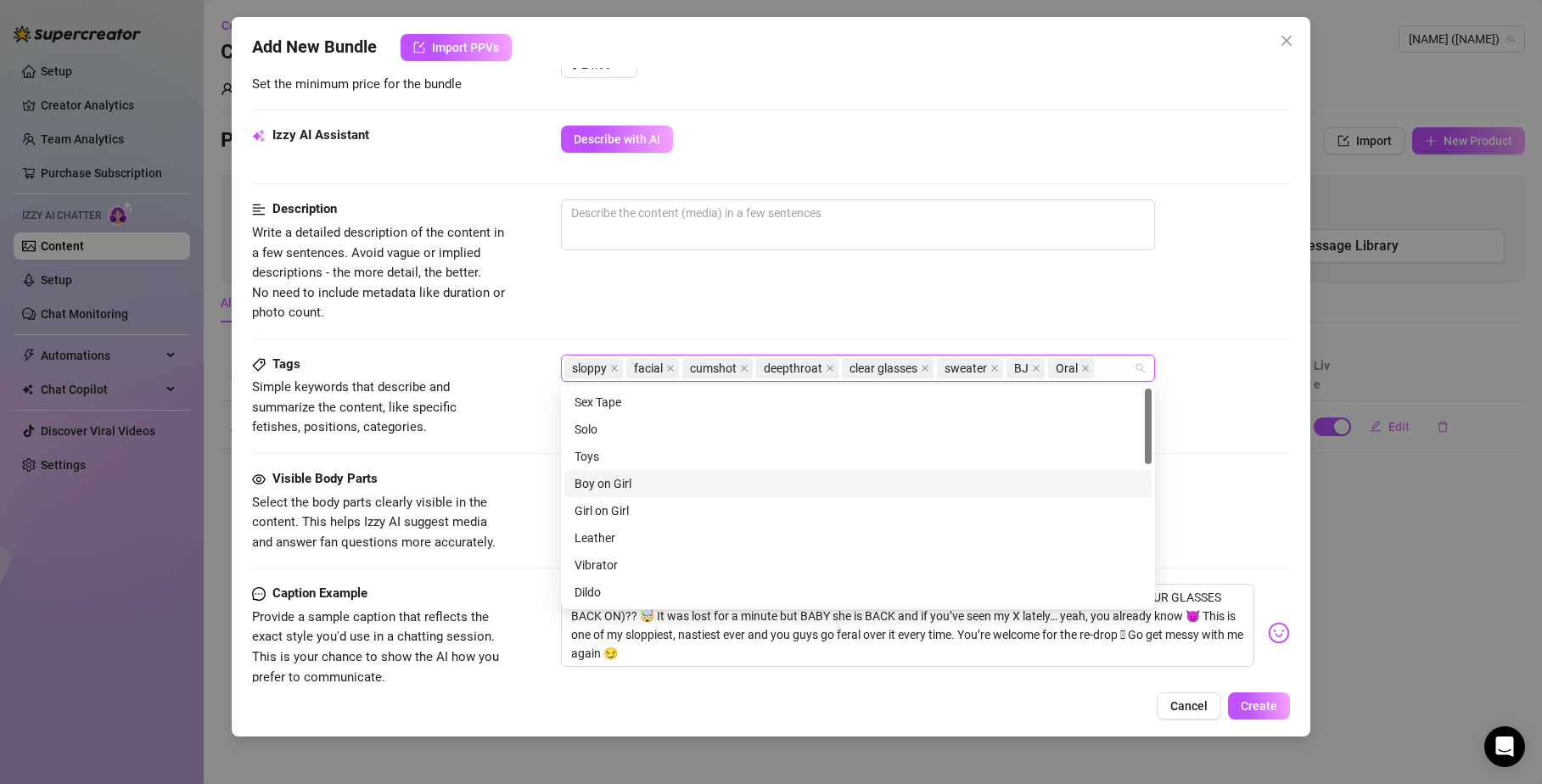 drag, startPoint x: 466, startPoint y: 322, endPoint x: 469, endPoint y: 330, distance: 8.544004 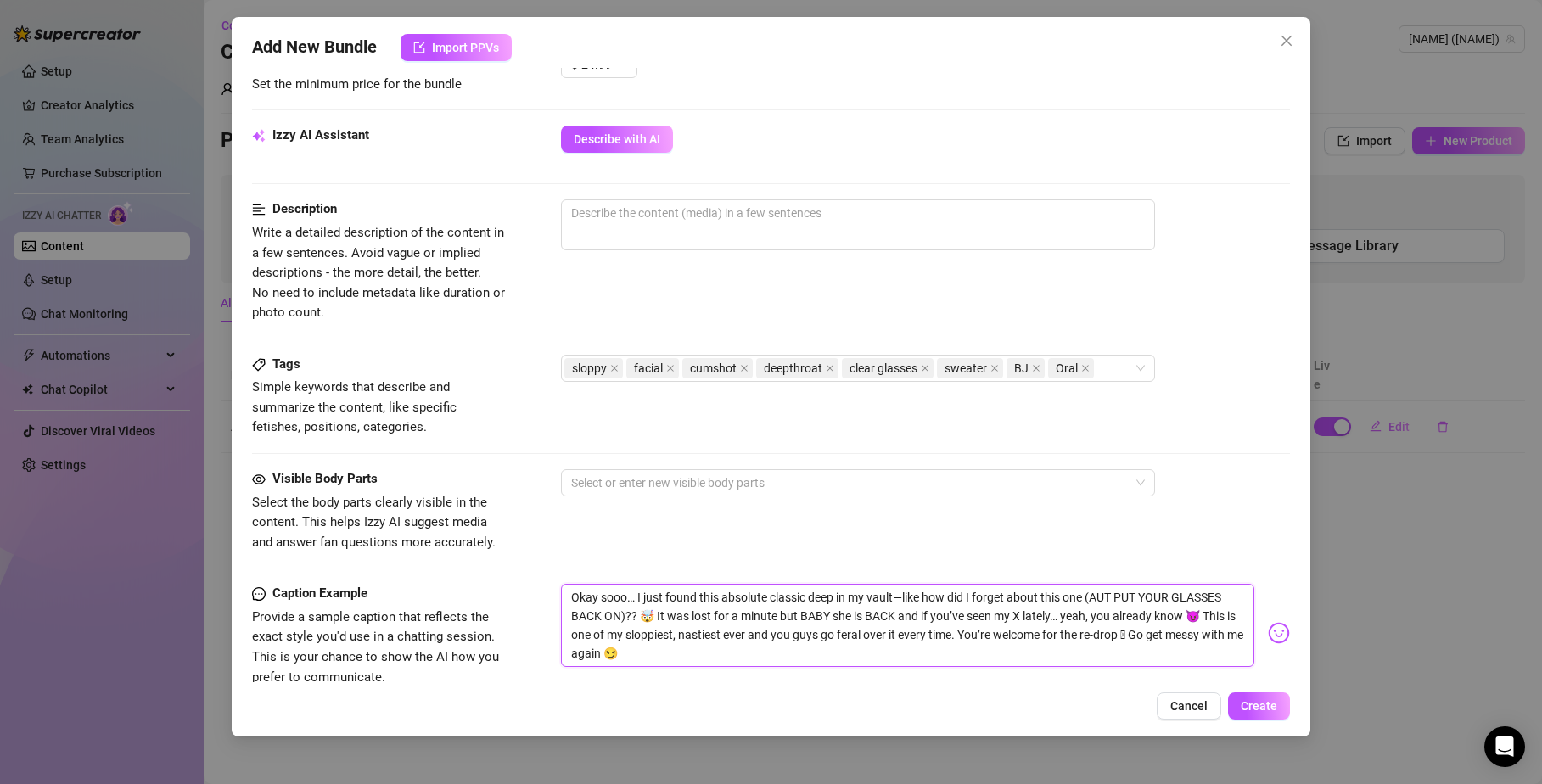 click on "Okay sooo… I just found this absolute classic deep in my vault—like how did I forget about this one (AUT PUT YOUR GLASSES BACK ON)?? 🤯 It was lost for a minute but BABY she is BACK and if you’ve seen my X lately… yeah, you already know 😈 This is one of my sloppiest, nastiest ever and you guys go feral over it every time. You’re welcome for the re-drop 🫡 Go get messy with me again 😏" at bounding box center (908, 625) 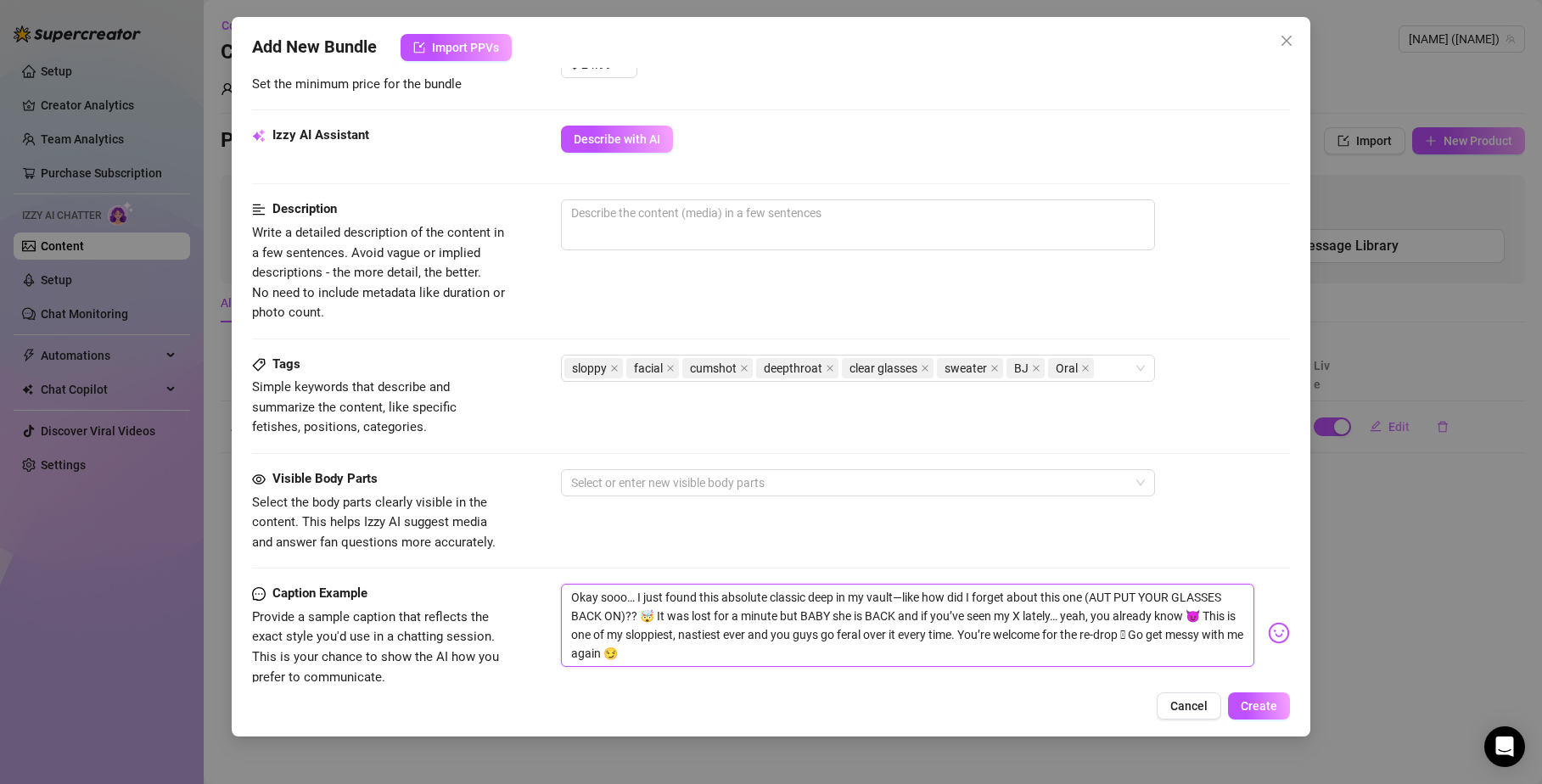 click on "Okay sooo… I just found this absolute classic deep in my vault—like how did I forget about this one (AUT PUT YOUR GLASSES BACK ON)?? 🤯 It was lost for a minute but BABY she is BACK and if you’ve seen my X lately… yeah, you already know 😈 This is one of my sloppiest, nastiest ever and you guys go feral over it every time. You’re welcome for the re-drop 🫡 Go get messy with me again 😏" at bounding box center [908, 625] 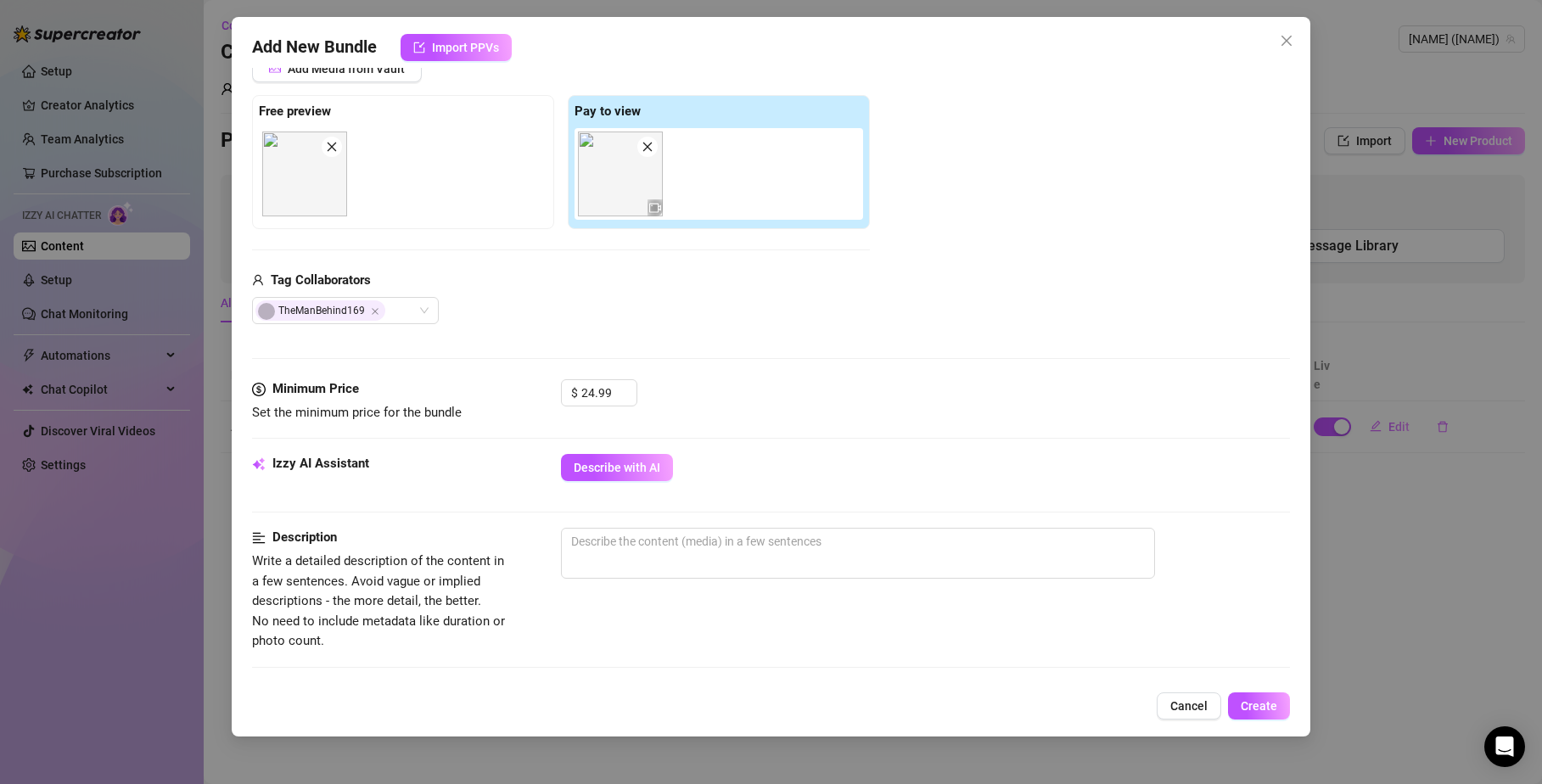 scroll, scrollTop: 297, scrollLeft: 0, axis: vertical 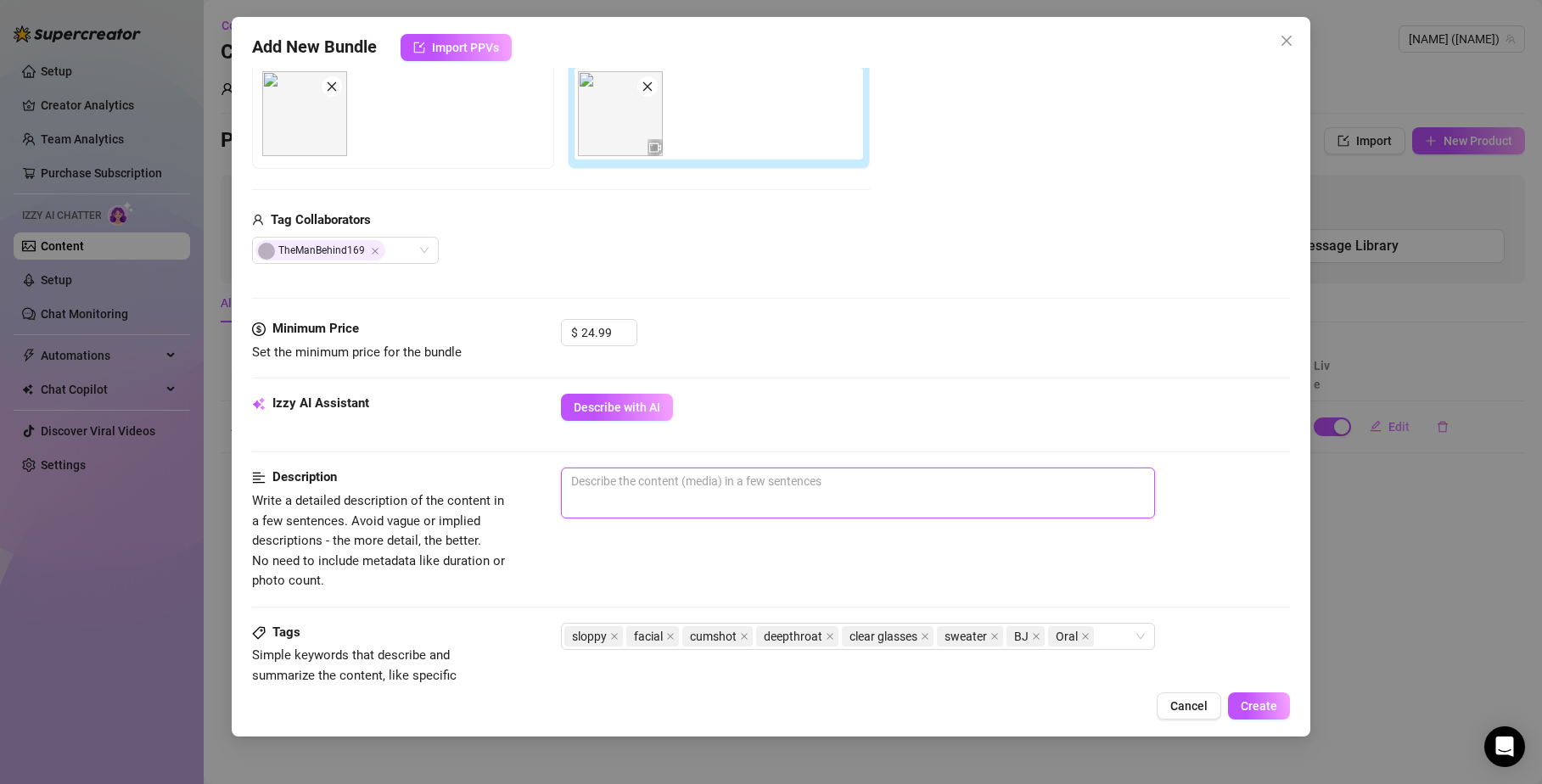 click at bounding box center [858, 493] 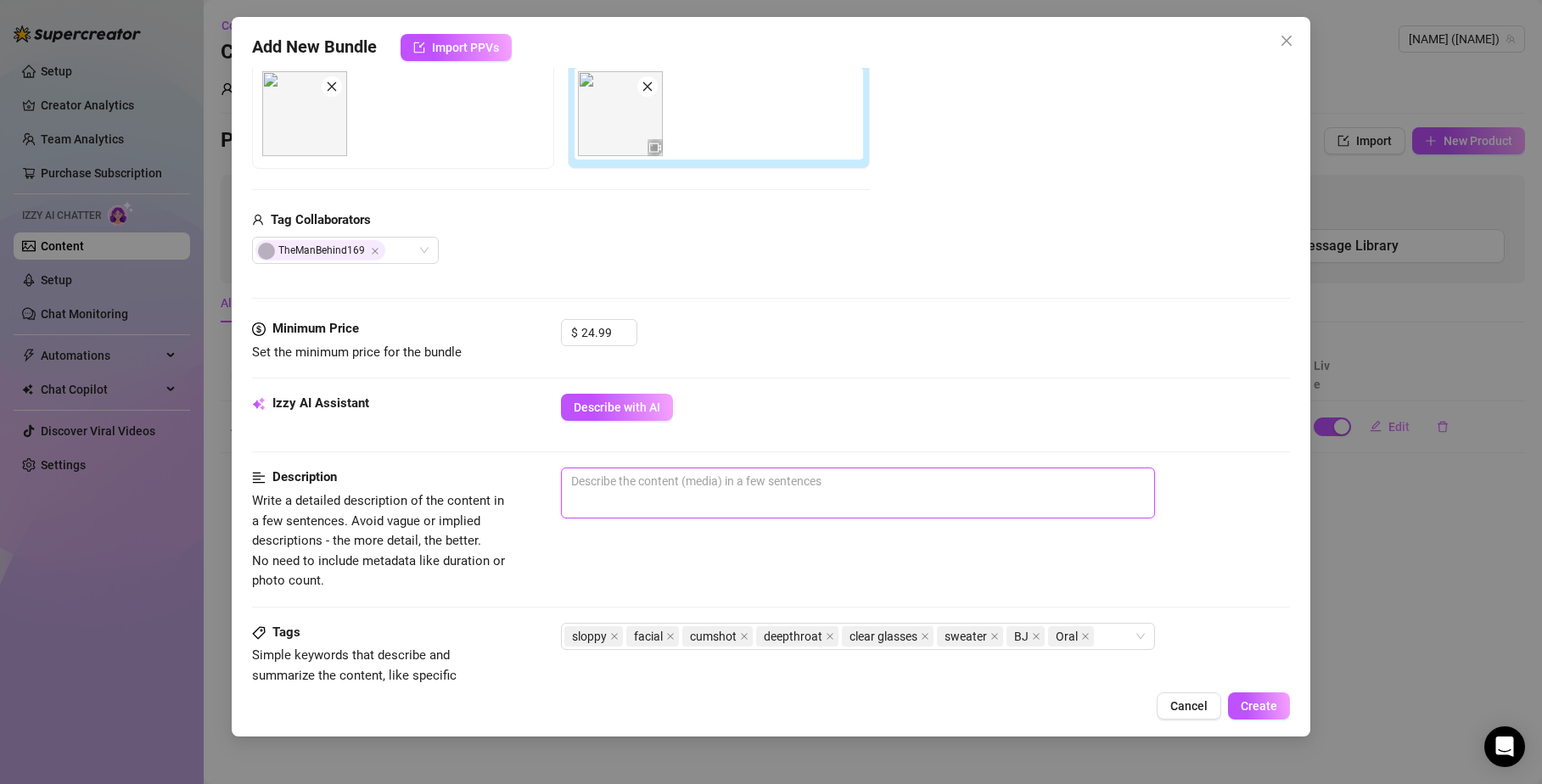 click at bounding box center [305, 114] 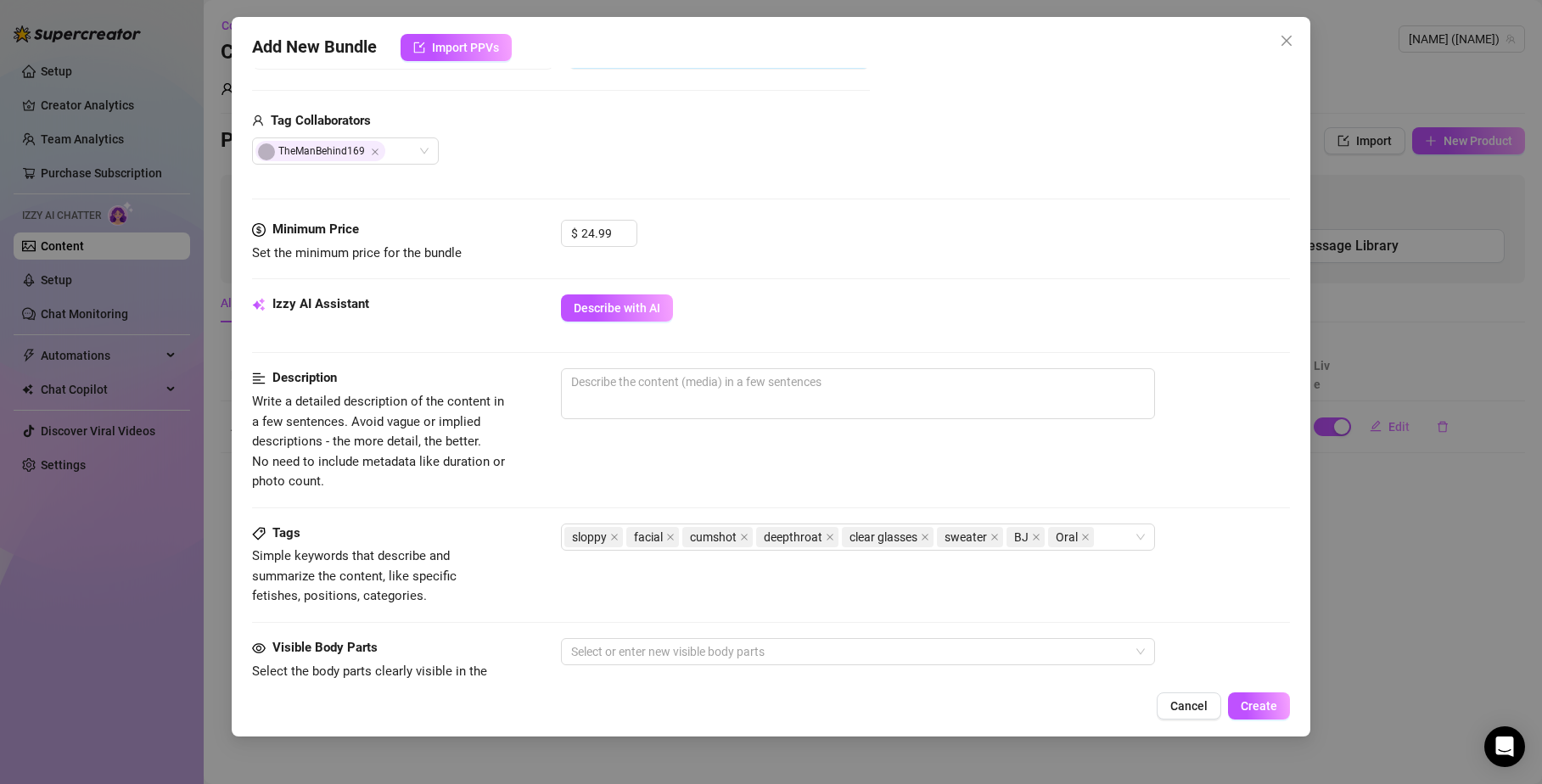 scroll, scrollTop: 419, scrollLeft: 0, axis: vertical 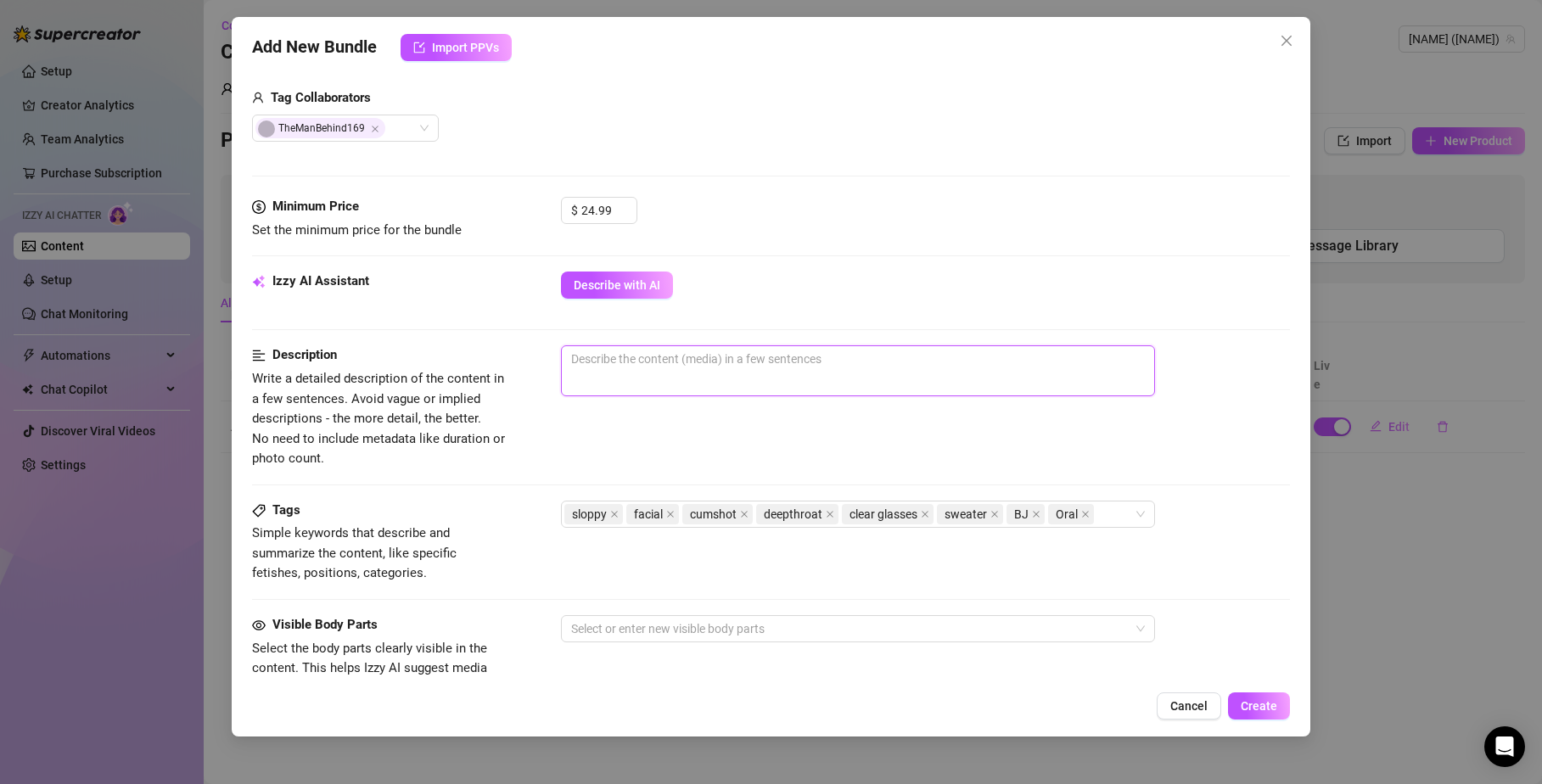 click at bounding box center [858, 371] 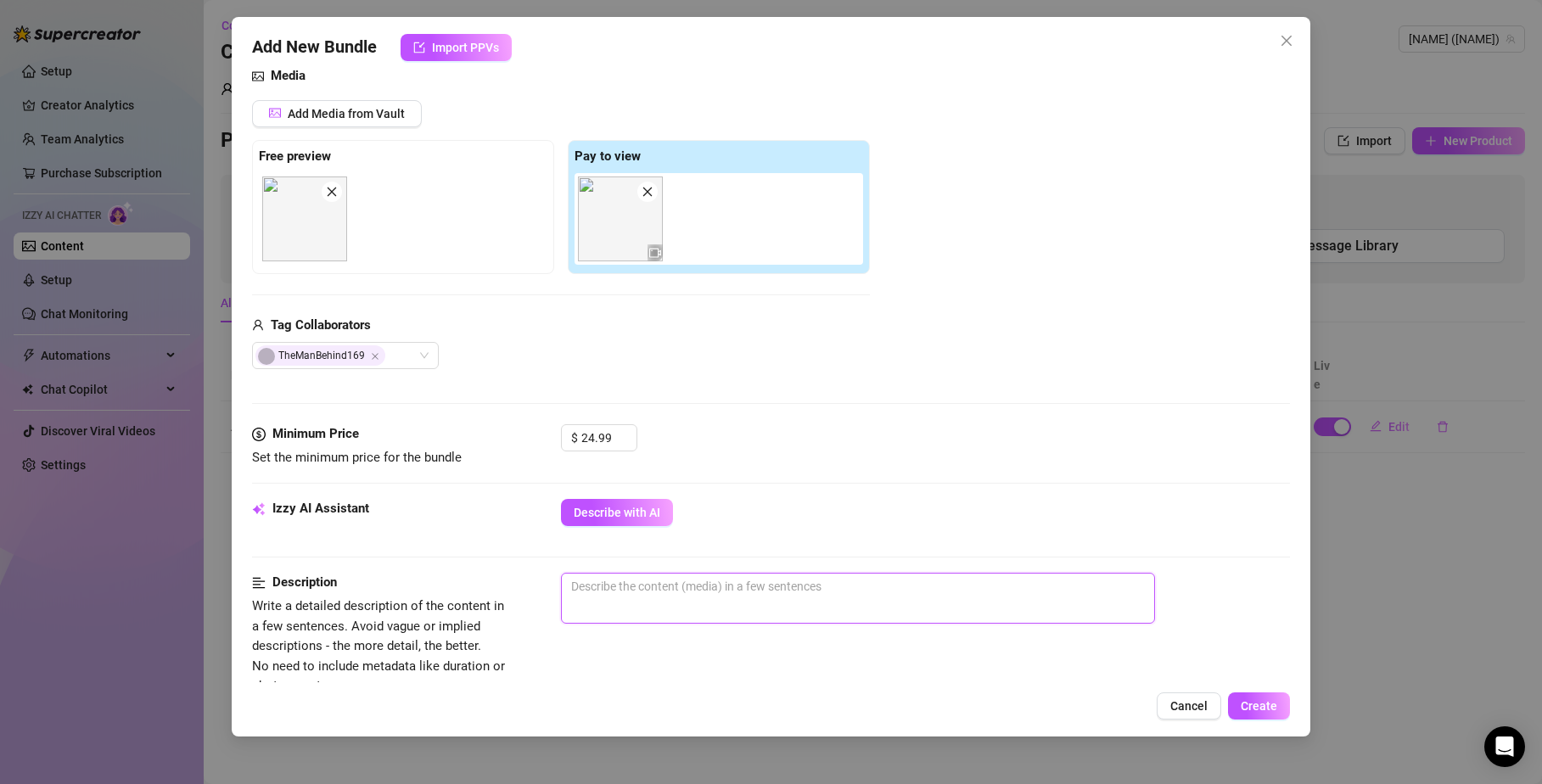 scroll, scrollTop: 48, scrollLeft: 0, axis: vertical 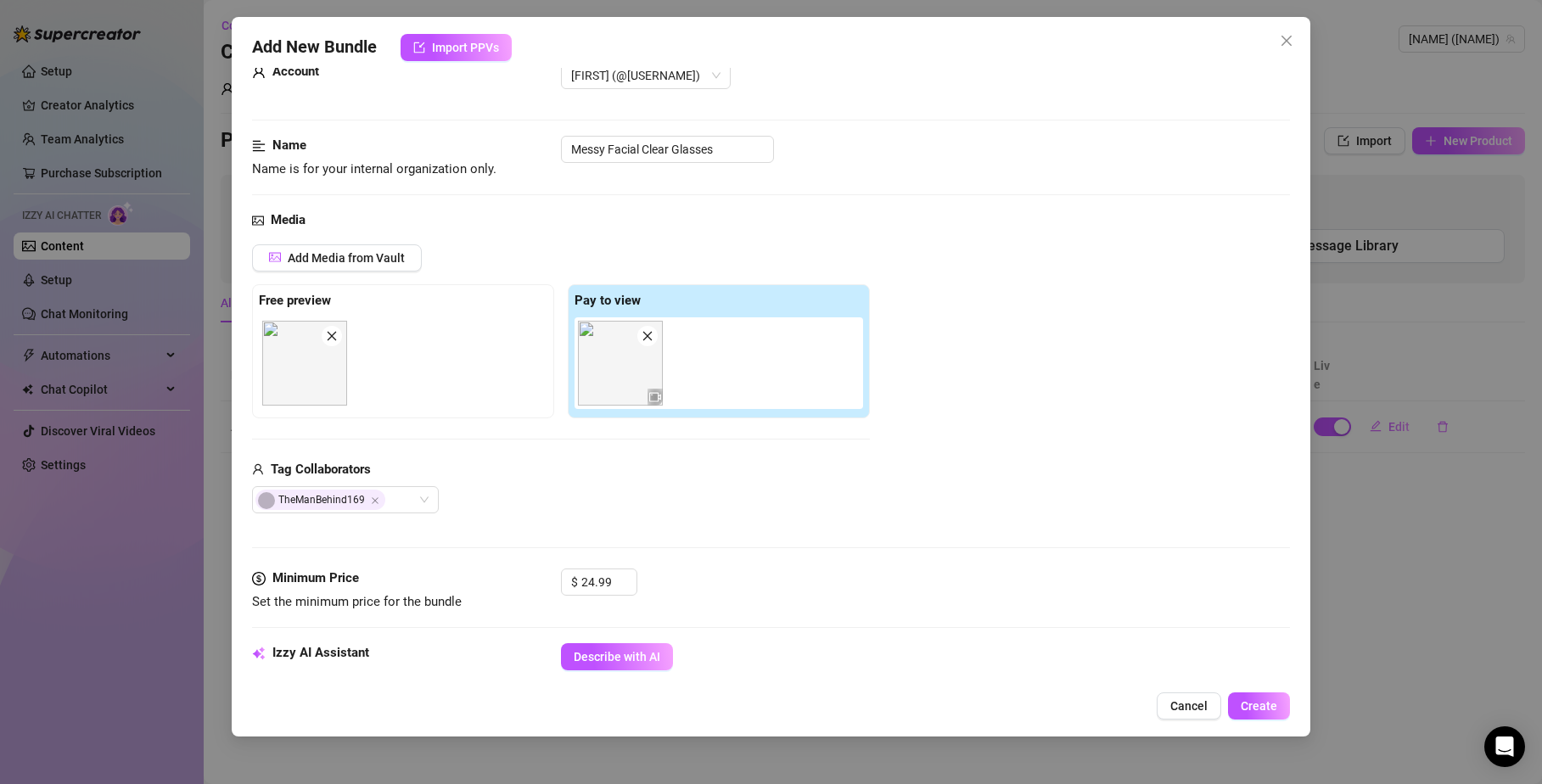 click at bounding box center [620, 363] 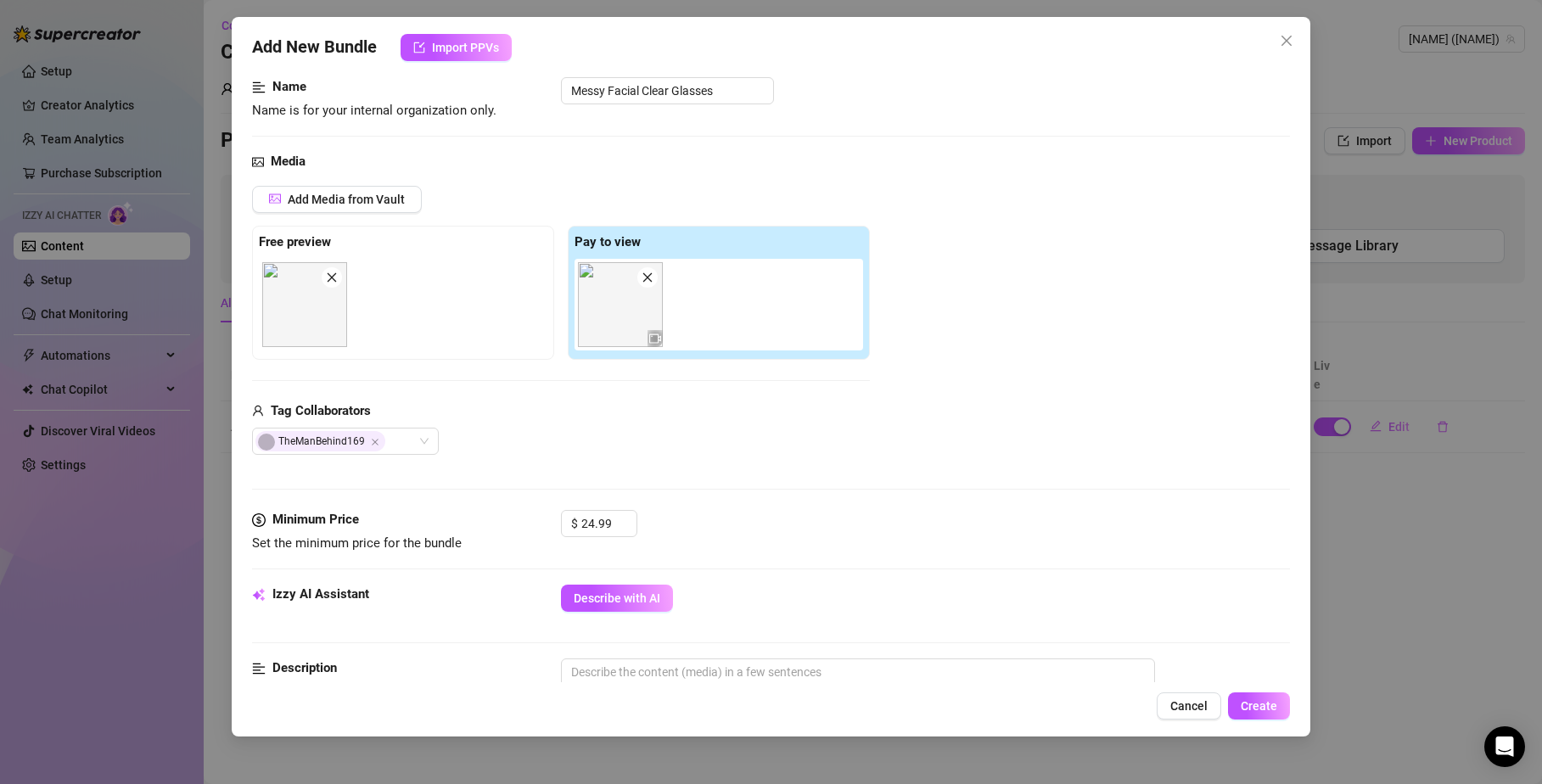 scroll, scrollTop: 594, scrollLeft: 0, axis: vertical 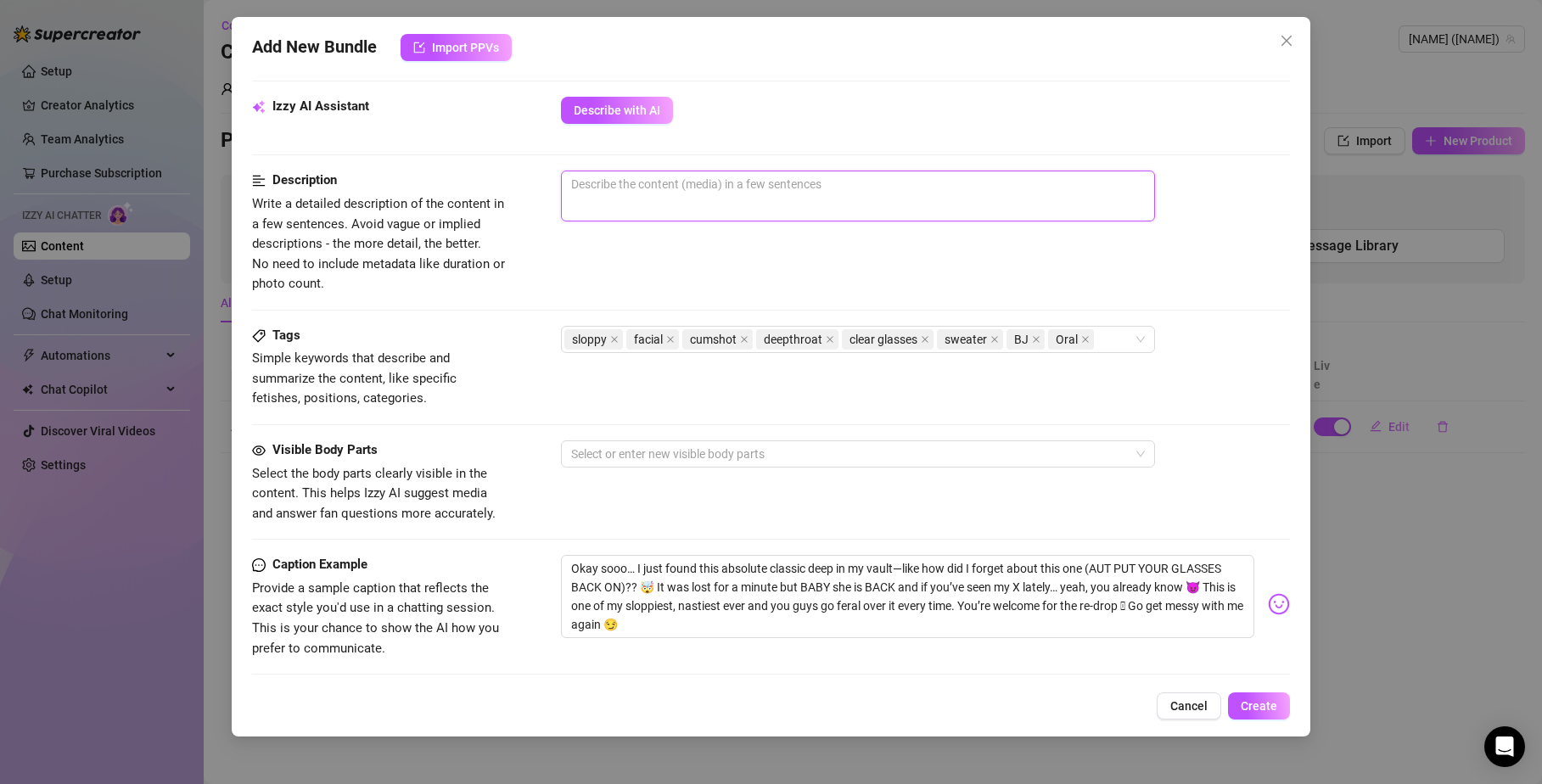 click at bounding box center (858, 196) 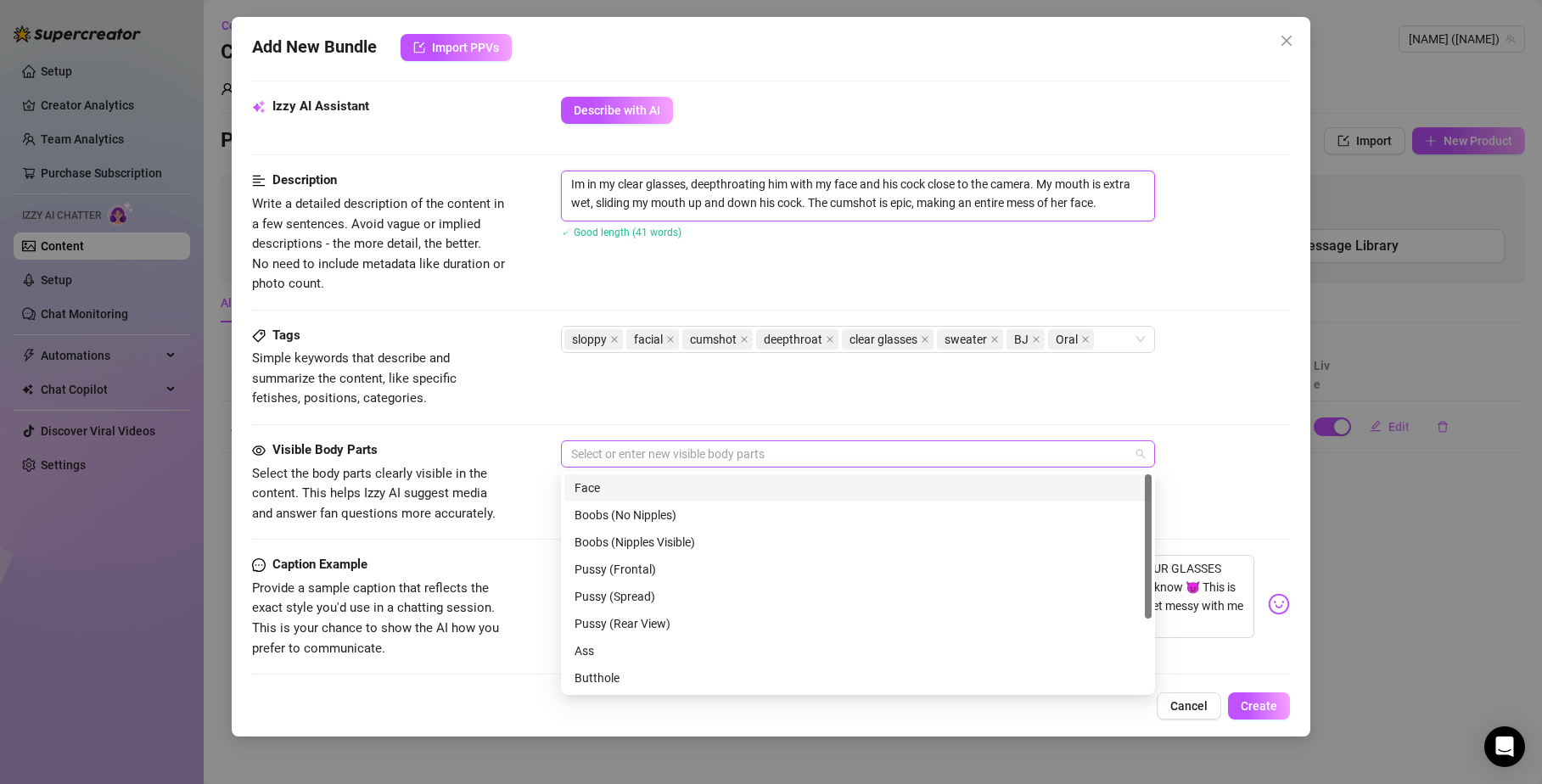 click at bounding box center [849, 454] 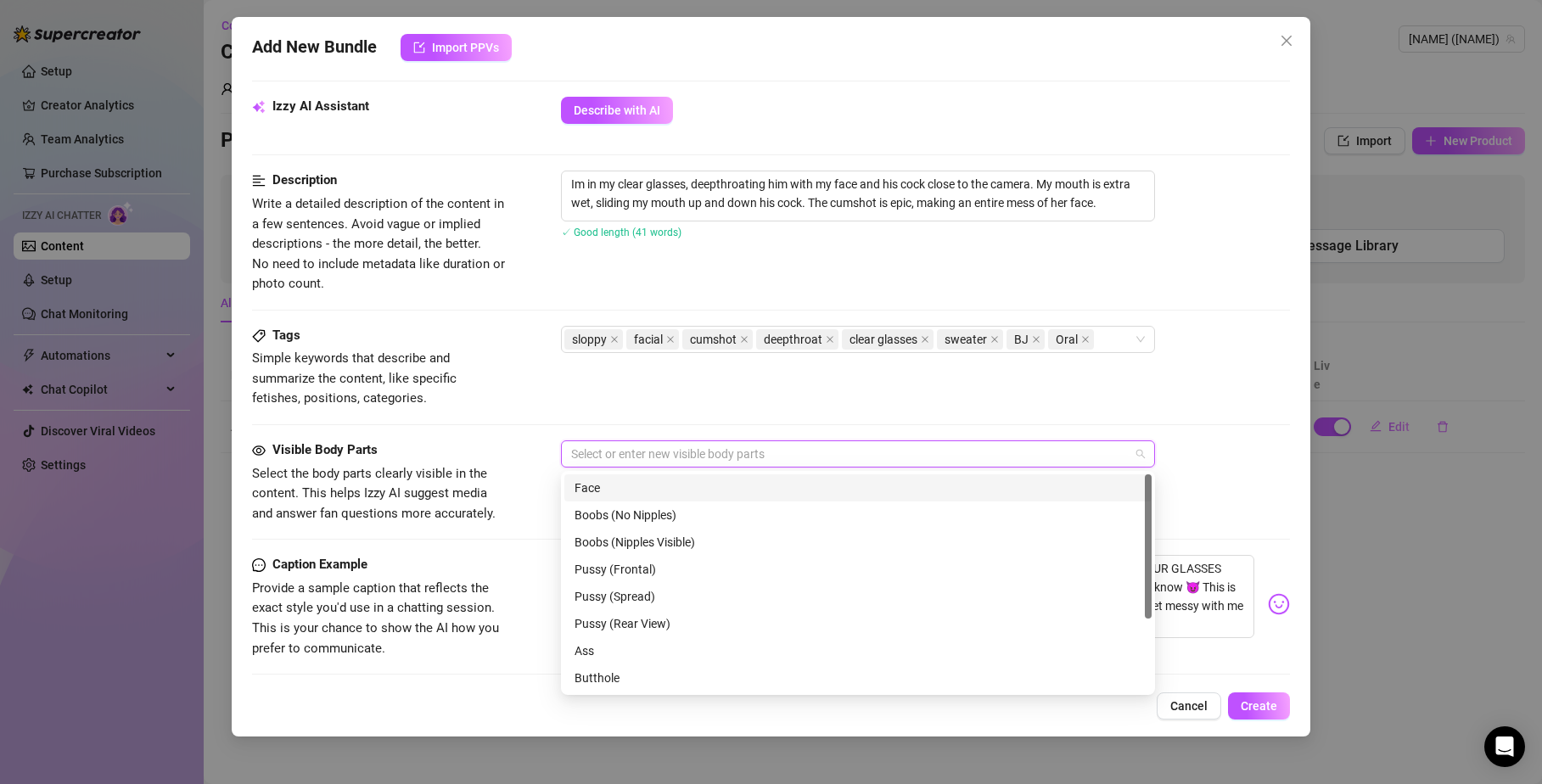 click on "Face" at bounding box center (858, 488) 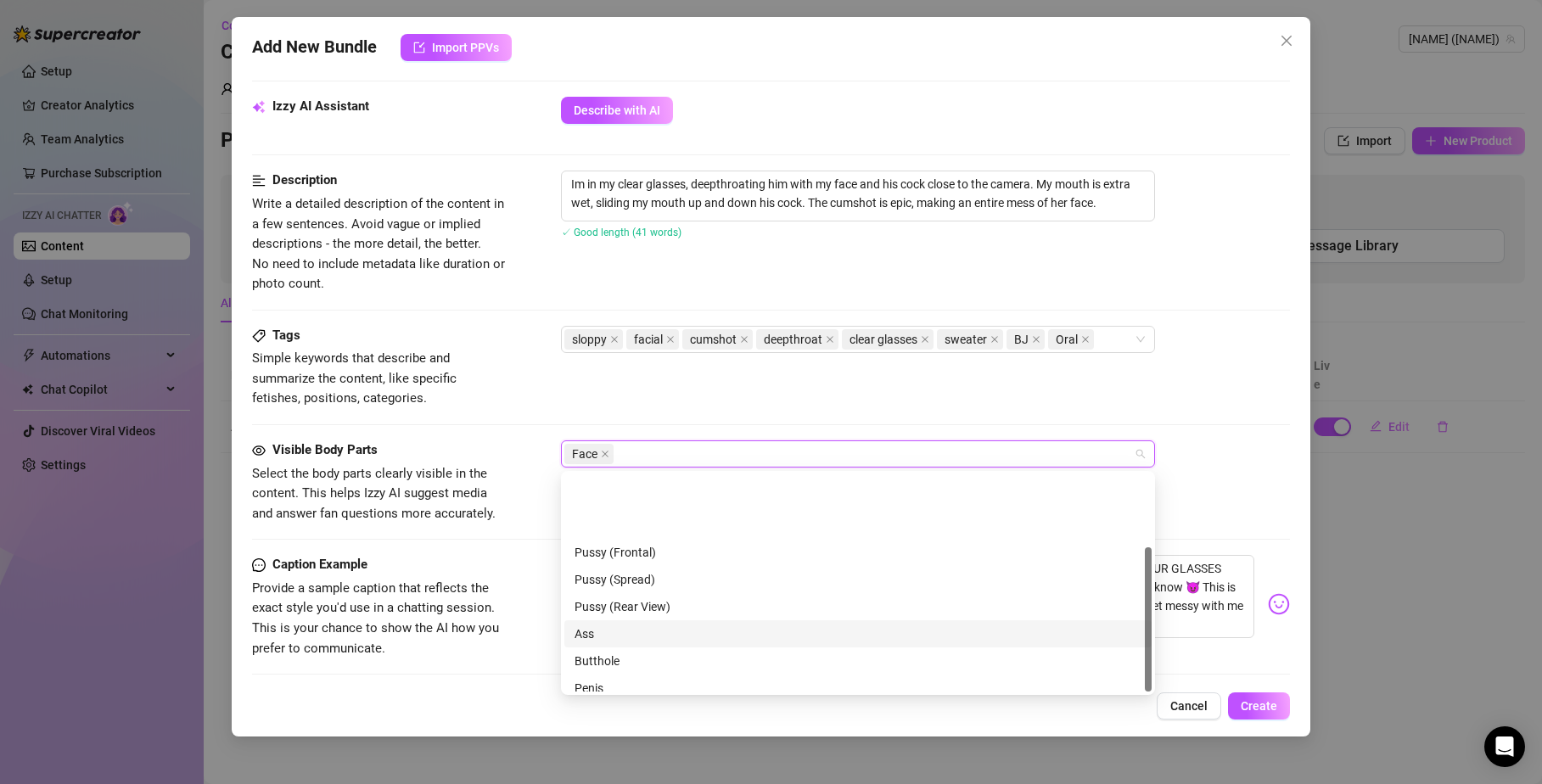 scroll, scrollTop: 109, scrollLeft: 0, axis: vertical 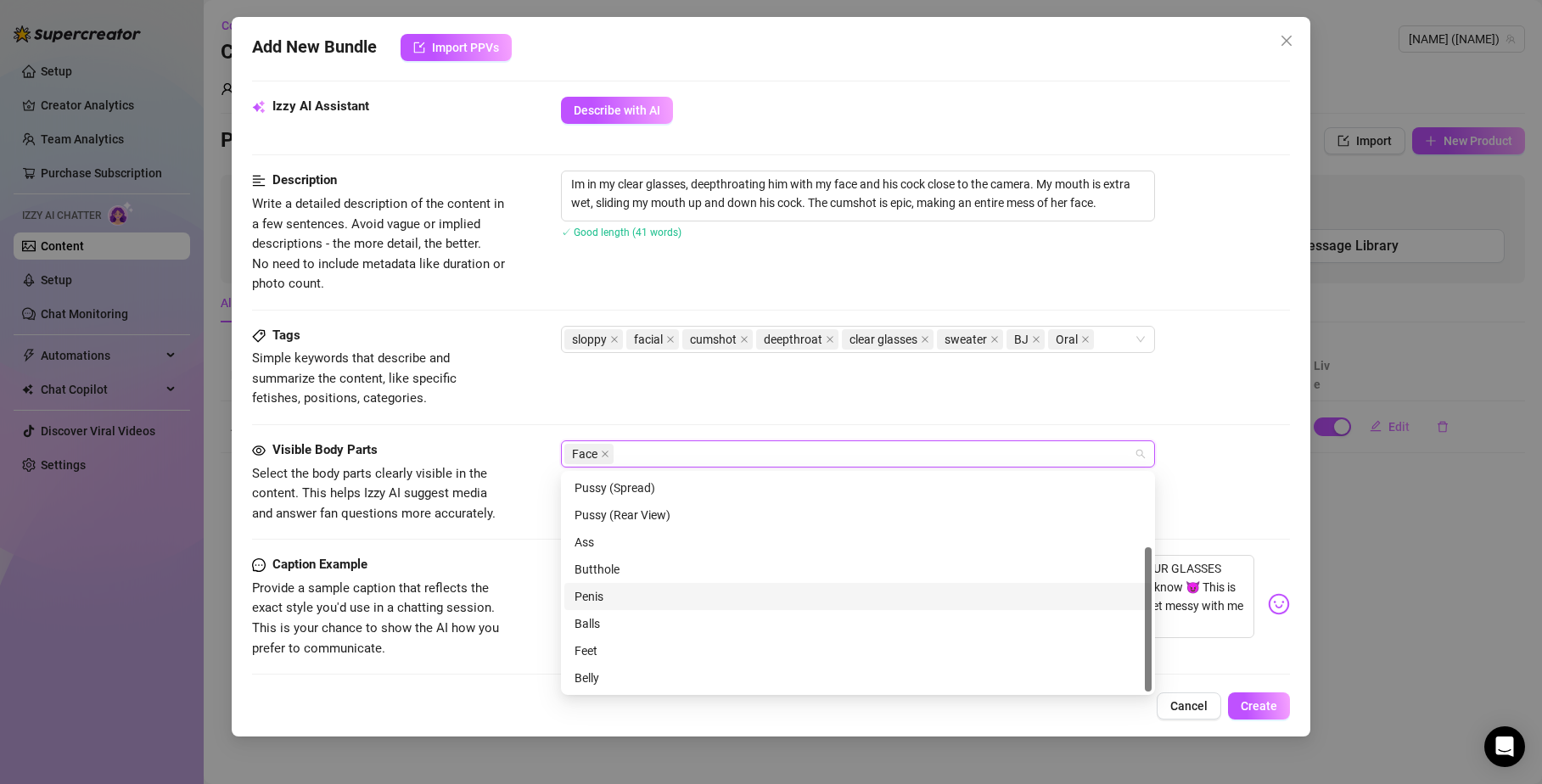 click on "Penis" at bounding box center (858, 596) 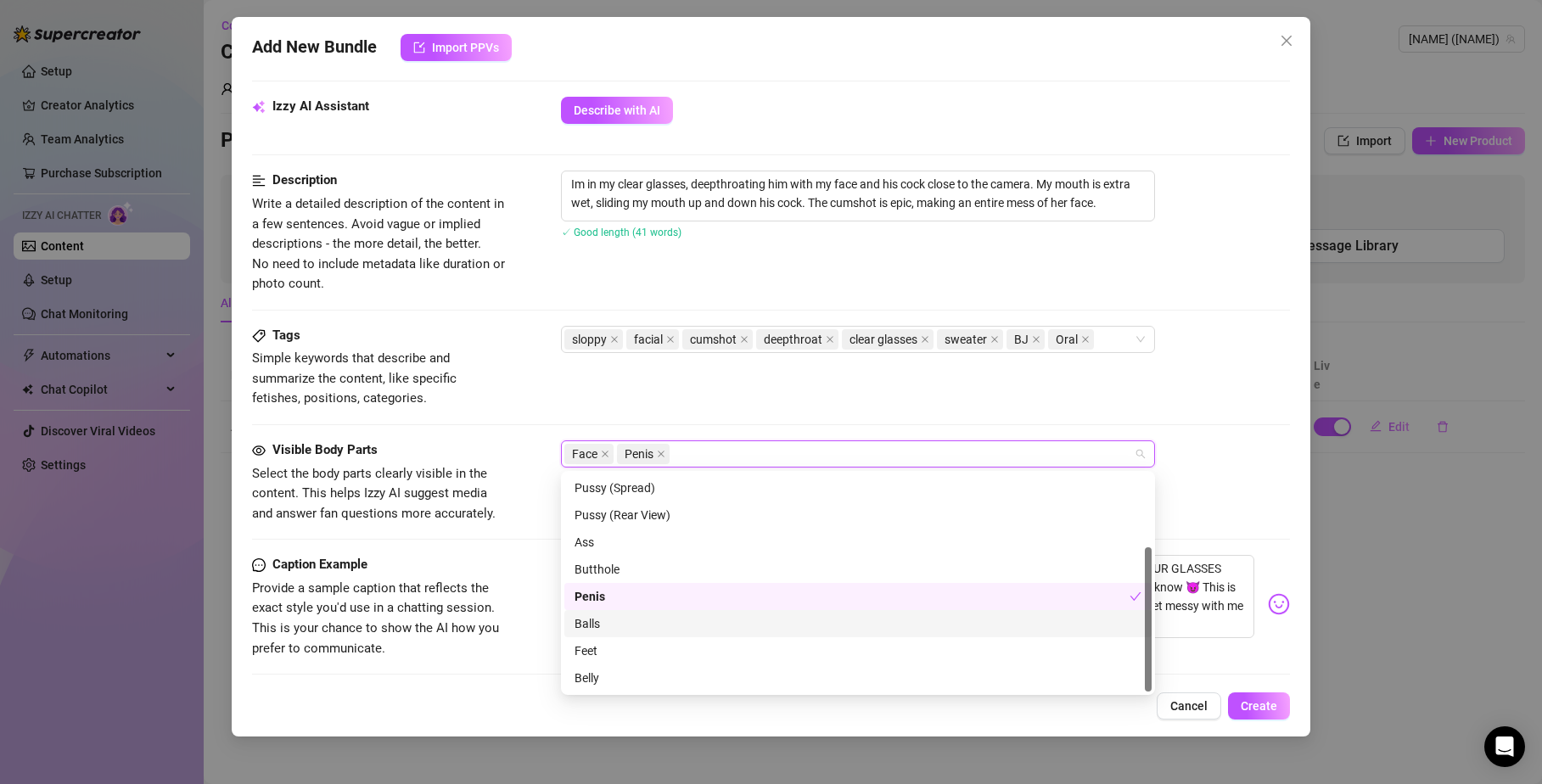 click on "Balls" at bounding box center [858, 624] 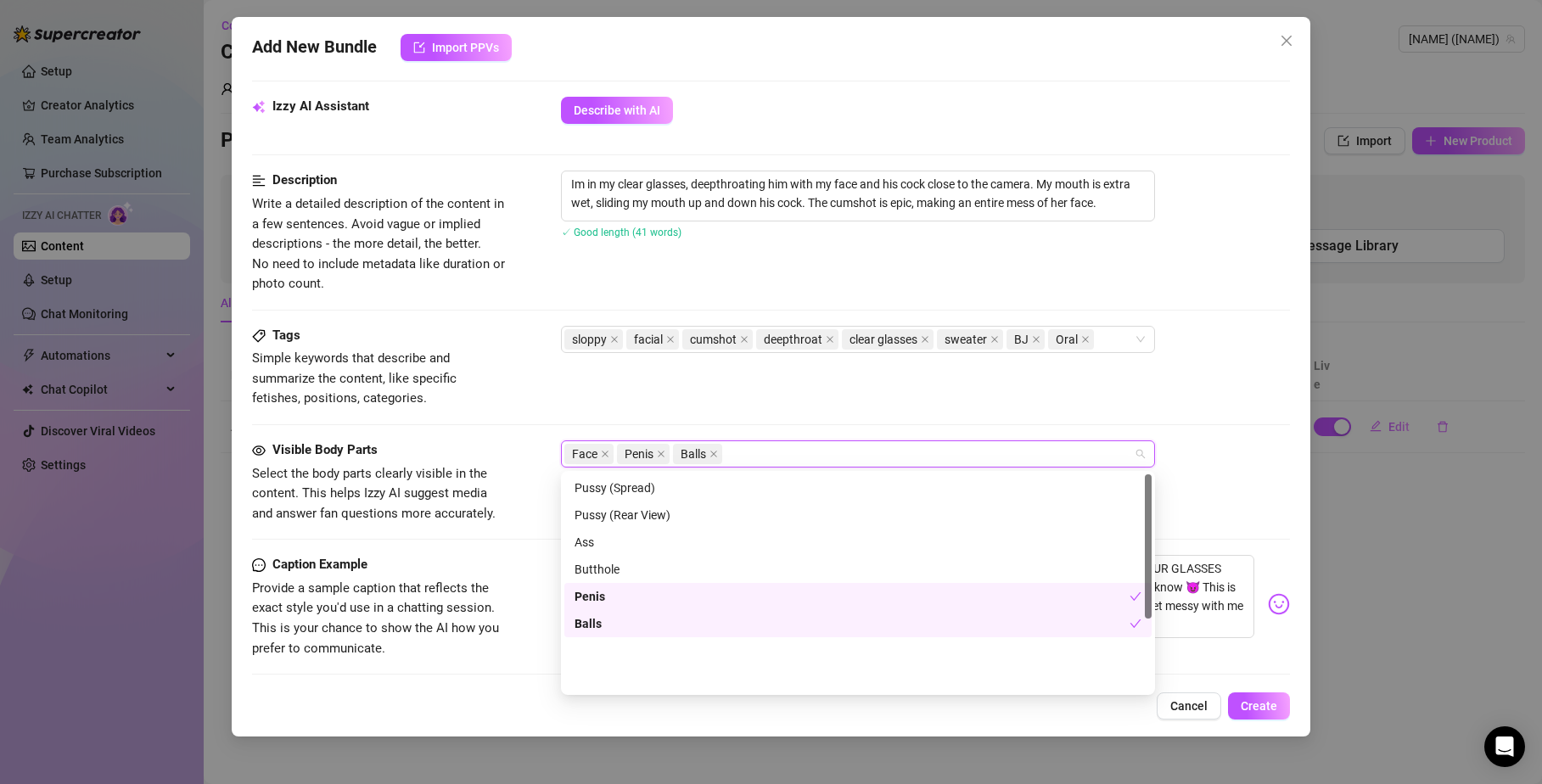 scroll, scrollTop: 0, scrollLeft: 0, axis: both 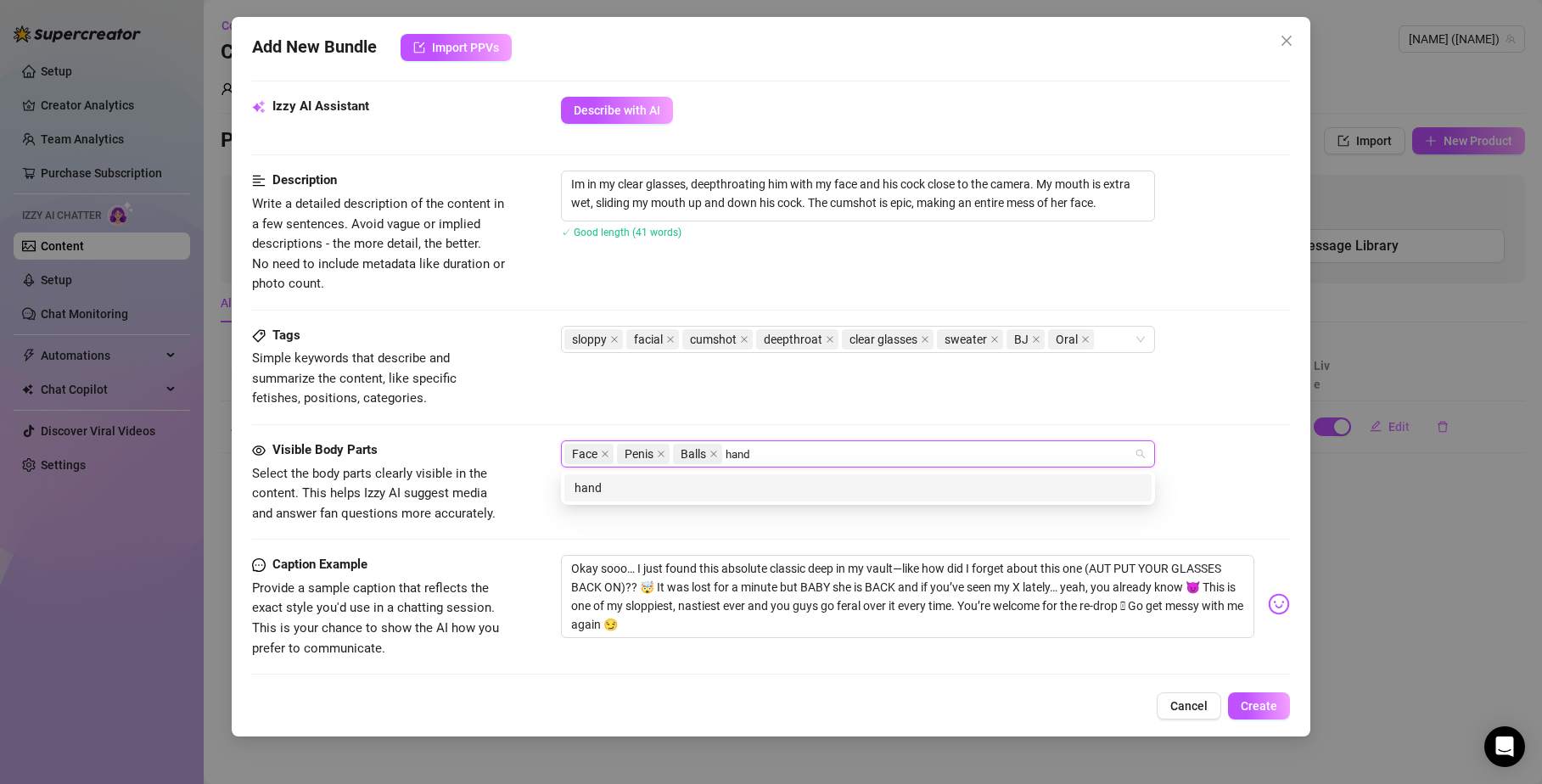 click on "hand" at bounding box center (858, 488) 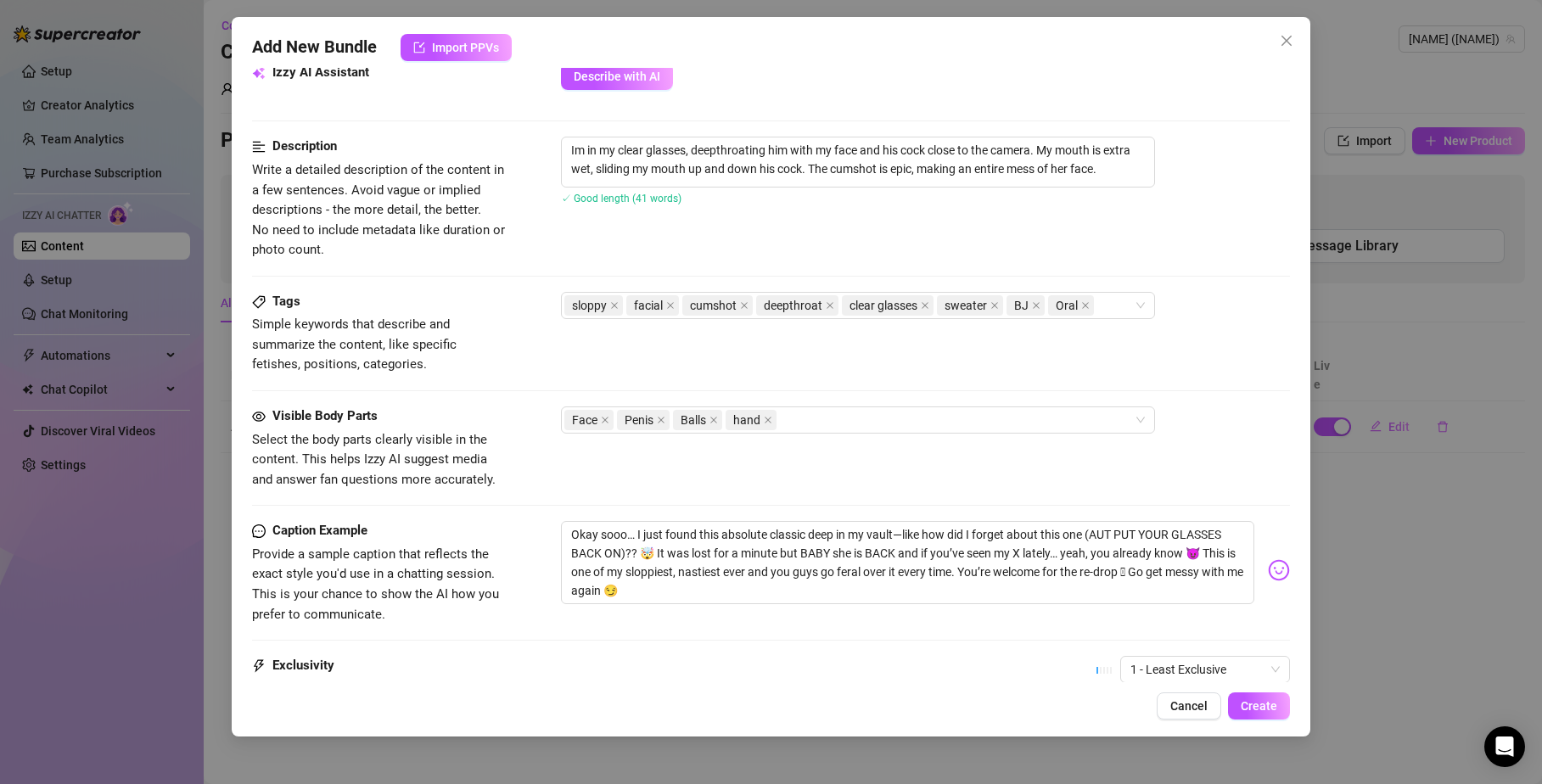 scroll, scrollTop: 629, scrollLeft: 0, axis: vertical 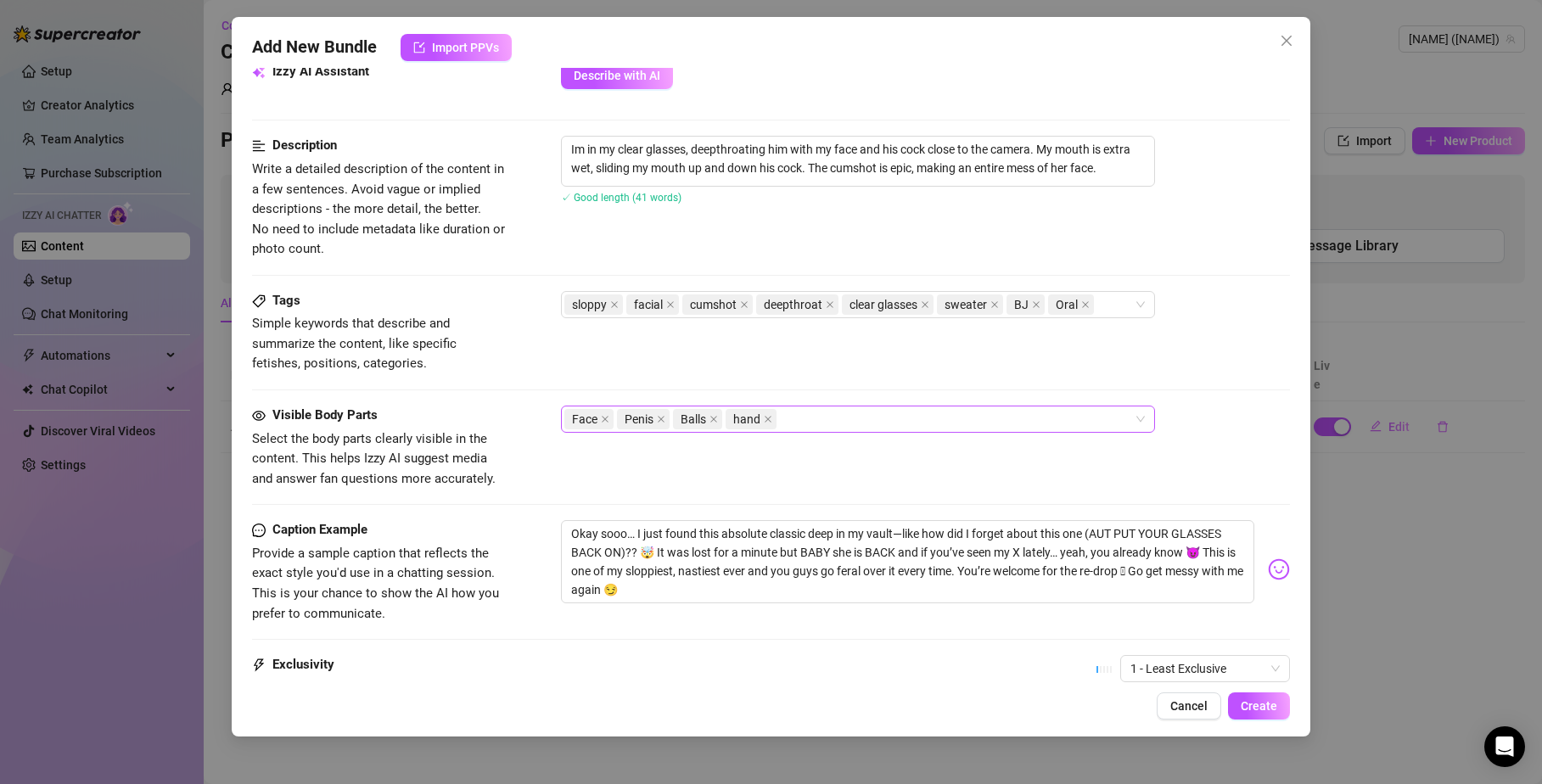 click on "Face Penis Balls hand" at bounding box center (849, 419) 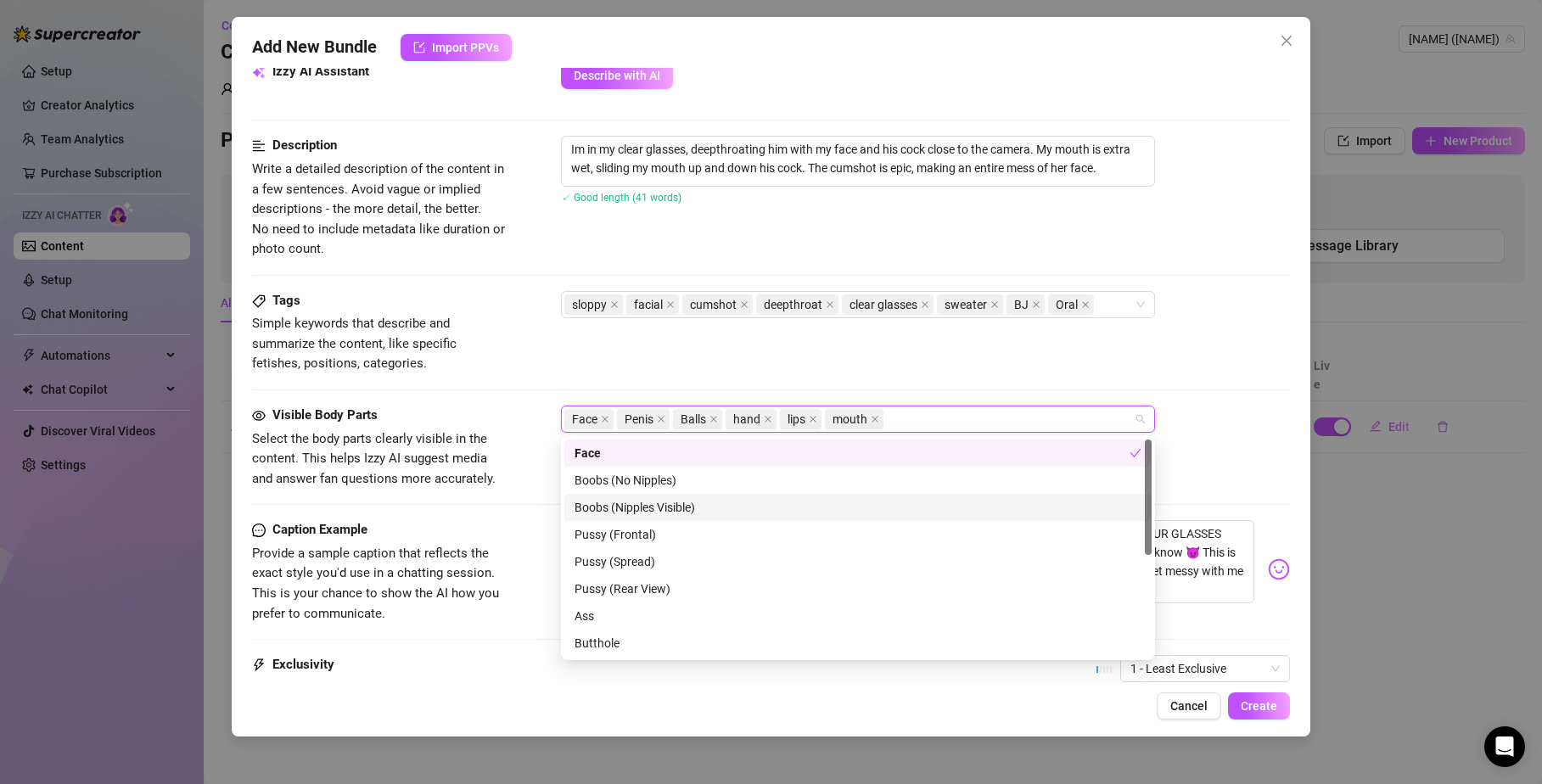 click on "Provide a sample caption that reflects the exact style you'd use in a chatting session. This is your chance to show the AI how you prefer to communicate." at bounding box center (379, 584) 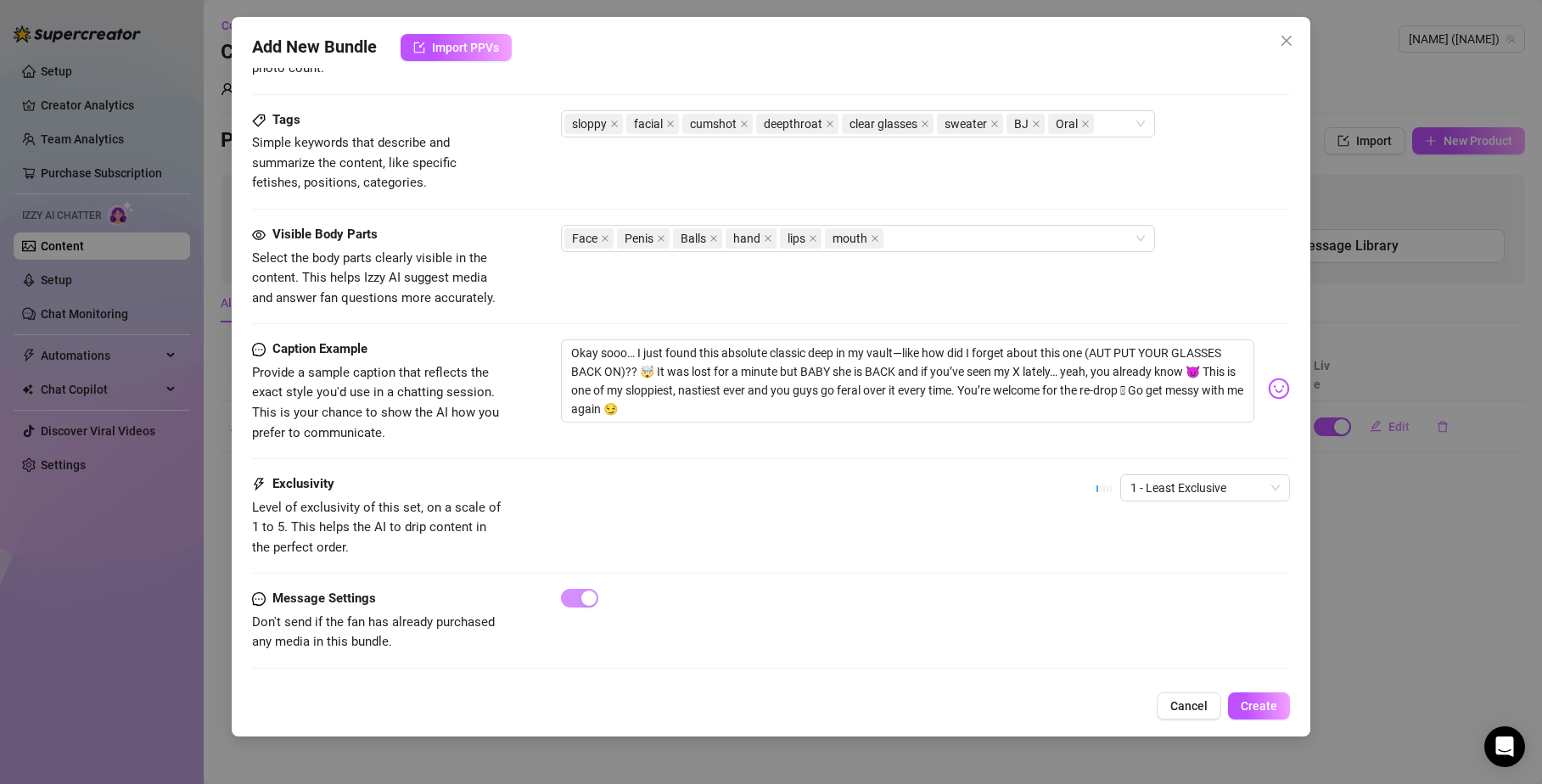 scroll, scrollTop: 811, scrollLeft: 0, axis: vertical 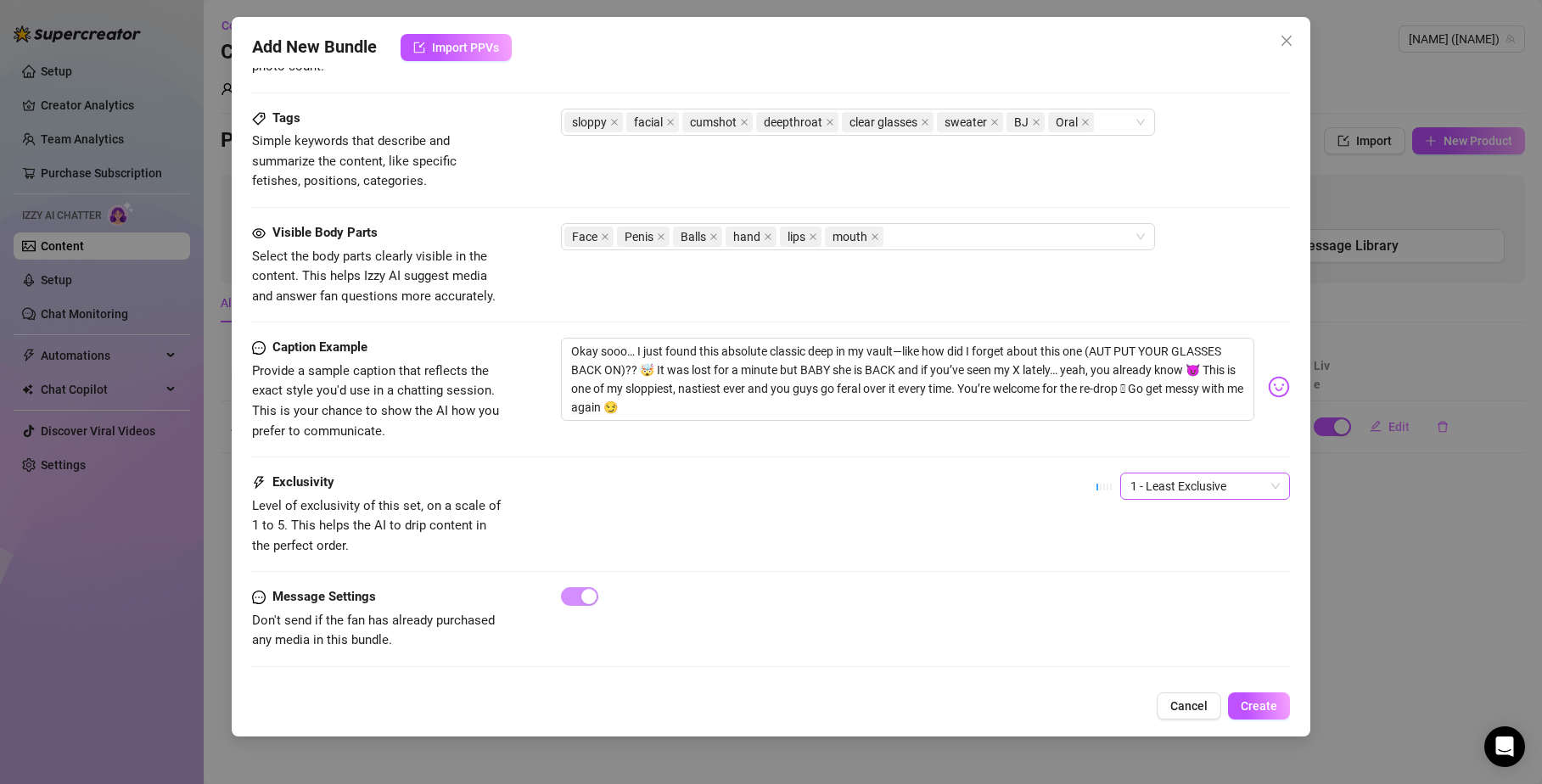 click on "1 - Least Exclusive" at bounding box center (1205, 486) 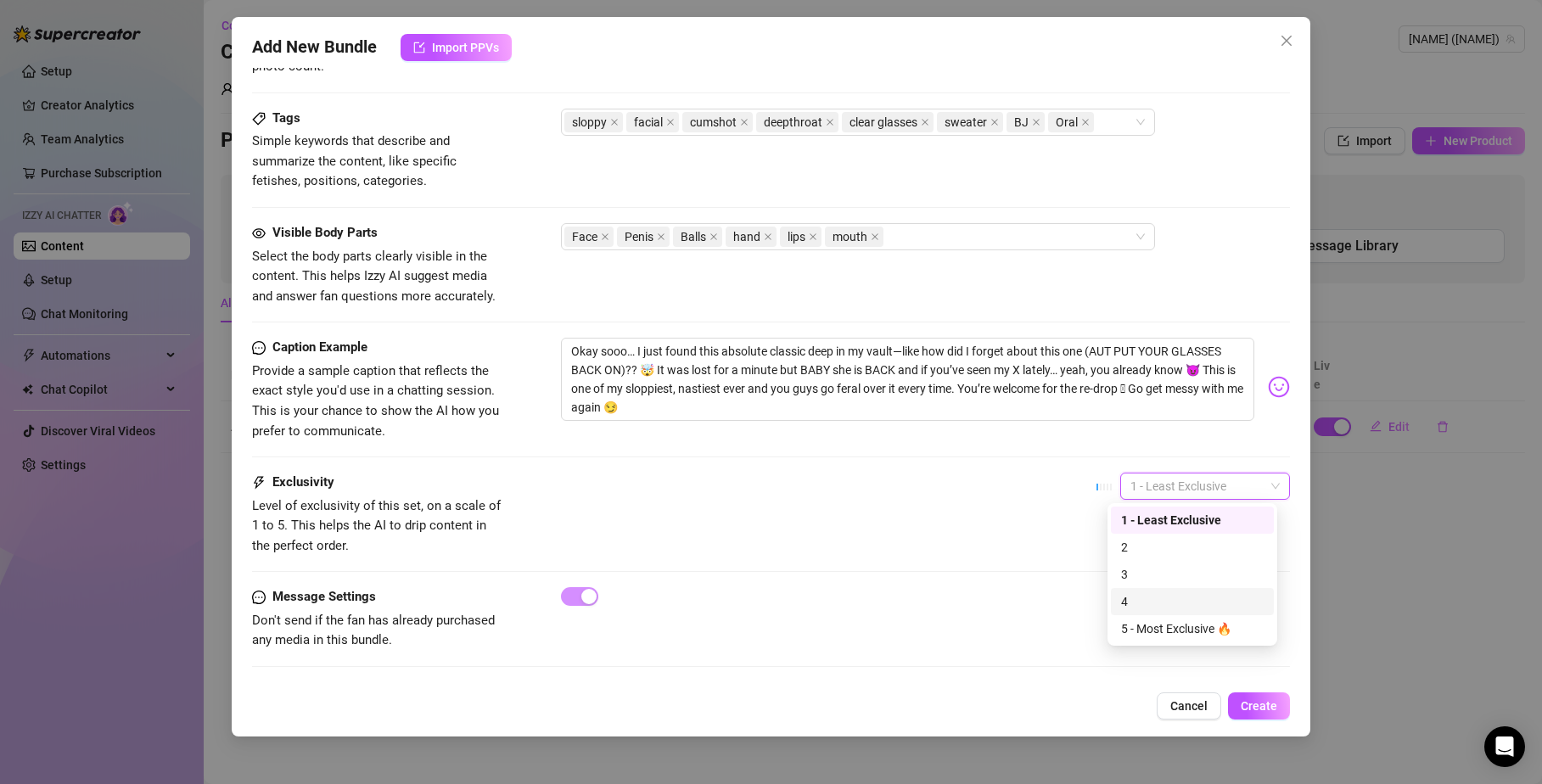 click on "4" at bounding box center (1192, 602) 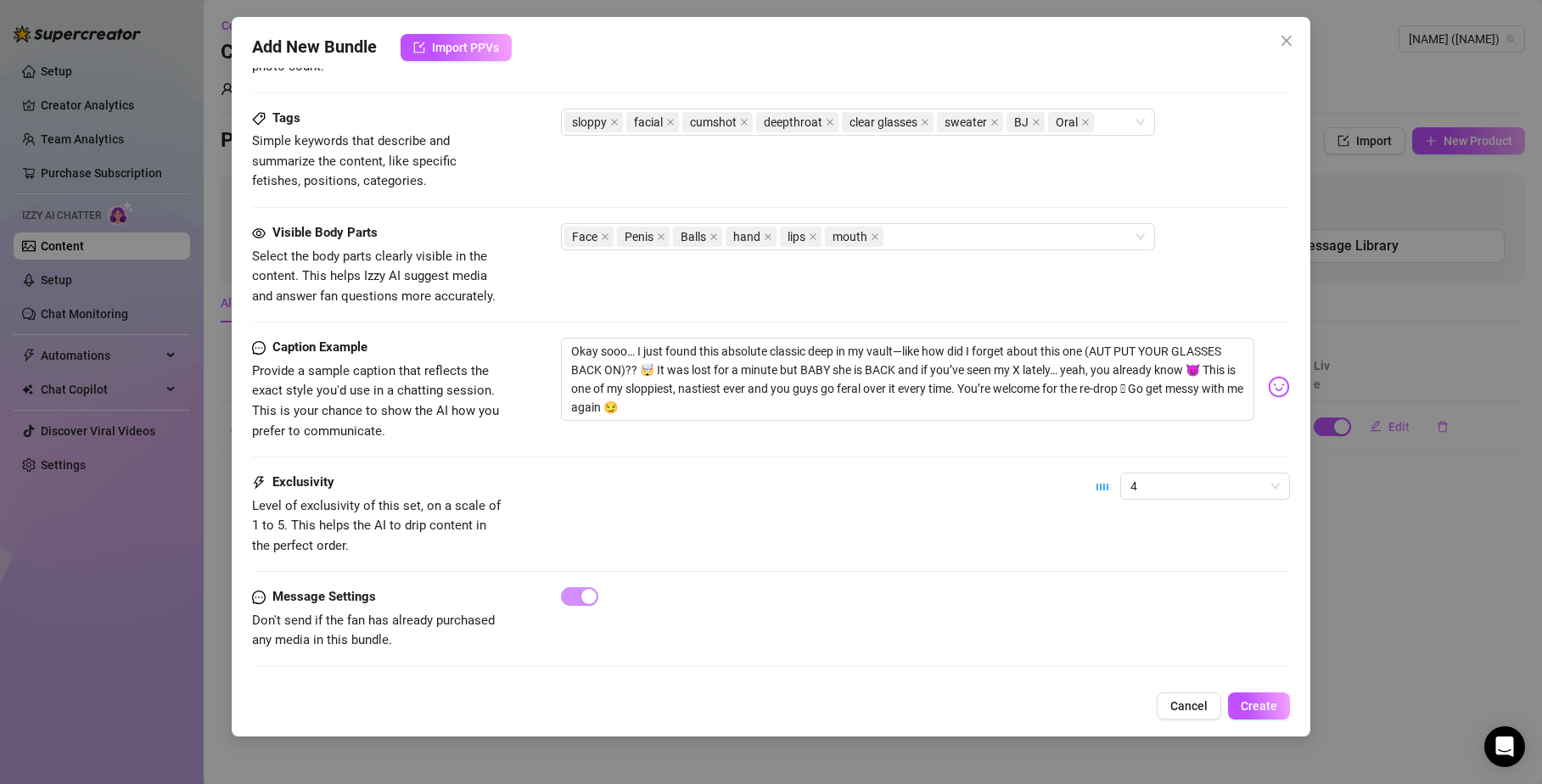 click on "Exclusivity Level of exclusivity of this set, on a scale of 1 to 5. This helps the AI to drip content in the perfect order. 4" at bounding box center (771, 529) 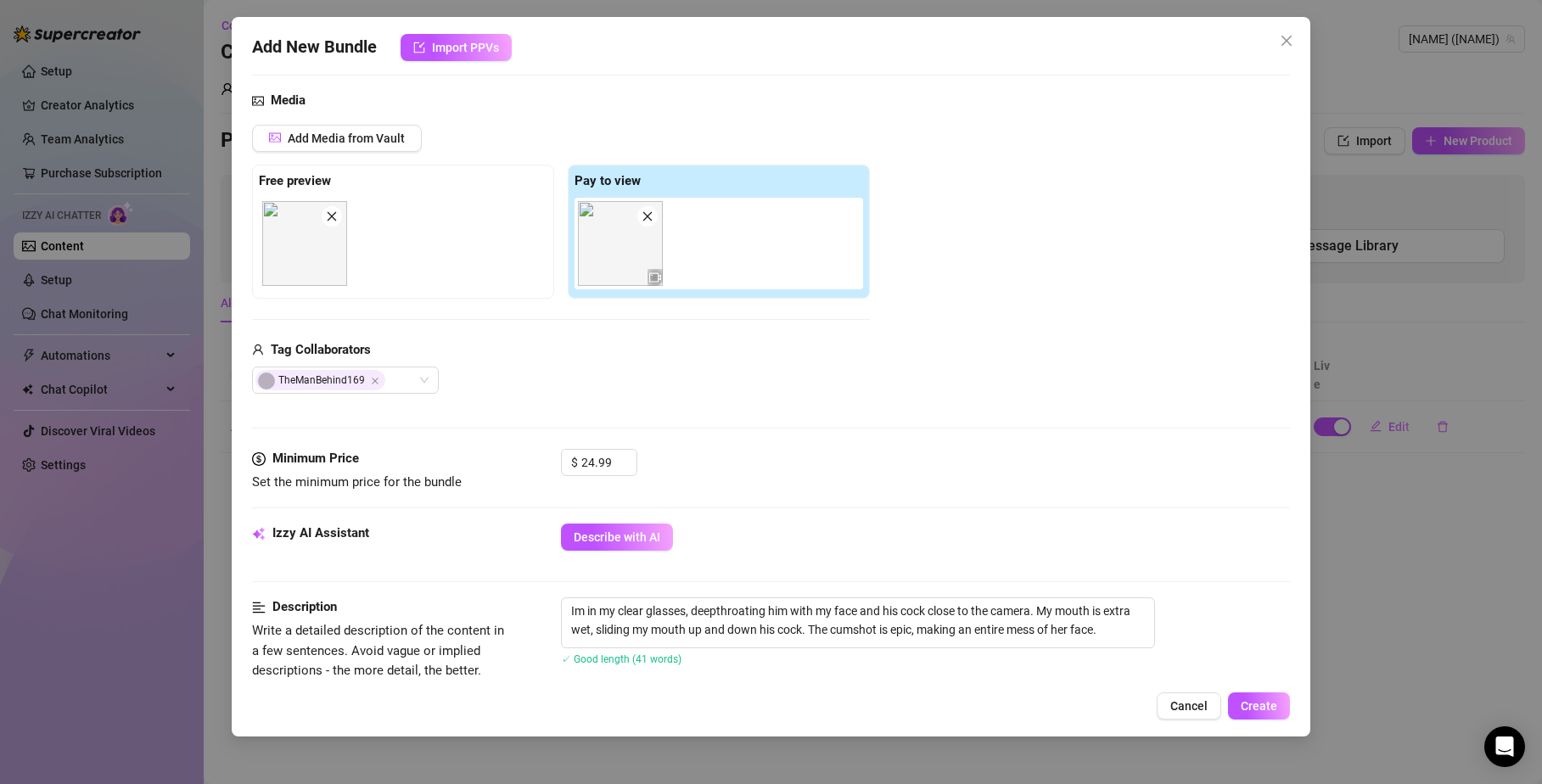 scroll, scrollTop: 364, scrollLeft: 0, axis: vertical 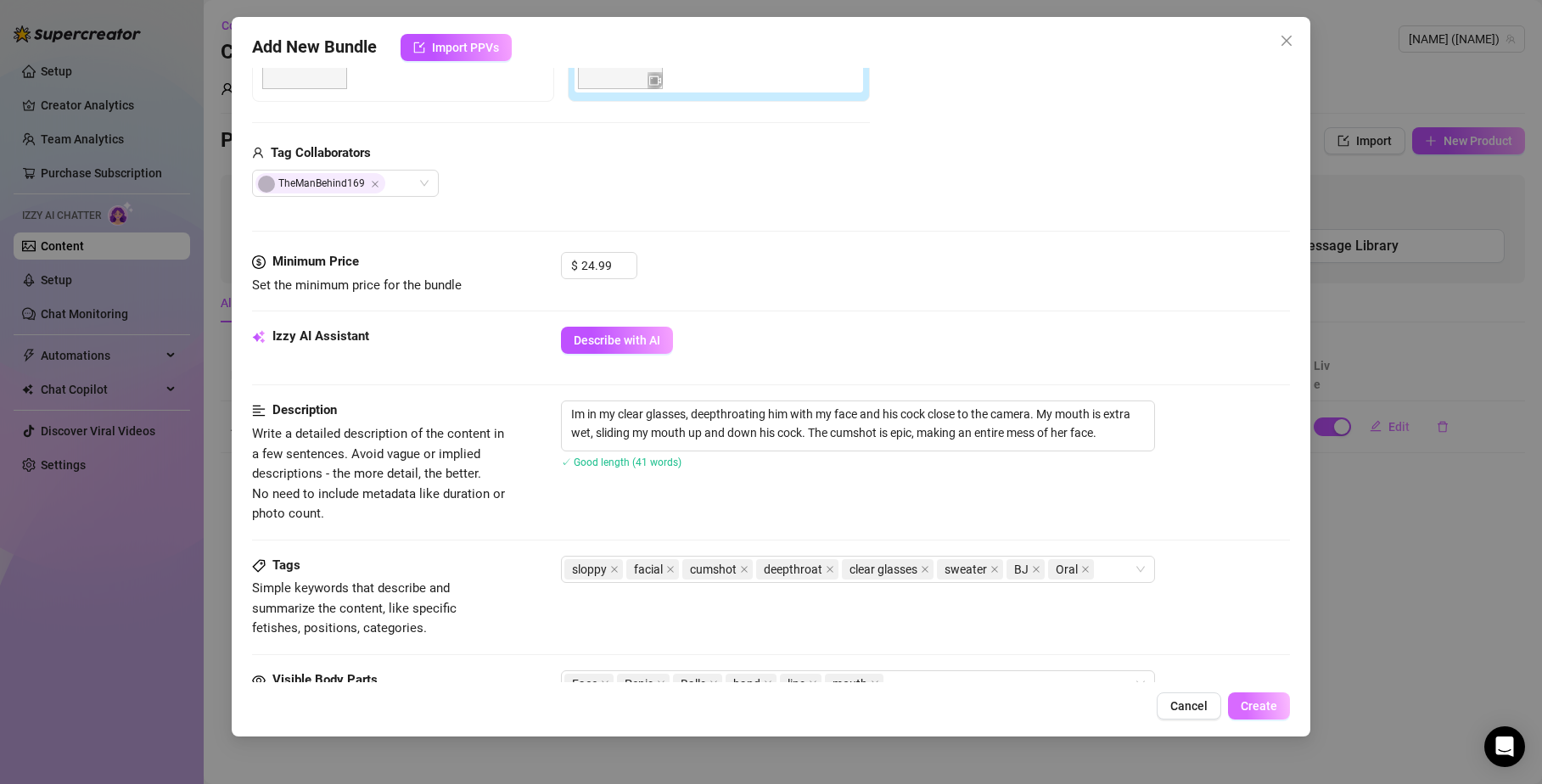 click on "Create" at bounding box center (1259, 706) 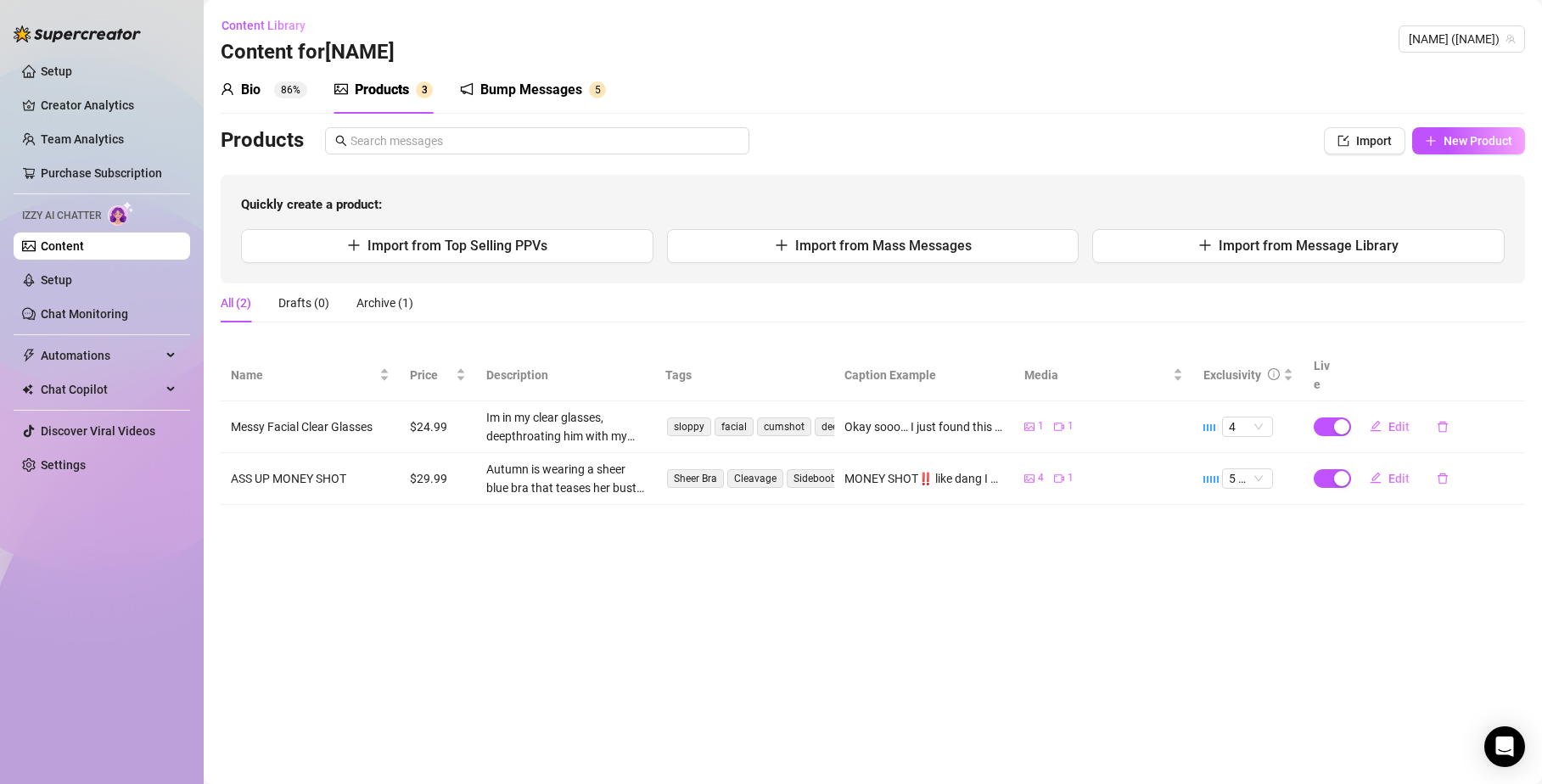 click on "Bump Messages 5" at bounding box center [533, 90] 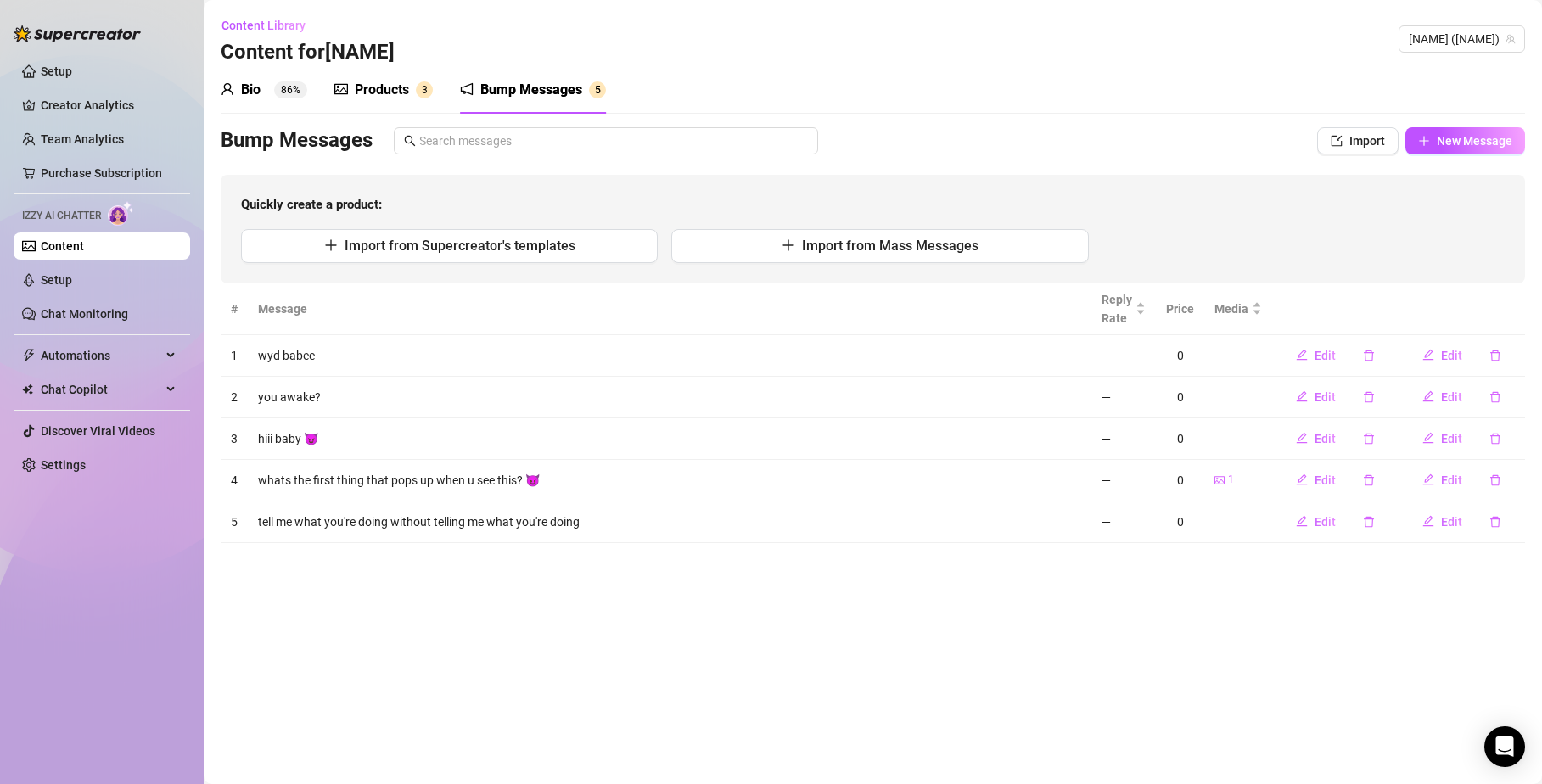 click on "Products" at bounding box center [382, 90] 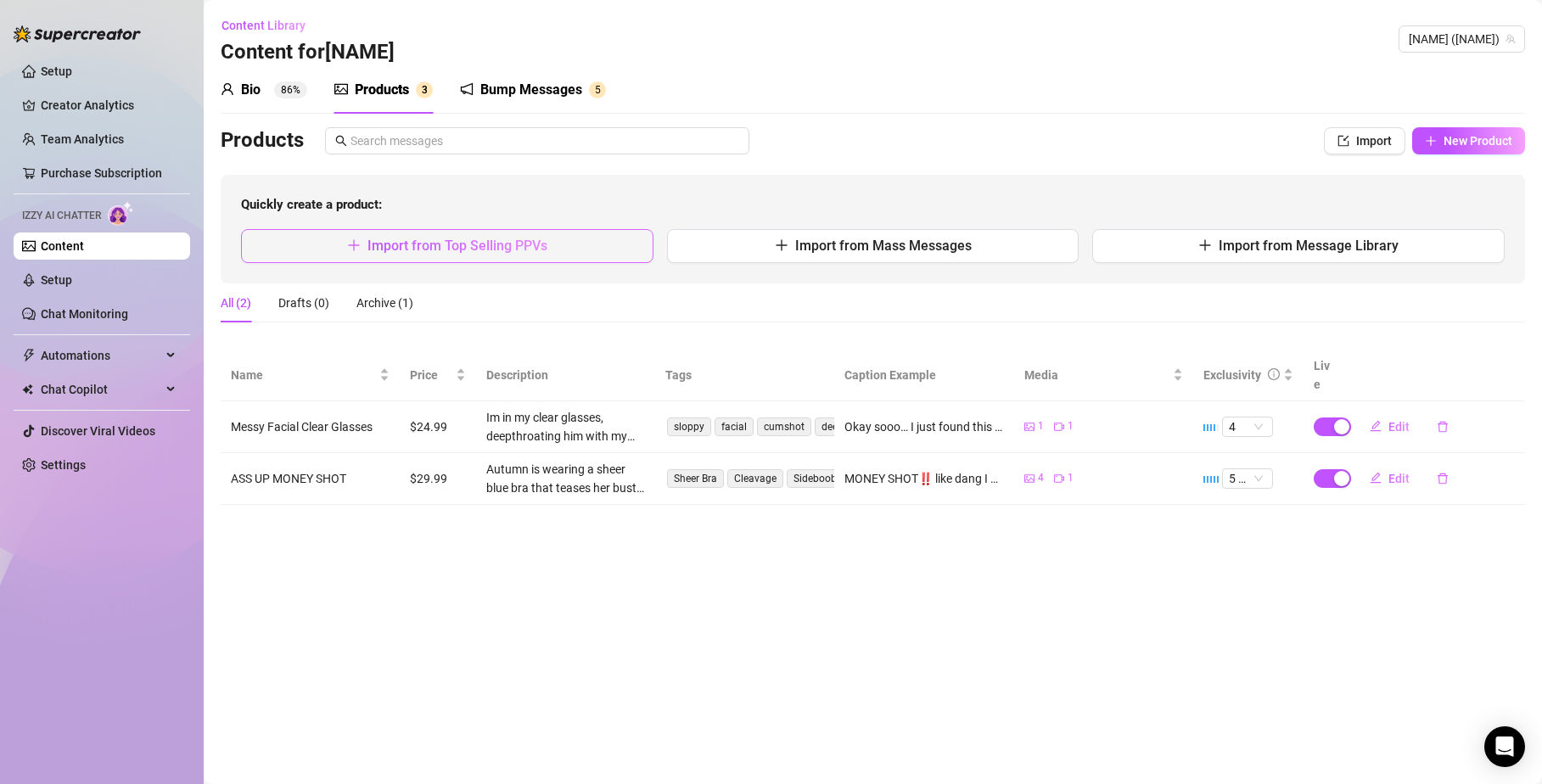 click on "Import from Top Selling PPVs" at bounding box center (457, 245) 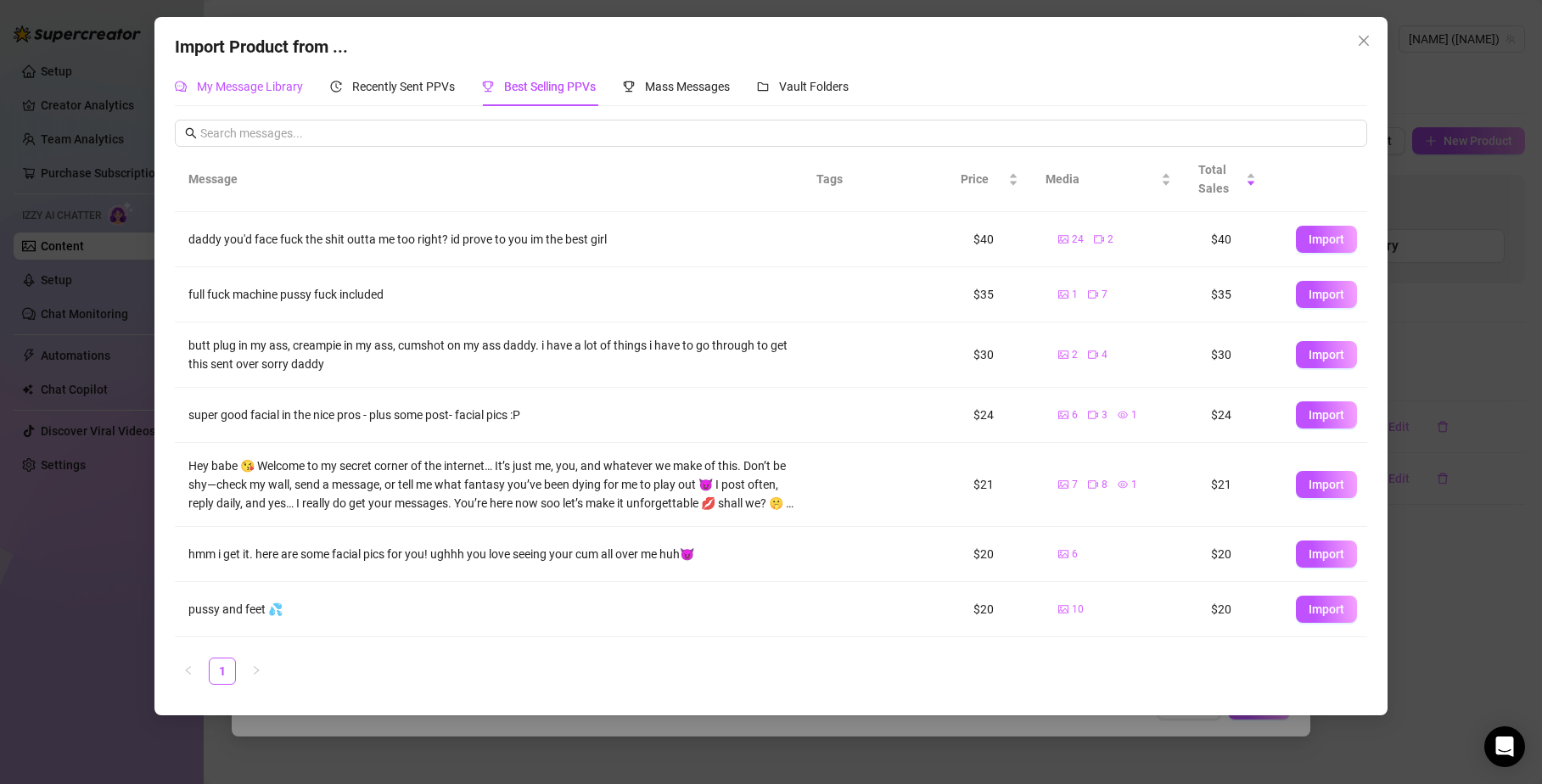 click on "My Message Library" at bounding box center (250, 87) 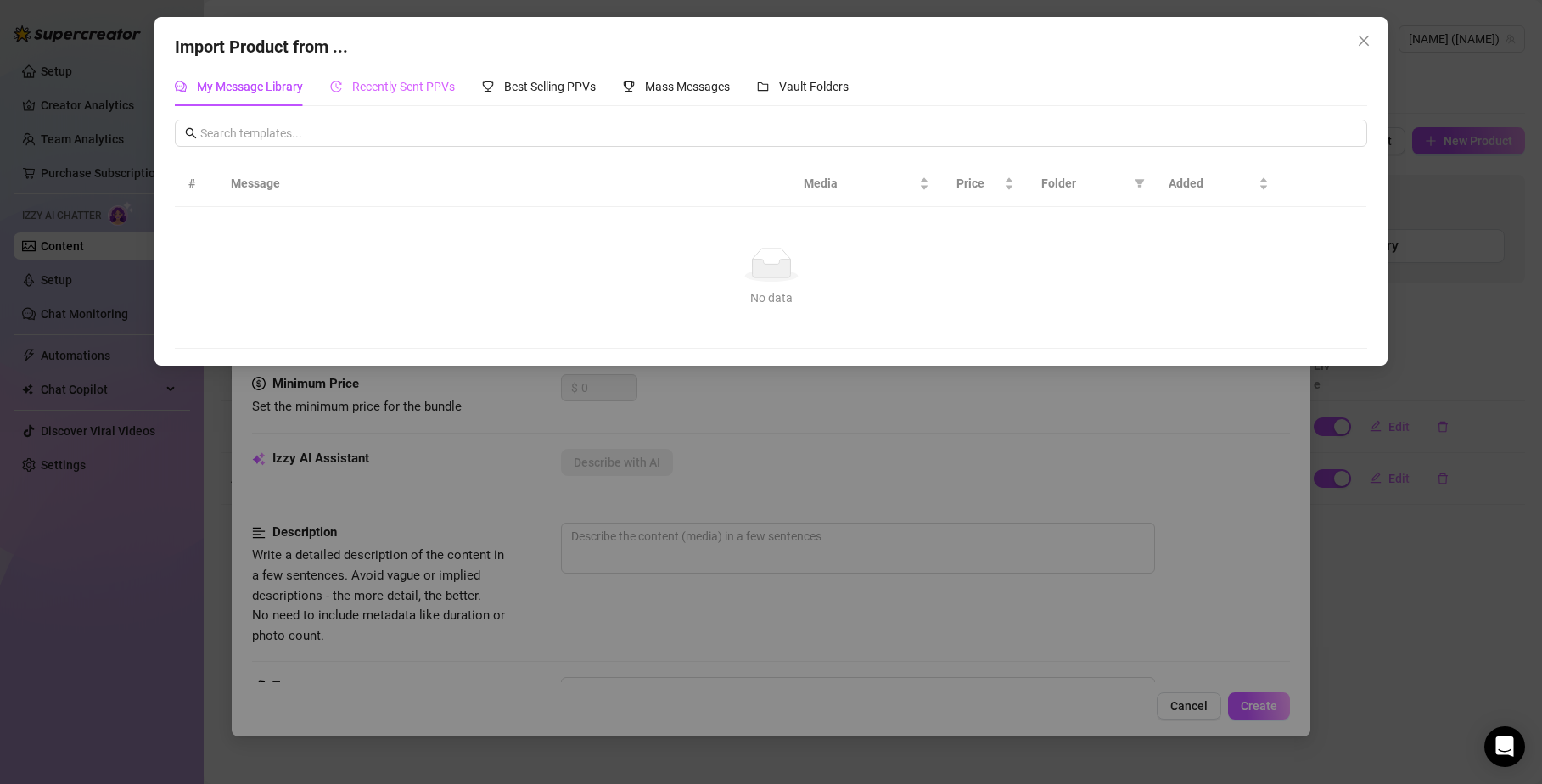 click on "Recently Sent PPVs" at bounding box center [392, 87] 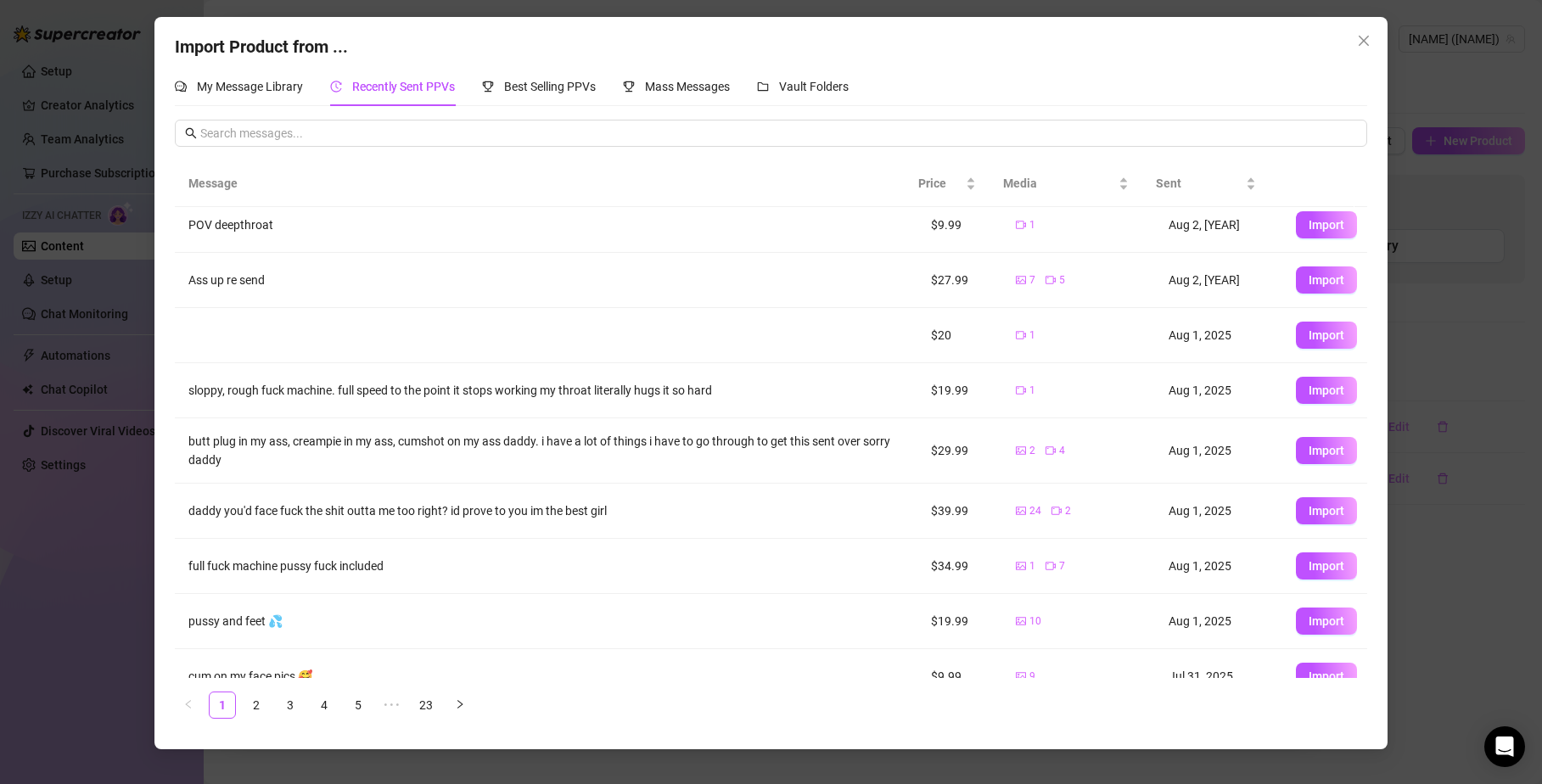 scroll, scrollTop: 0, scrollLeft: 0, axis: both 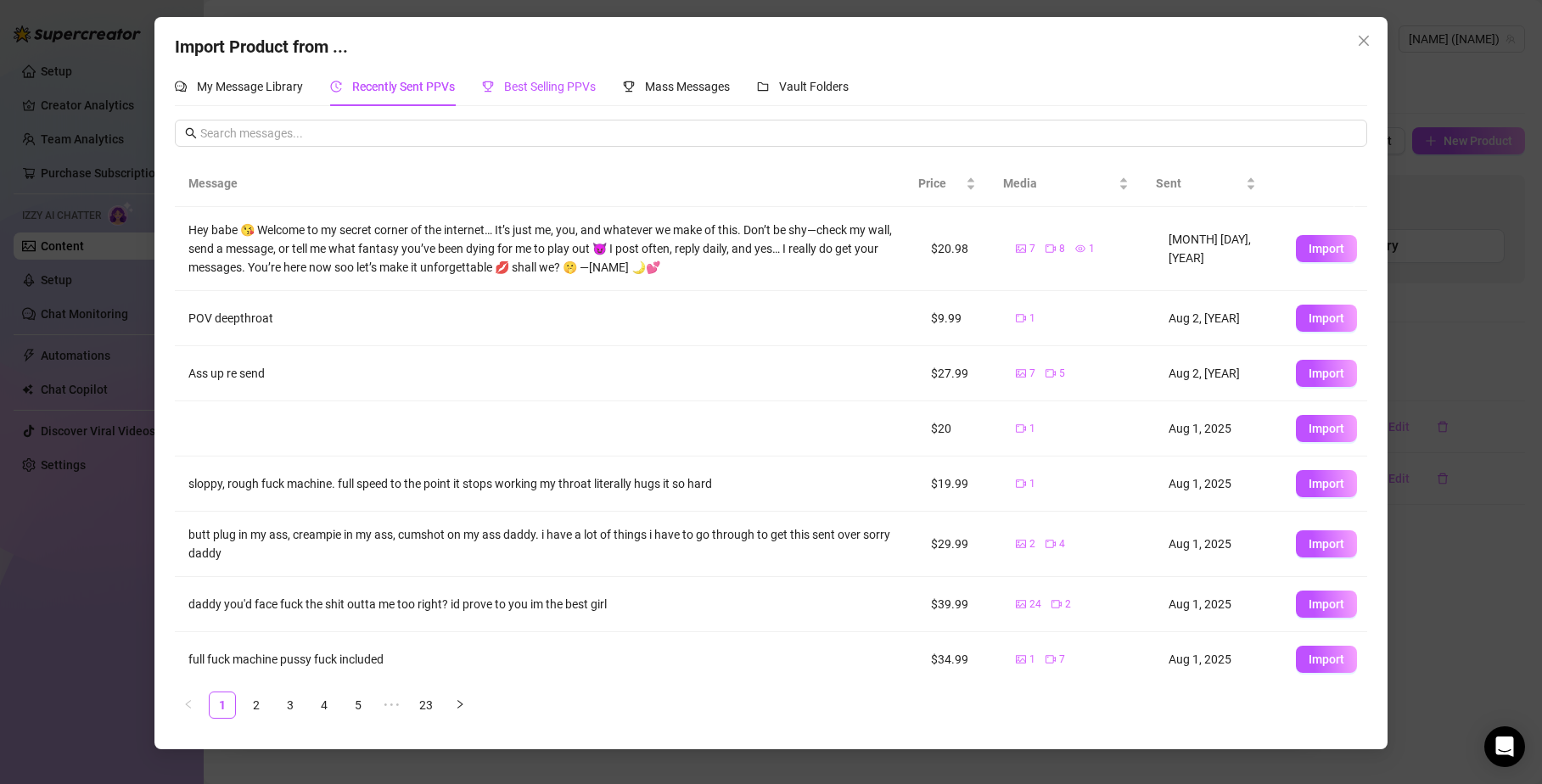 click on "Best Selling PPVs" at bounding box center (550, 87) 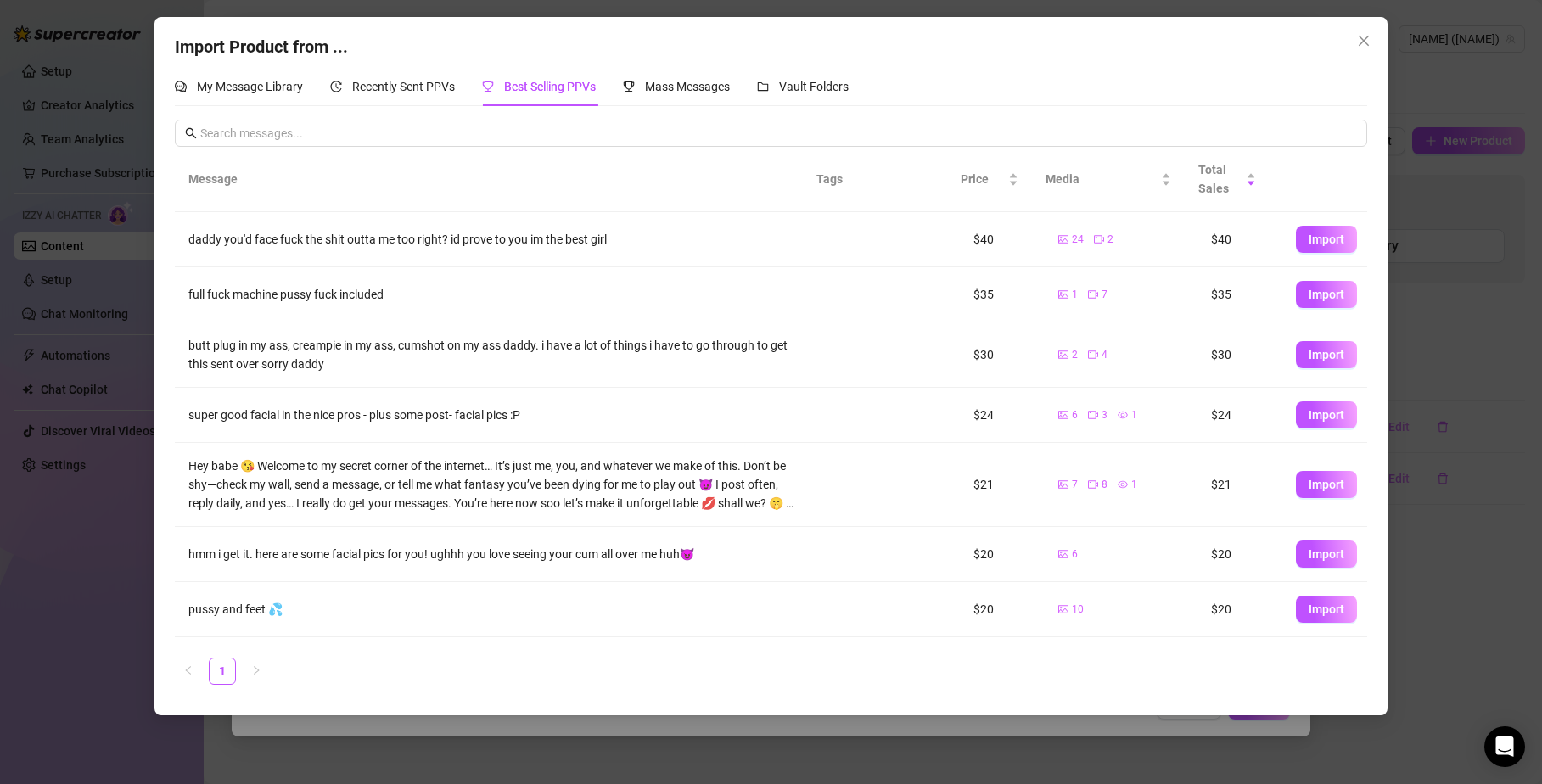 click on "pussy and feet 💦" at bounding box center [496, 609] 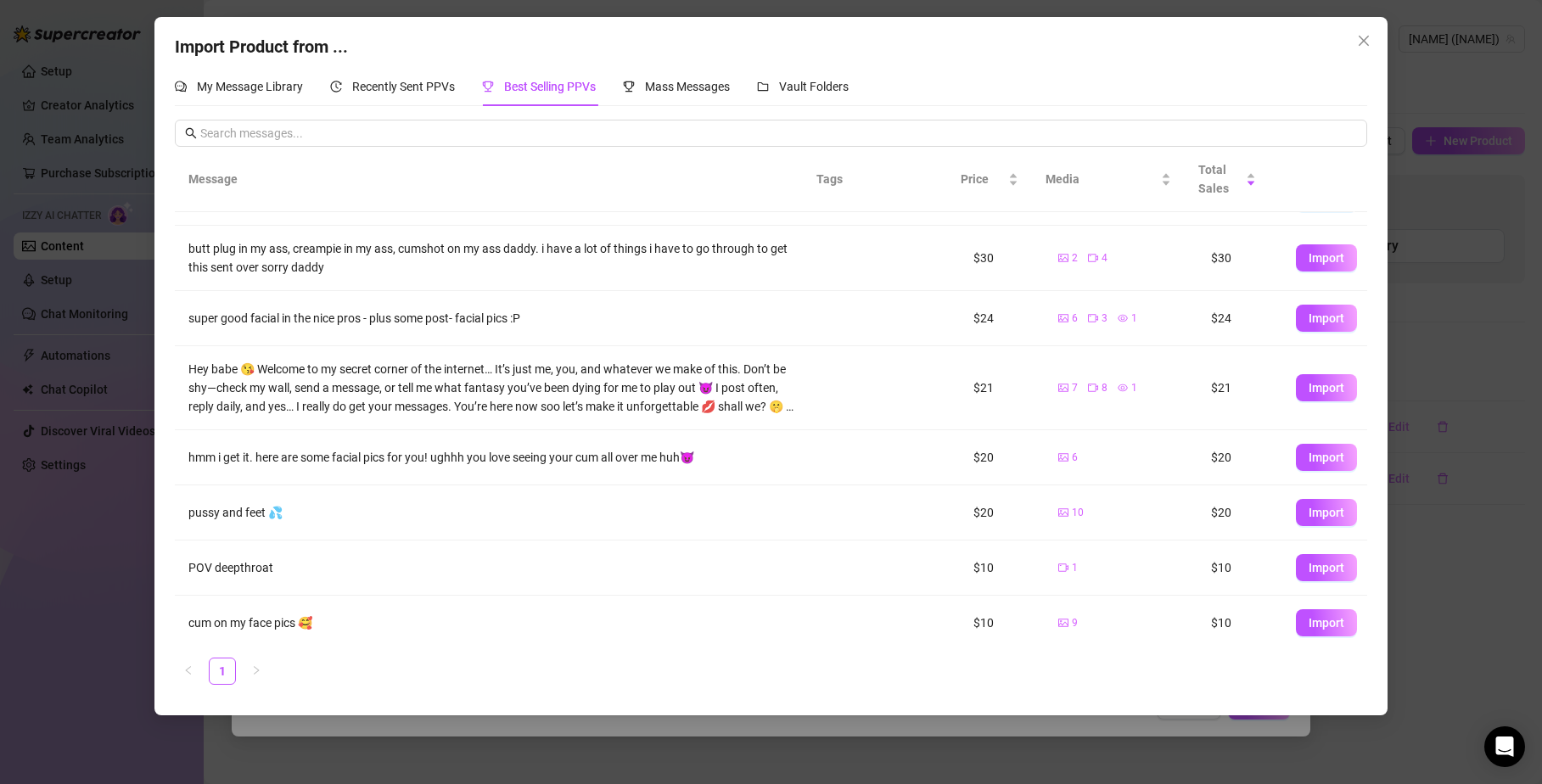 scroll, scrollTop: 104, scrollLeft: 0, axis: vertical 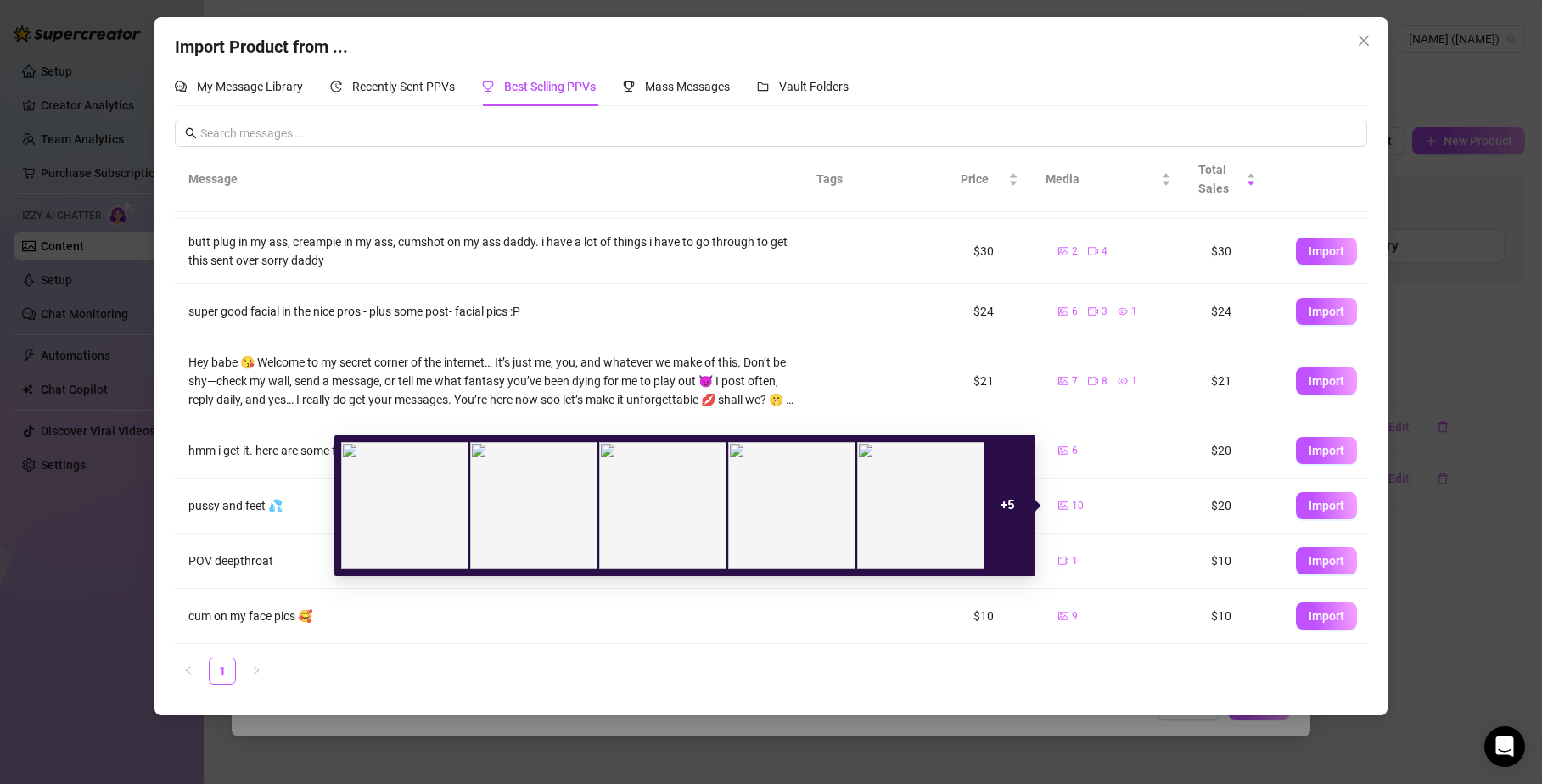 click on "+ 5" at bounding box center [1007, 505] 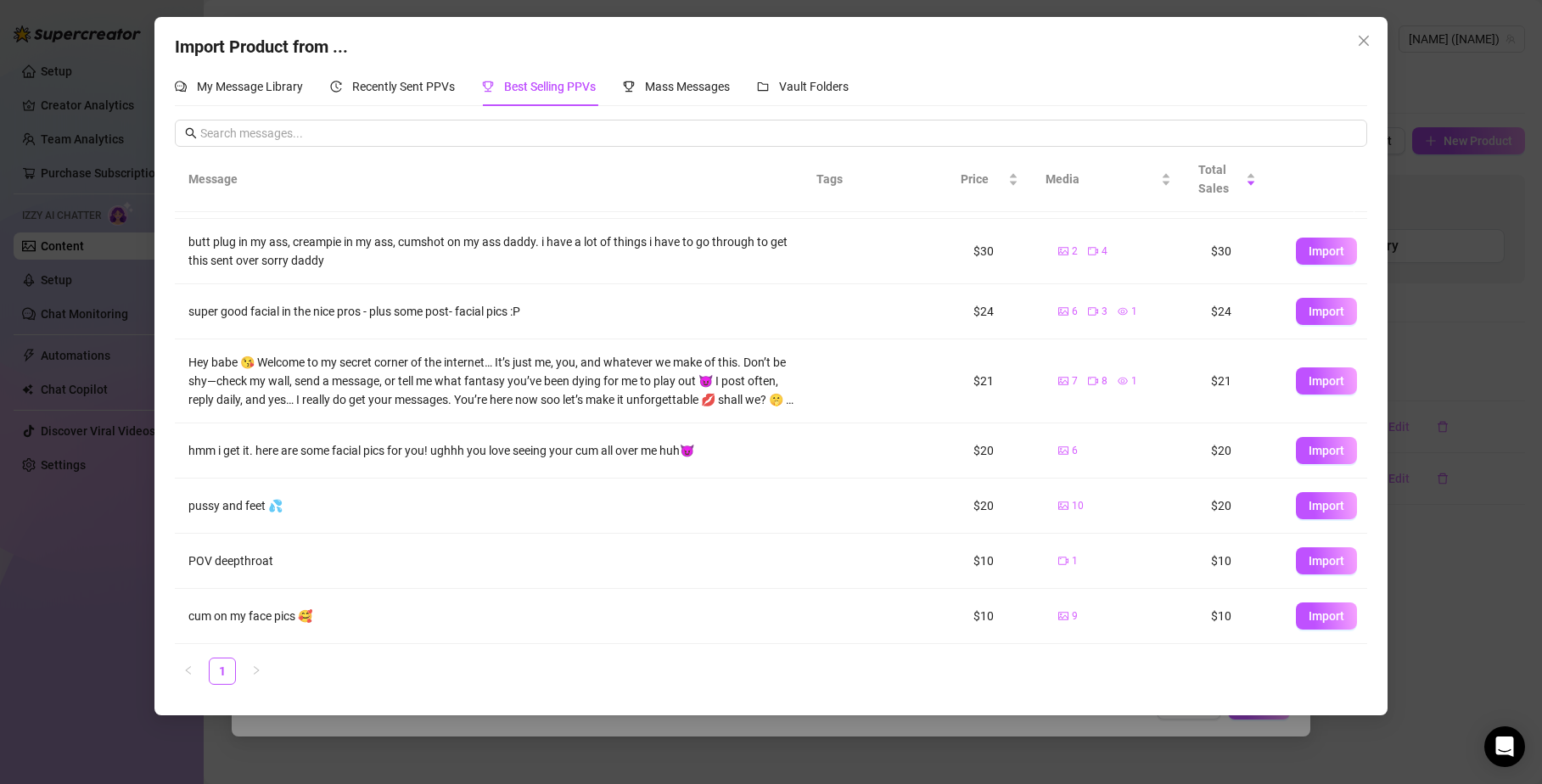 click on "Message Tags Price Media Total Sales               [NAME] you'd face fuck the shit outta me too right? id prove to you im the best girl $[PRICE] 24 2 $[PRICE] Import full fuck machine pussy fuck included $[PRICE] 1 7 $[PRICE] Import butt plug in my ass, creampie in my ass, cumshot on my ass [NAME]. i have a lot of things i have to go through to get this sent over sorry [NAME] $[PRICE] 2 4 $[PRICE] Import super good facial in the nice pros - plus some post- facial pics :P $[PRICE] 6 3 1 $[PRICE] Import Hey babe 😘 Welcome to my secret corner of the internet… It’s just me, you, and whatever we make of this. Don’t be shy—check my wall, send a message, or tell me what fantasy you’ve been dying for me to play out 😈 I post often, reply daily, and yes… I really do get your messages. You’re here now soo let’s make it unforgettable 💋 shall we? 🤫 —[NAME] 🌙💕 $[PRICE] 7 8 1 $[PRICE] Import hmm i get it. here are some facial pics for you! ughhh you love seeing your cum all over me huh😈 $[PRICE] 6 $[PRICE] Import pussy and feet 💦 $[PRICE] 10" at bounding box center [771, 422] 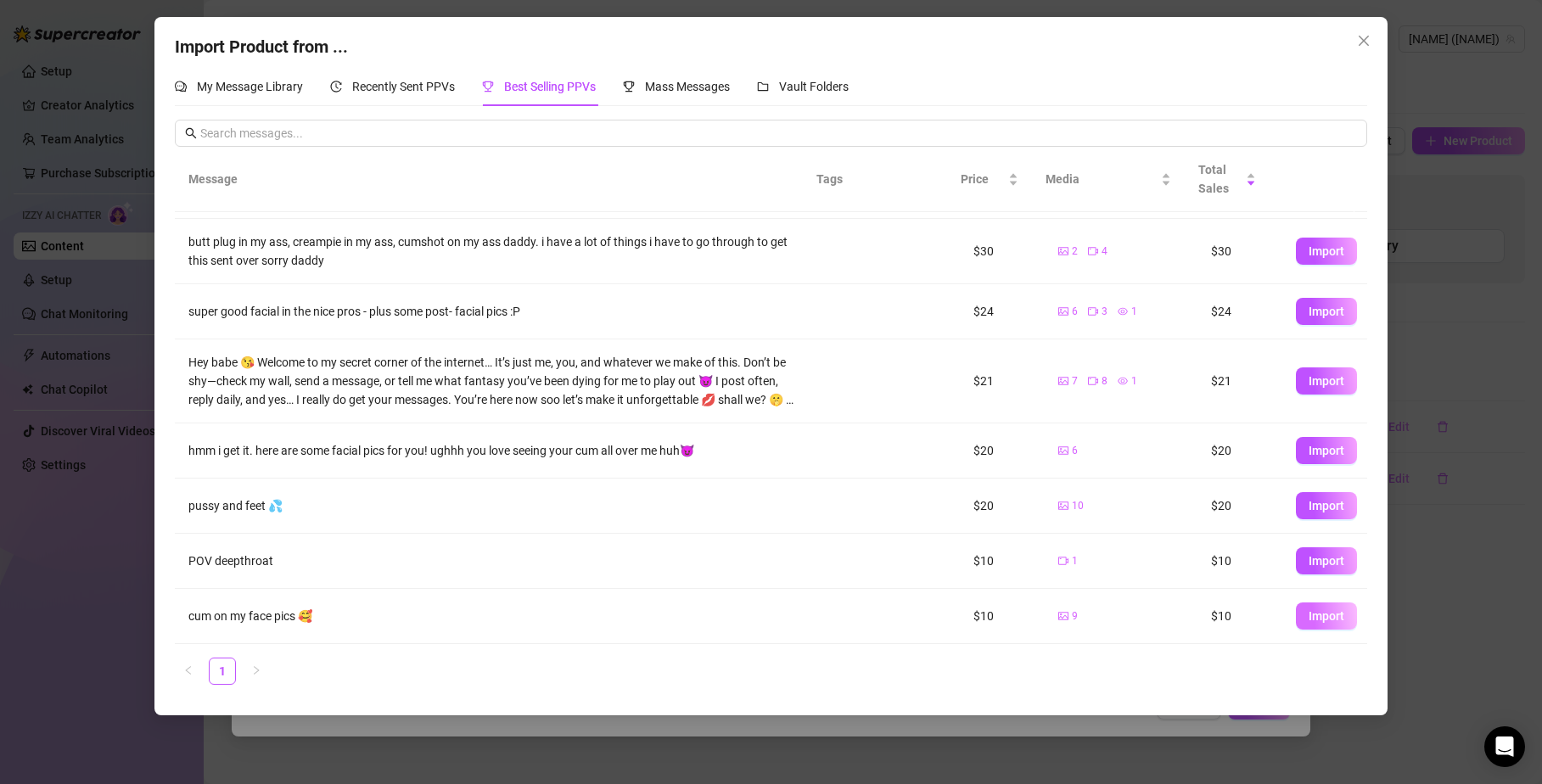 click on "Import" at bounding box center [1326, 616] 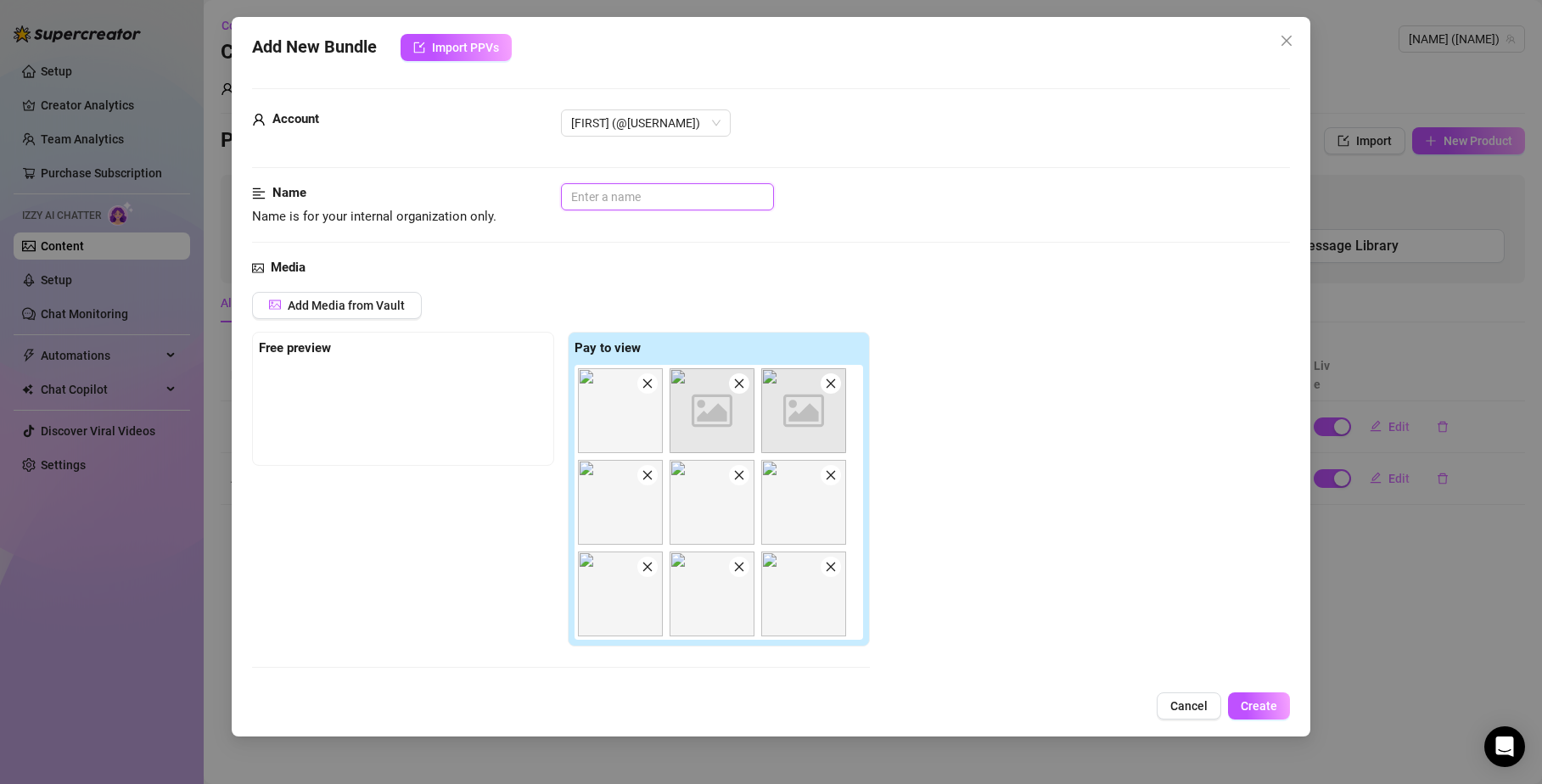 click at bounding box center [667, 197] 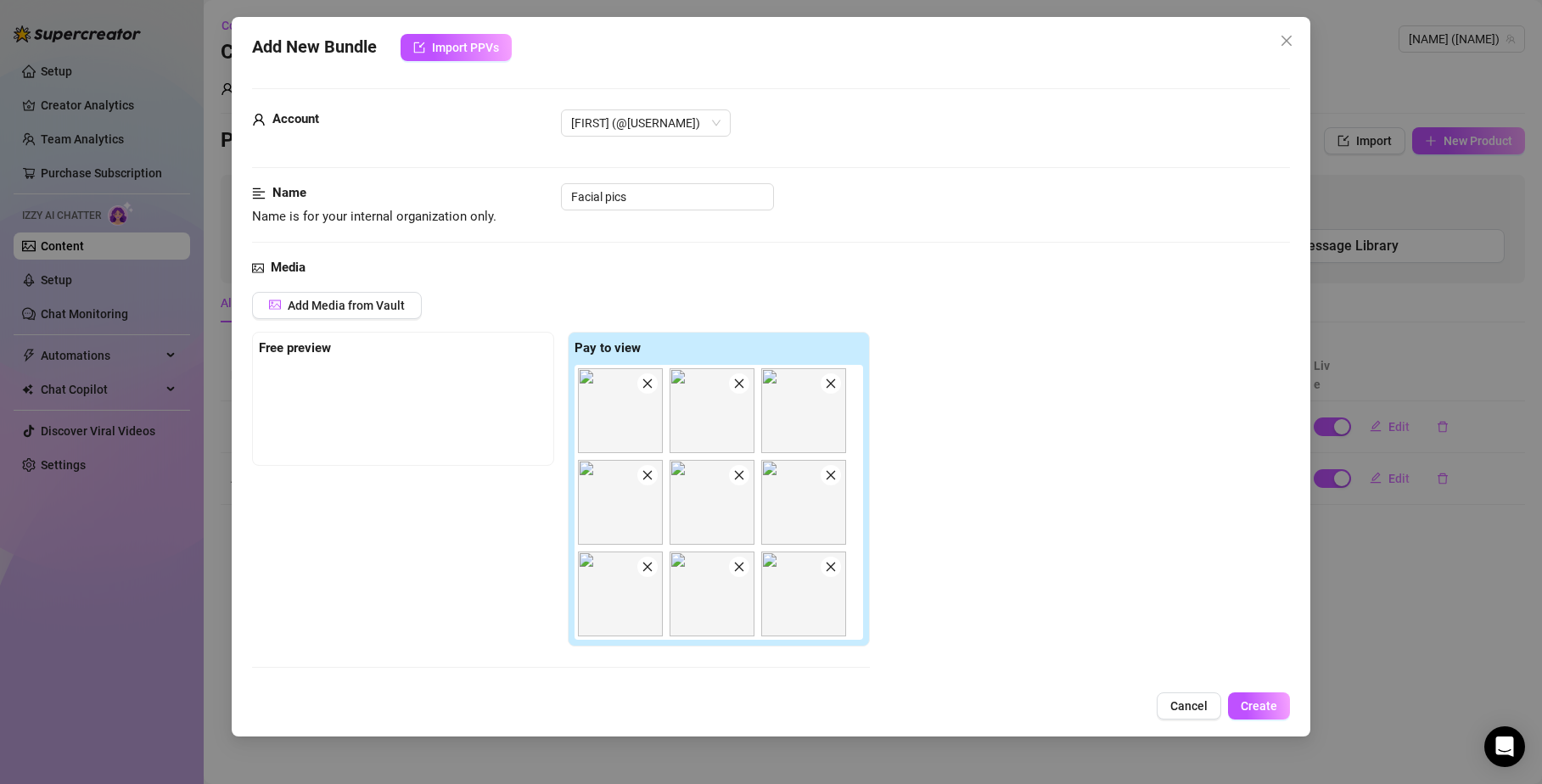 click on "Free preview Pay to view" at bounding box center [561, 490] 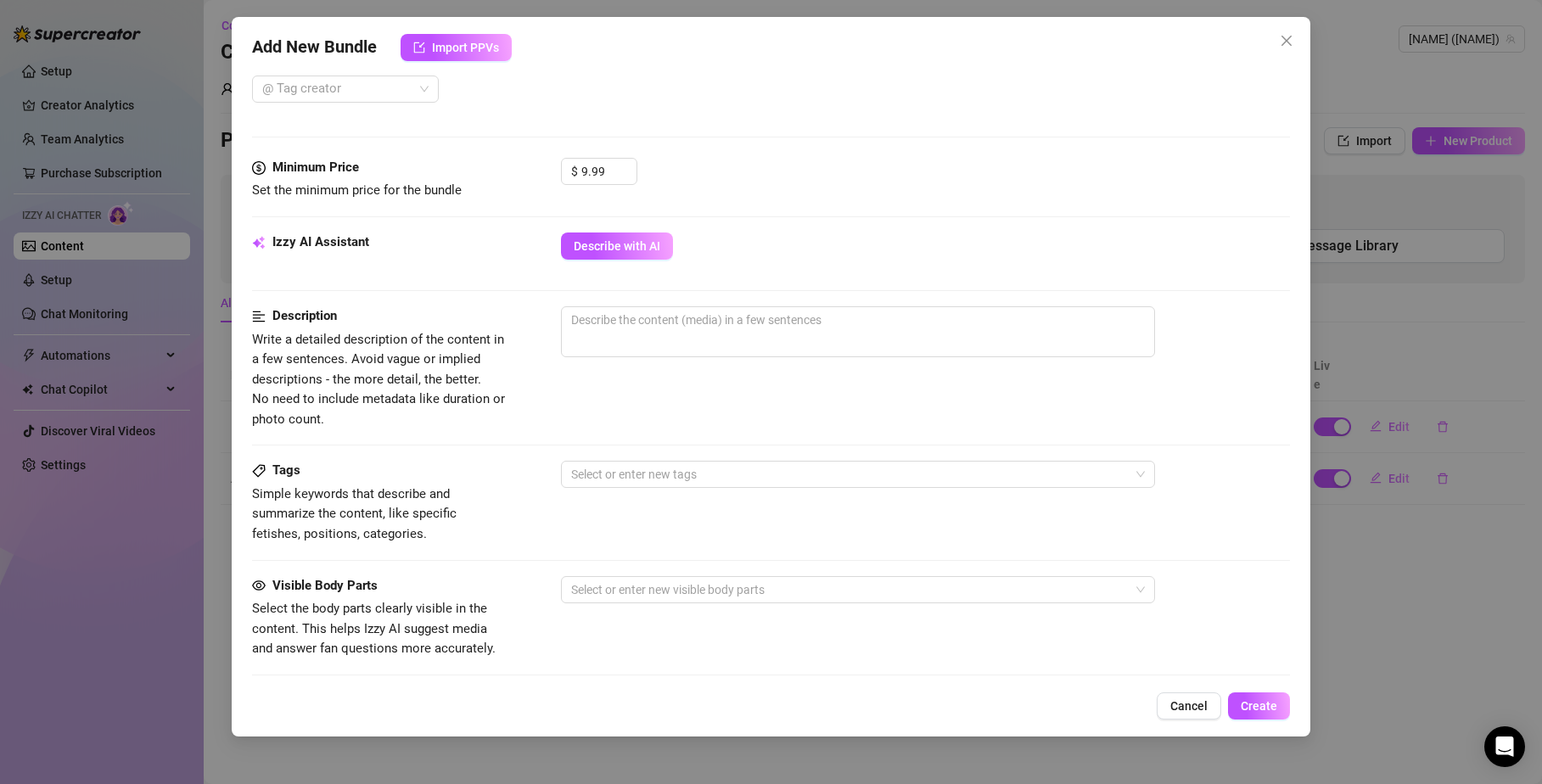 scroll, scrollTop: 636, scrollLeft: 0, axis: vertical 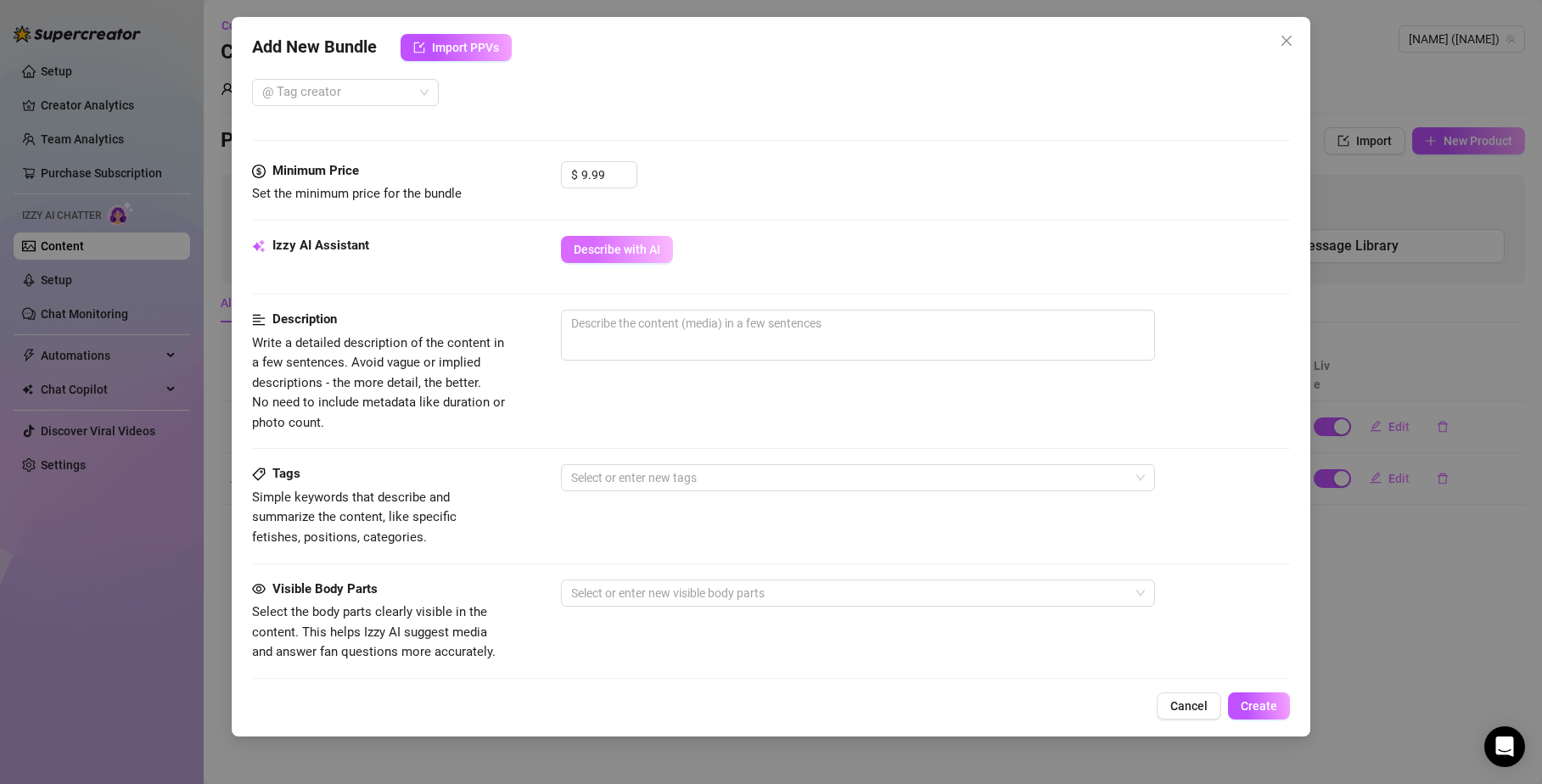 click on "Describe with AI" at bounding box center (617, 249) 